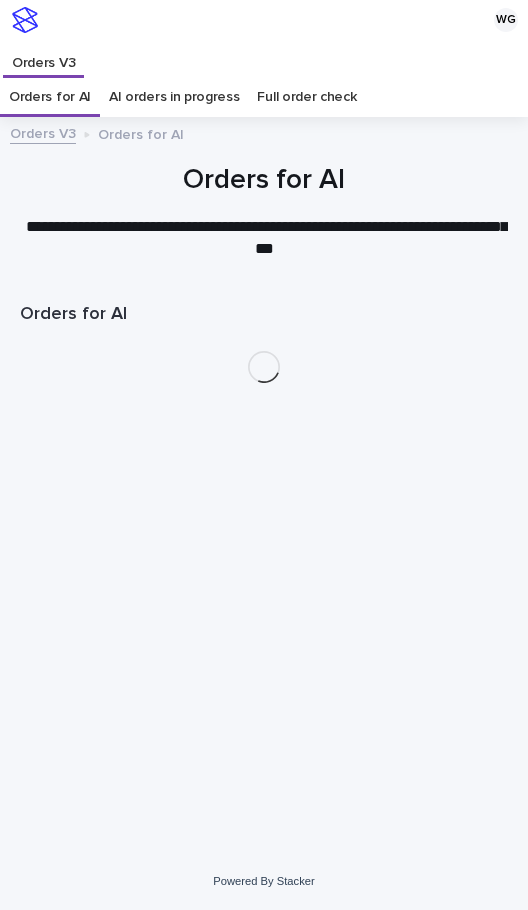 scroll, scrollTop: 0, scrollLeft: 0, axis: both 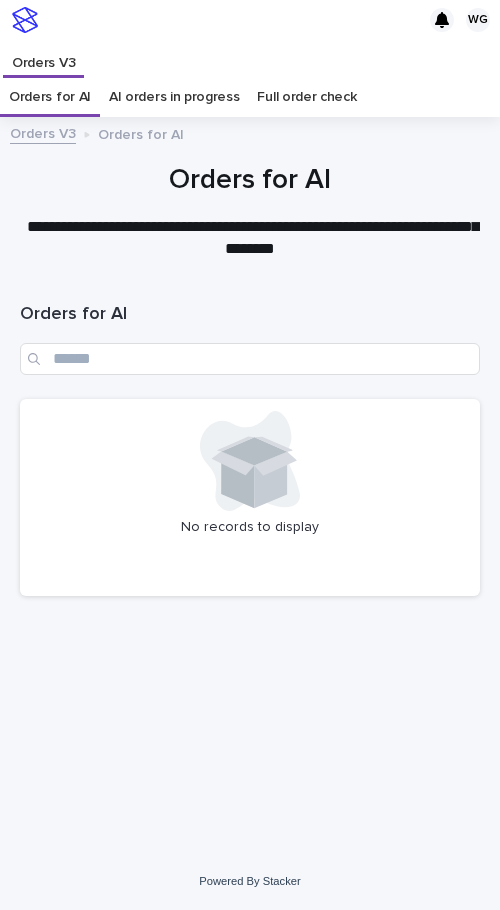 click on "No records to display" at bounding box center (250, 497) 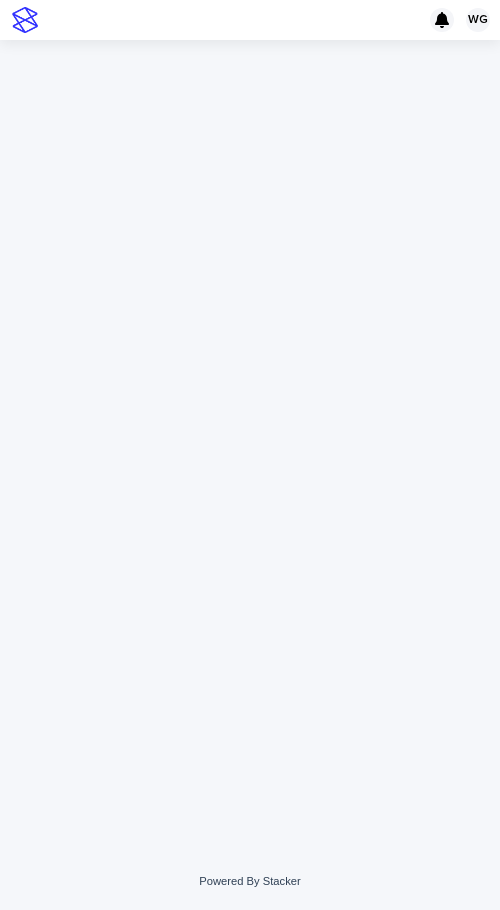 scroll, scrollTop: 0, scrollLeft: 0, axis: both 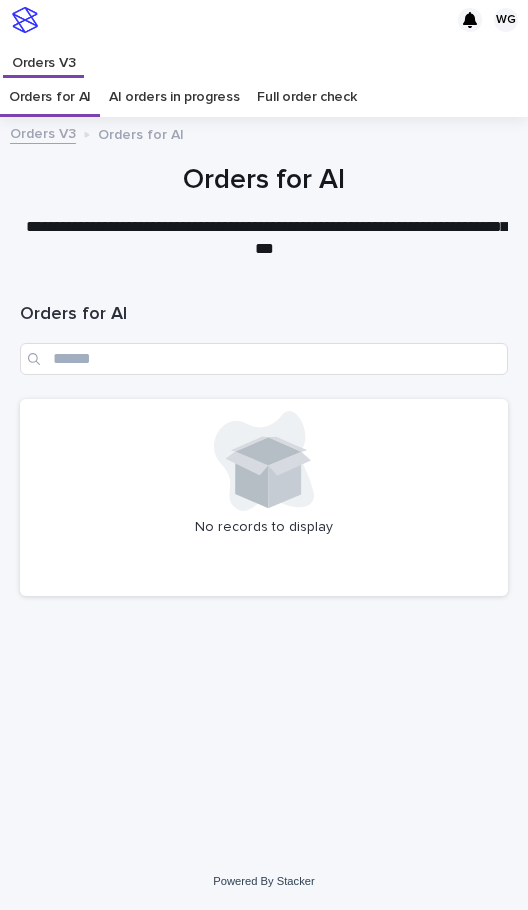 click at bounding box center [264, 461] 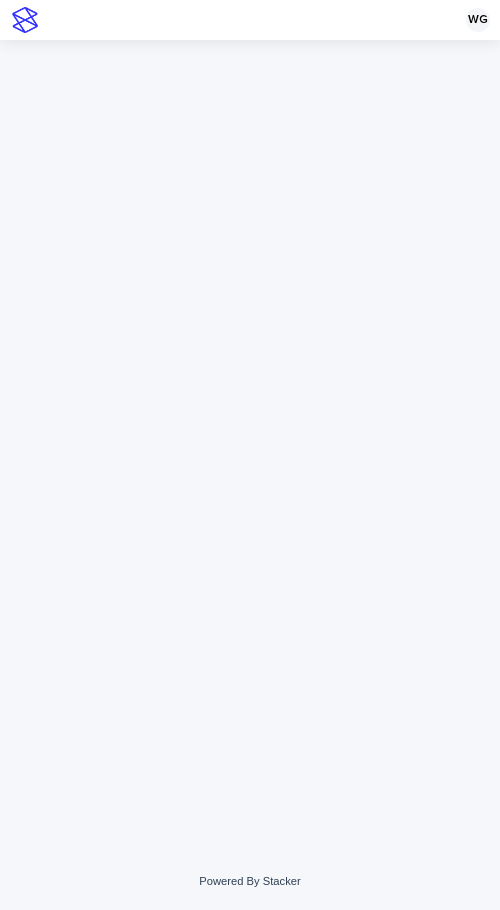 scroll, scrollTop: 0, scrollLeft: 0, axis: both 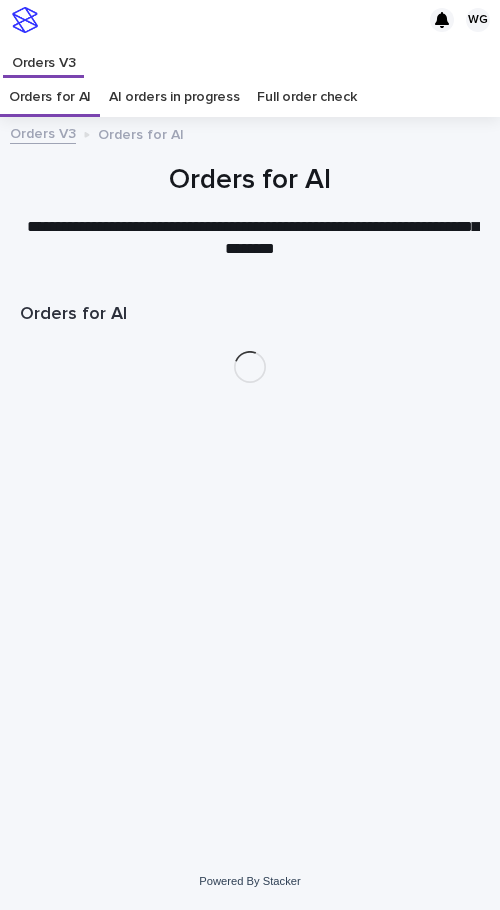 click on "Loading... Saving… Loading... Saving… Orders for AI" at bounding box center (250, 541) 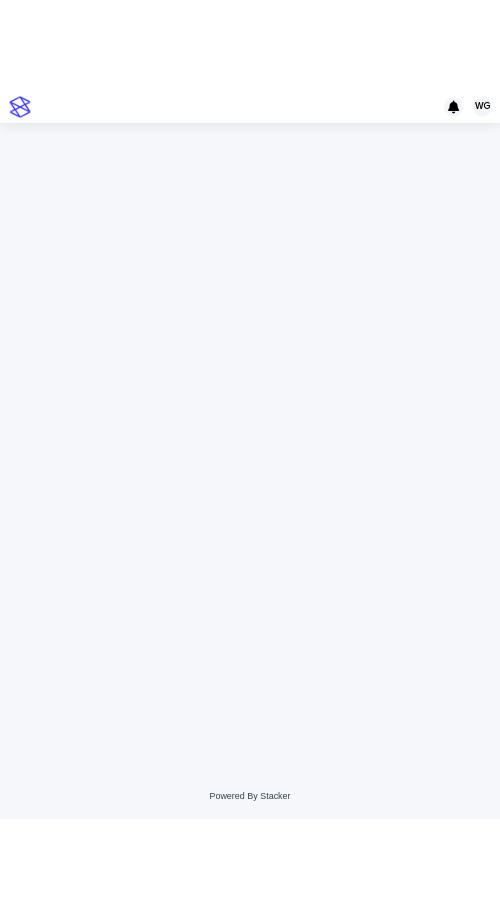 scroll, scrollTop: 0, scrollLeft: 0, axis: both 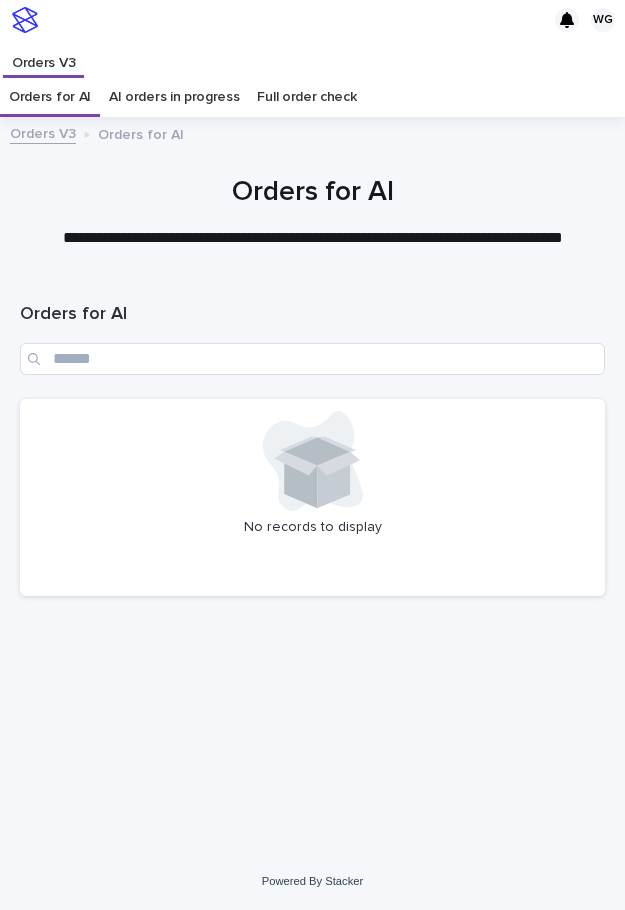 click on "**********" at bounding box center [312, 238] 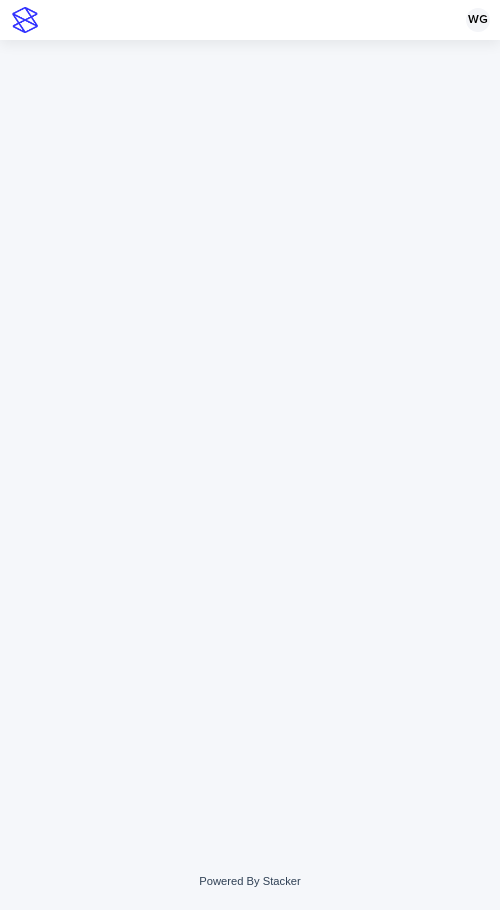 scroll, scrollTop: 0, scrollLeft: 0, axis: both 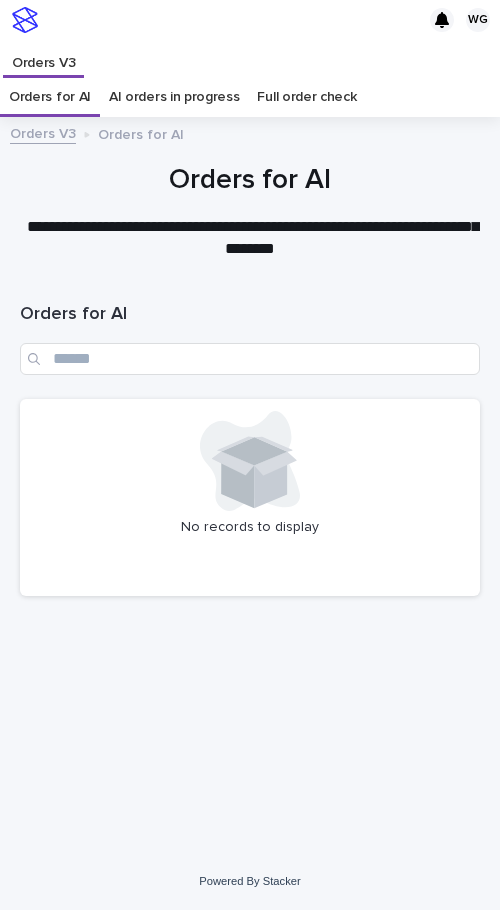 click at bounding box center (36, 359) 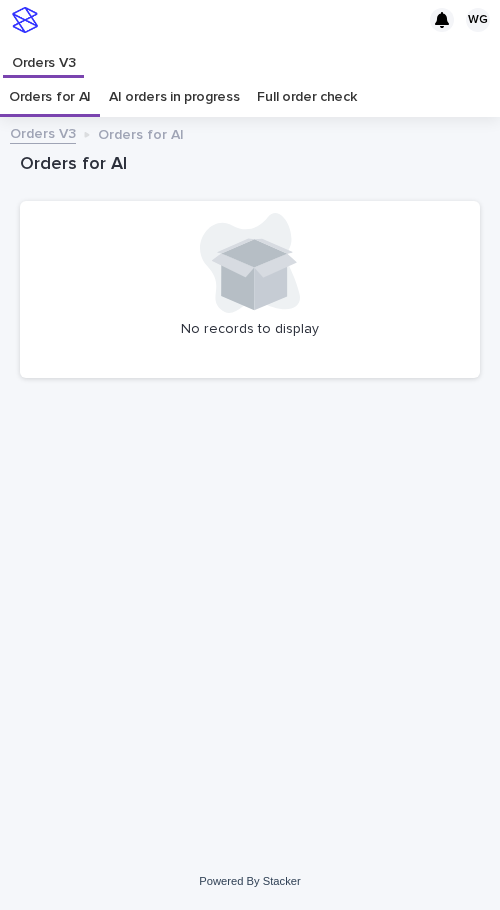 scroll, scrollTop: 0, scrollLeft: 0, axis: both 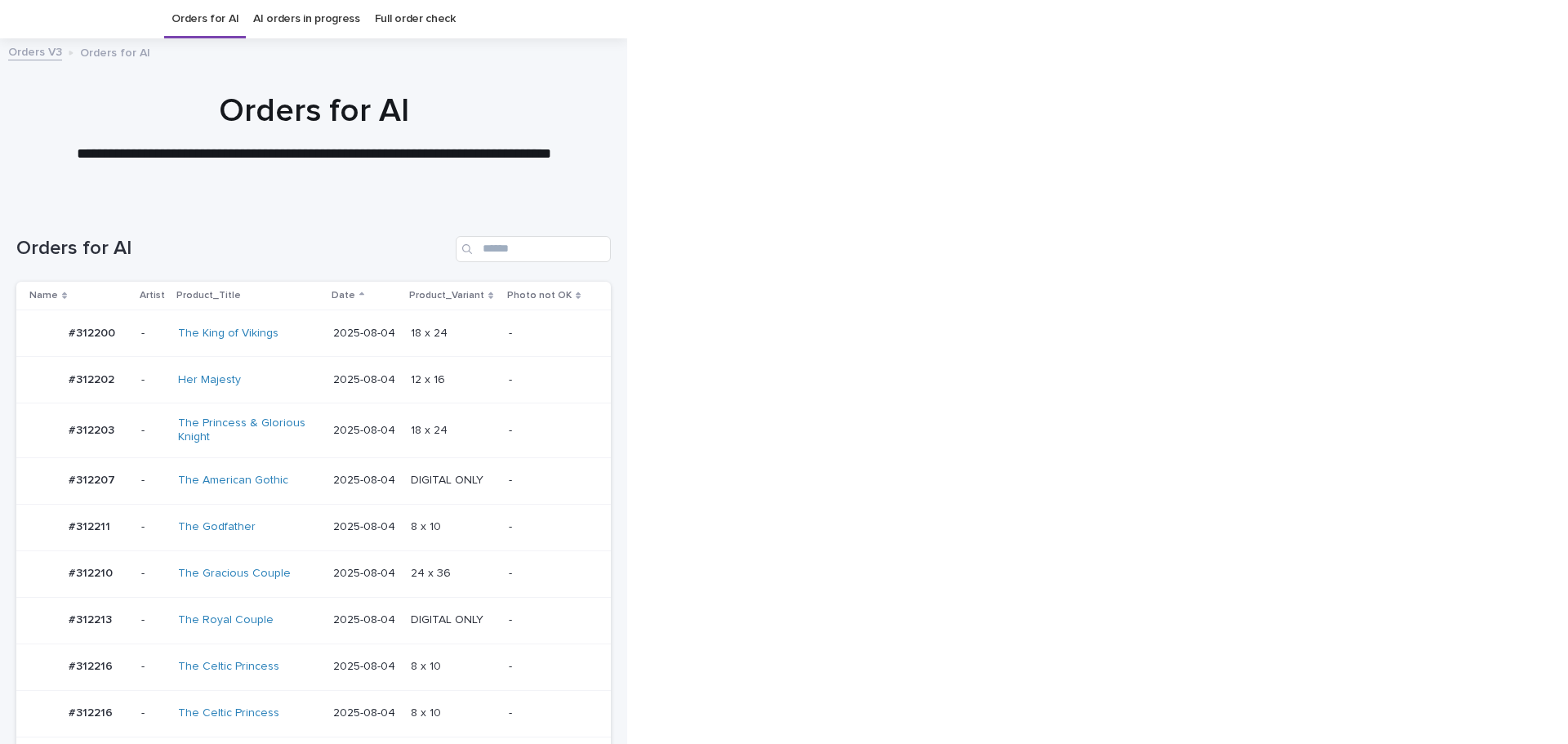 click on "8 x 10" at bounding box center (427, 711) 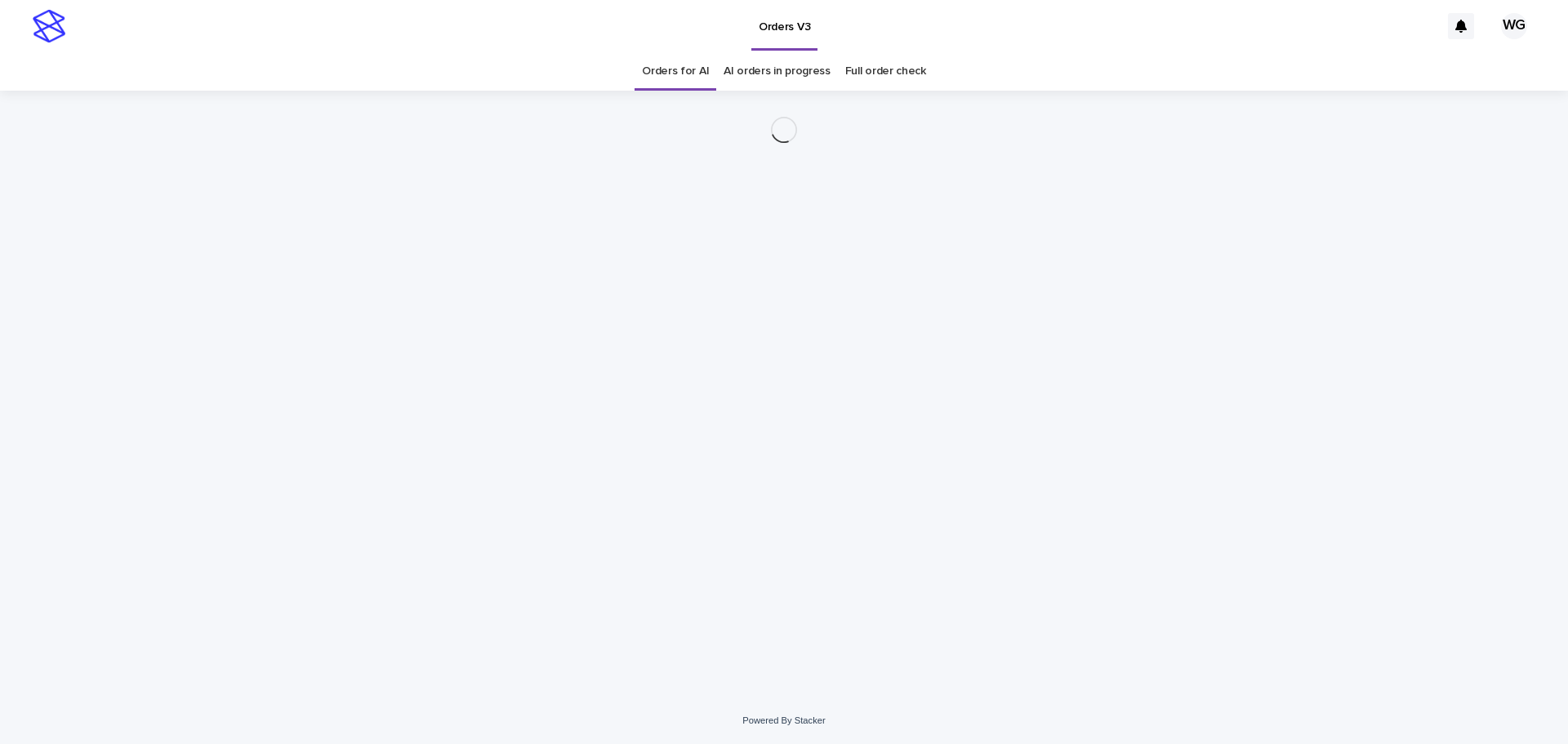 scroll, scrollTop: 0, scrollLeft: 0, axis: both 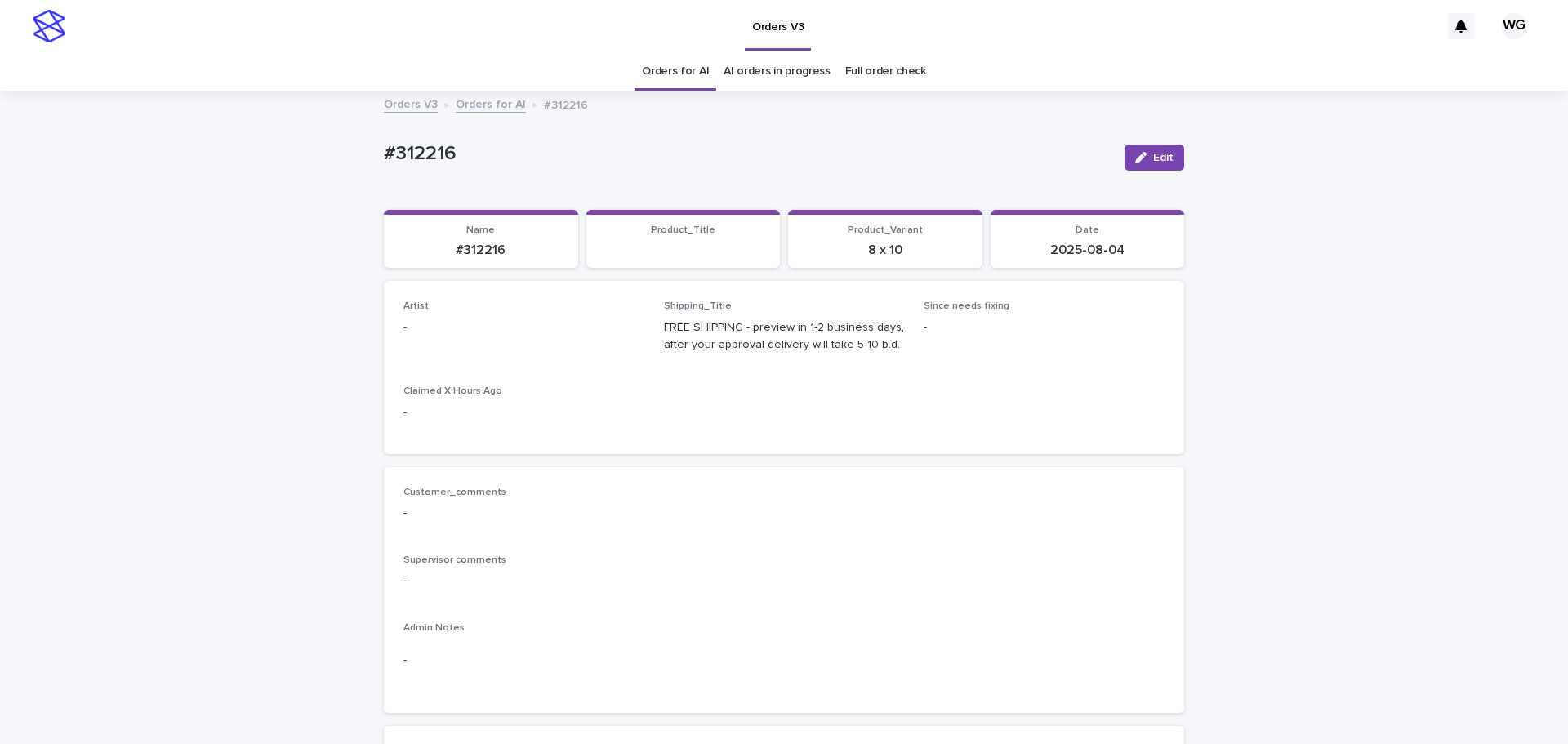 click 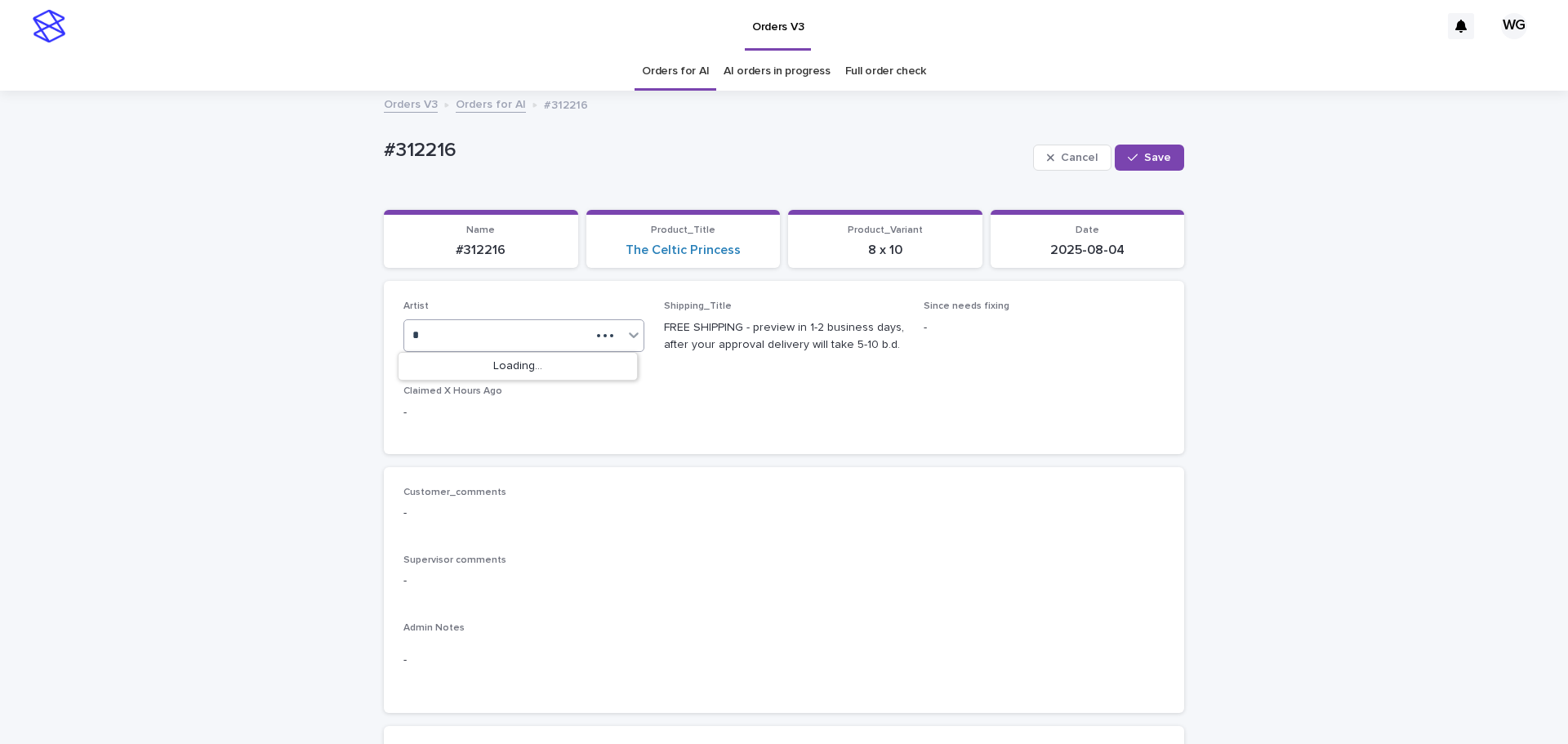 type on "**" 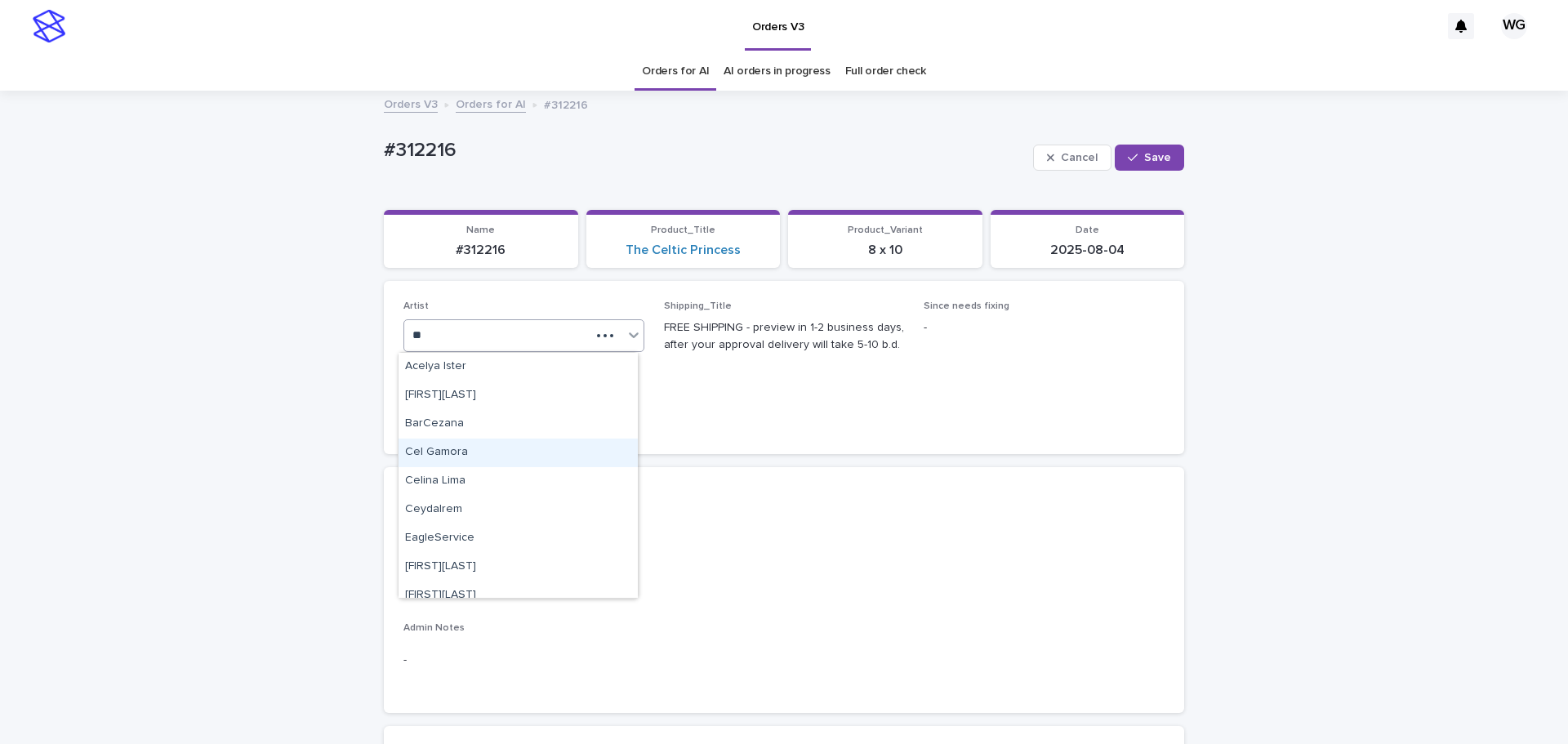 click on "Cel Gamora" at bounding box center [518, 452] 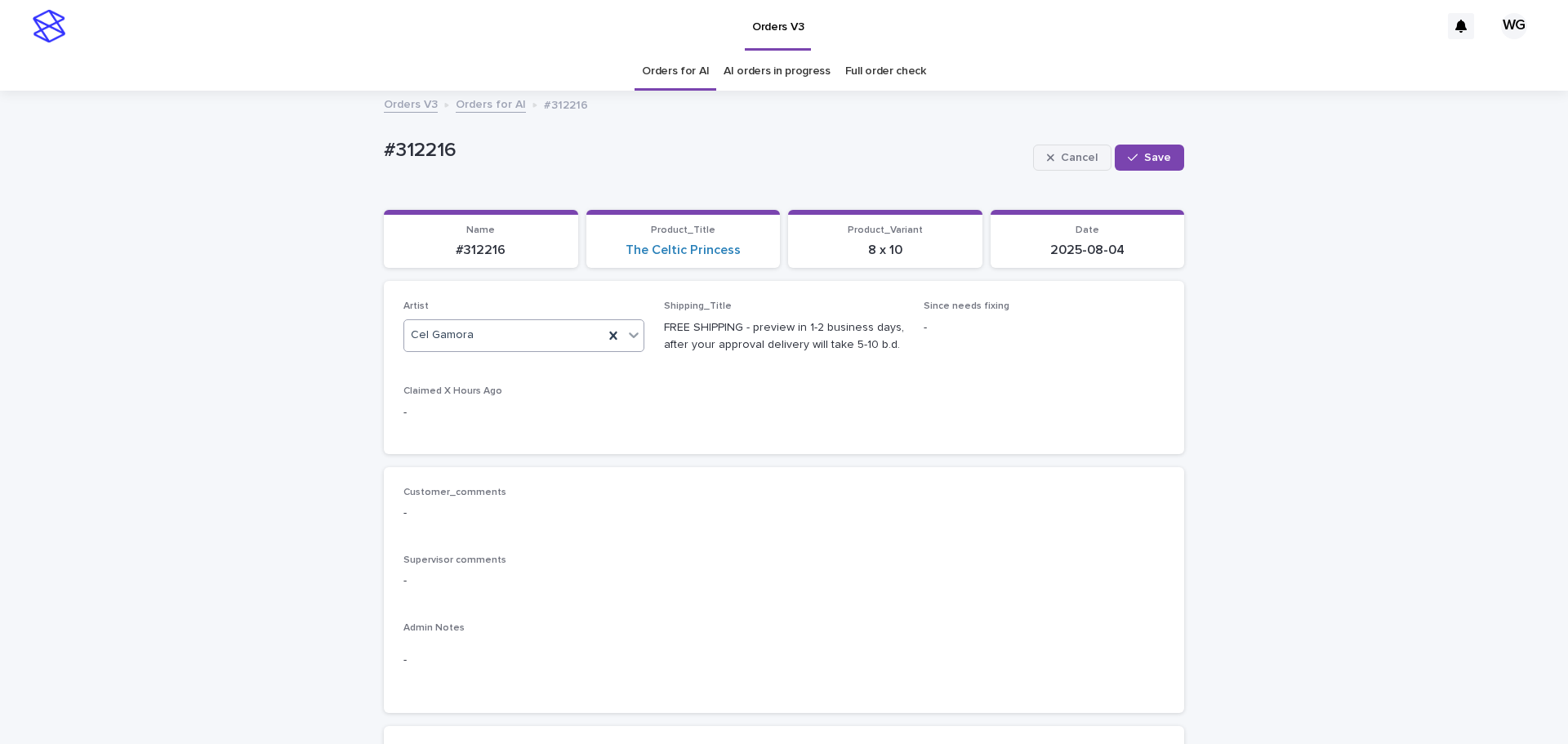 click at bounding box center (1136, 158) 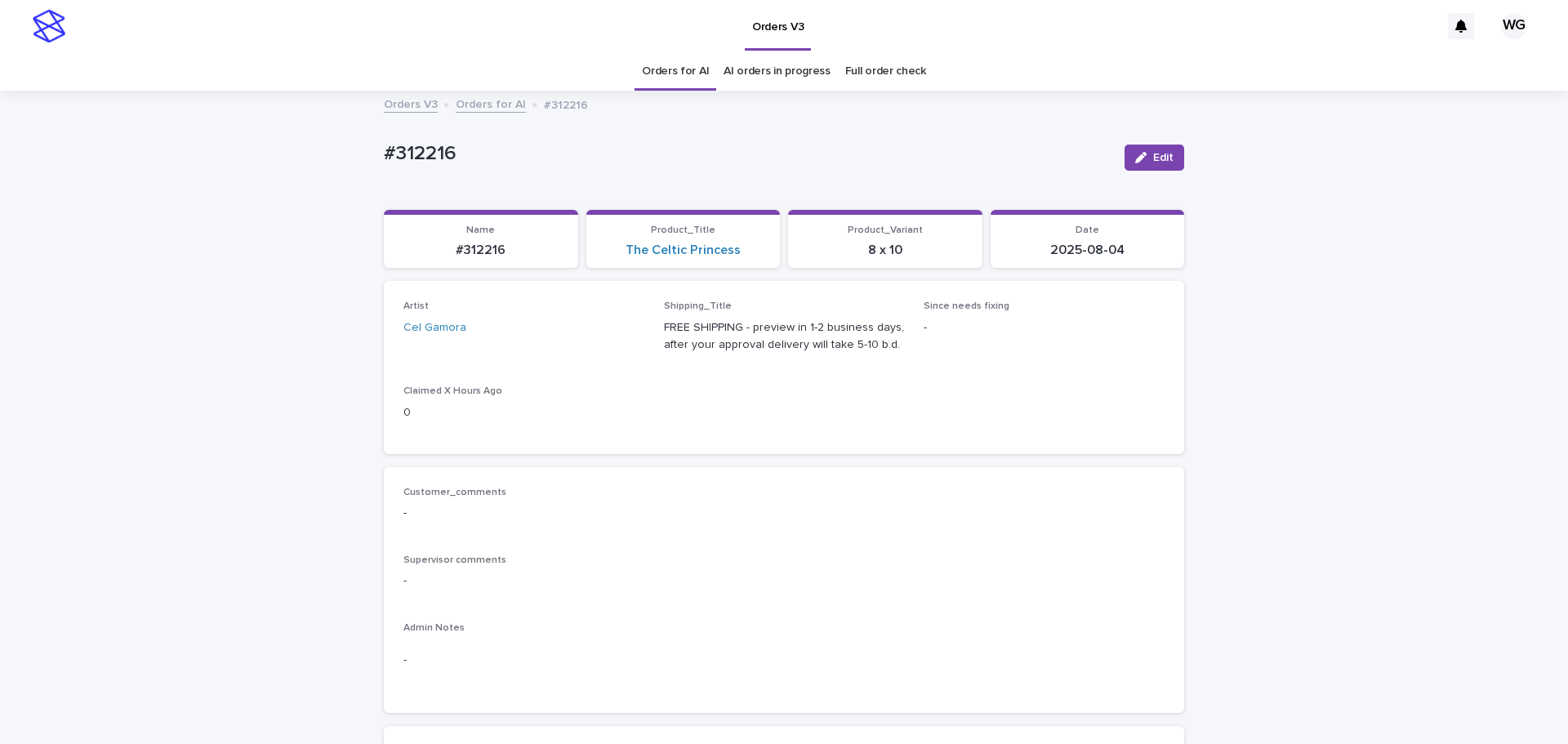 click on "#312216" at bounding box center (747, 154) 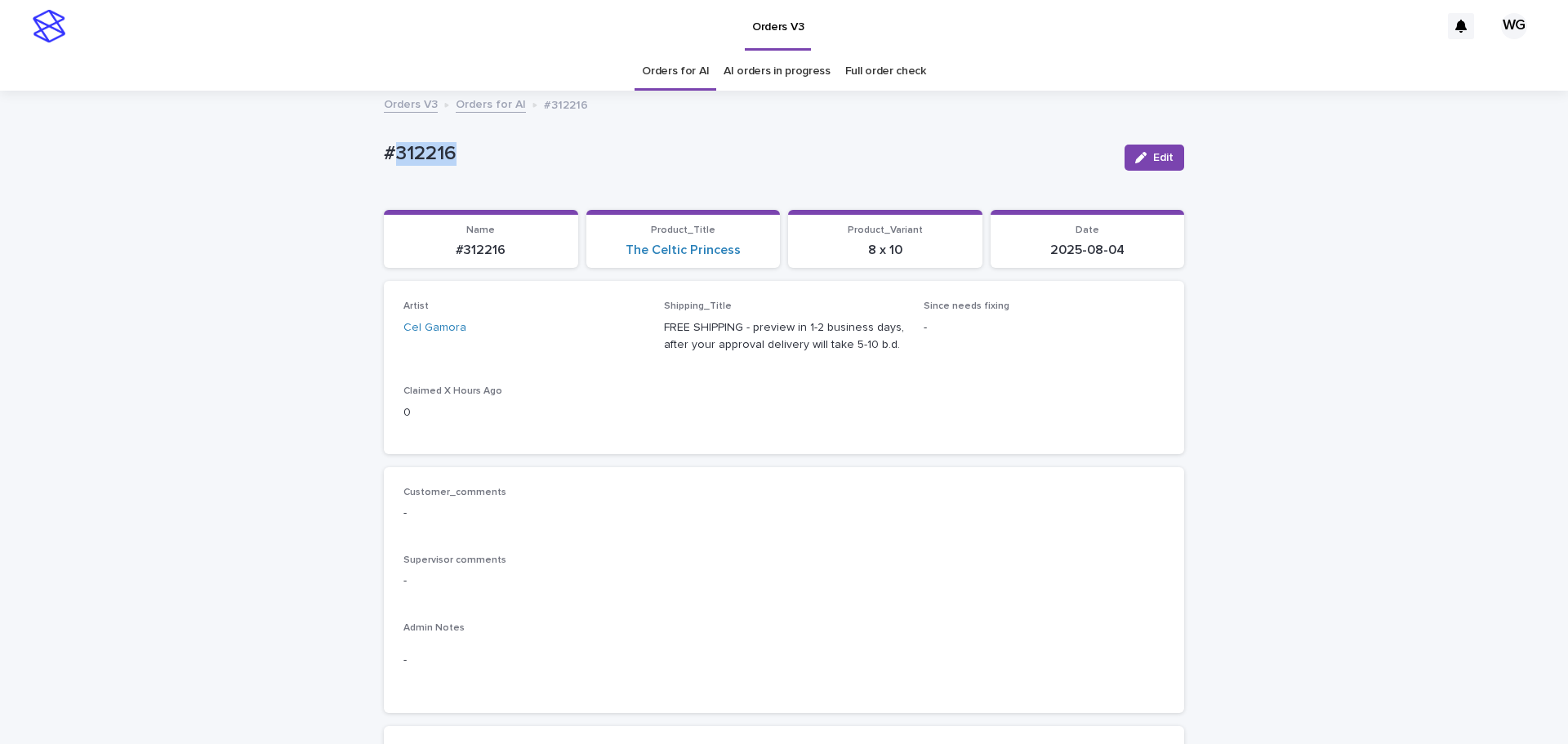 click on "#312216" at bounding box center (747, 154) 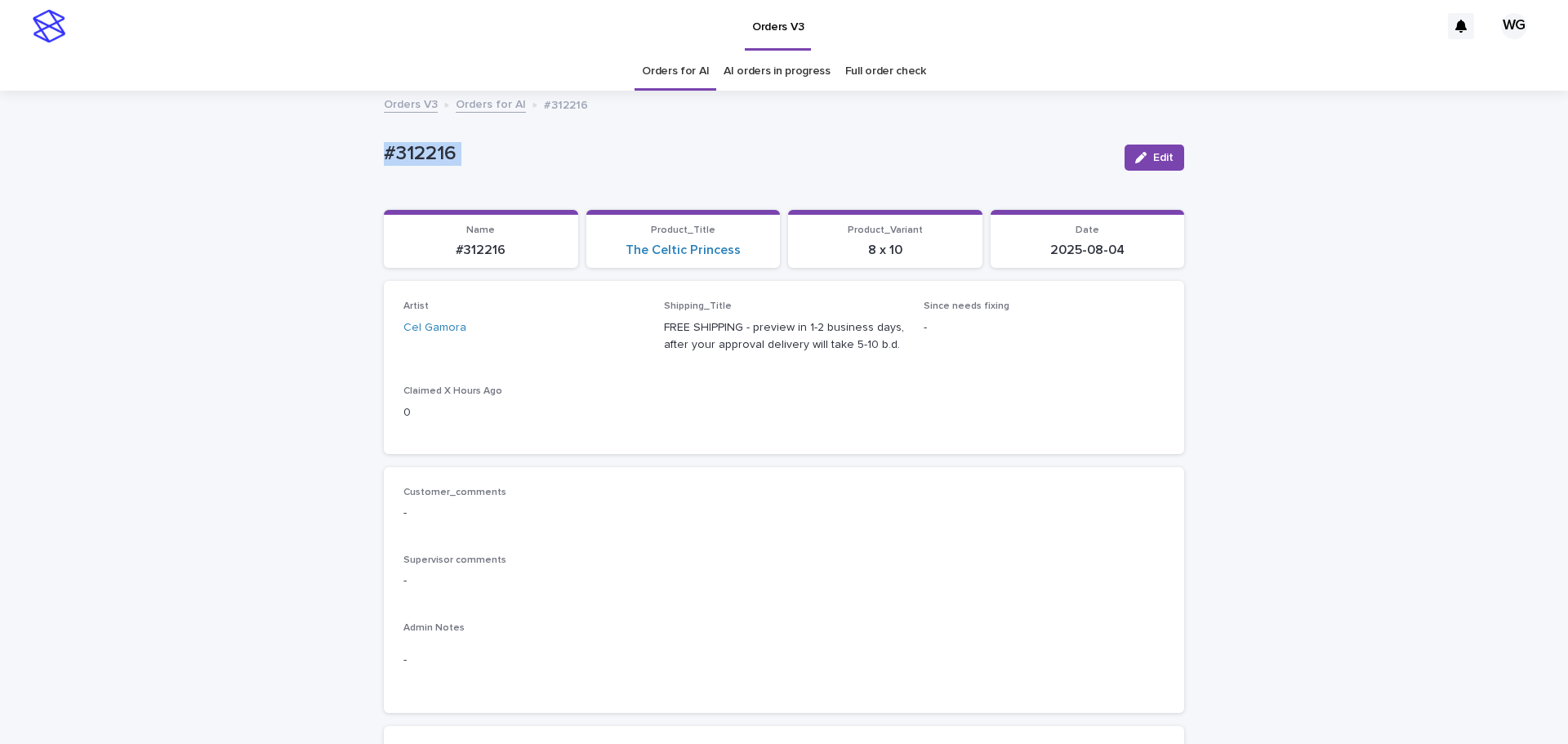 click on "#312216" at bounding box center (747, 154) 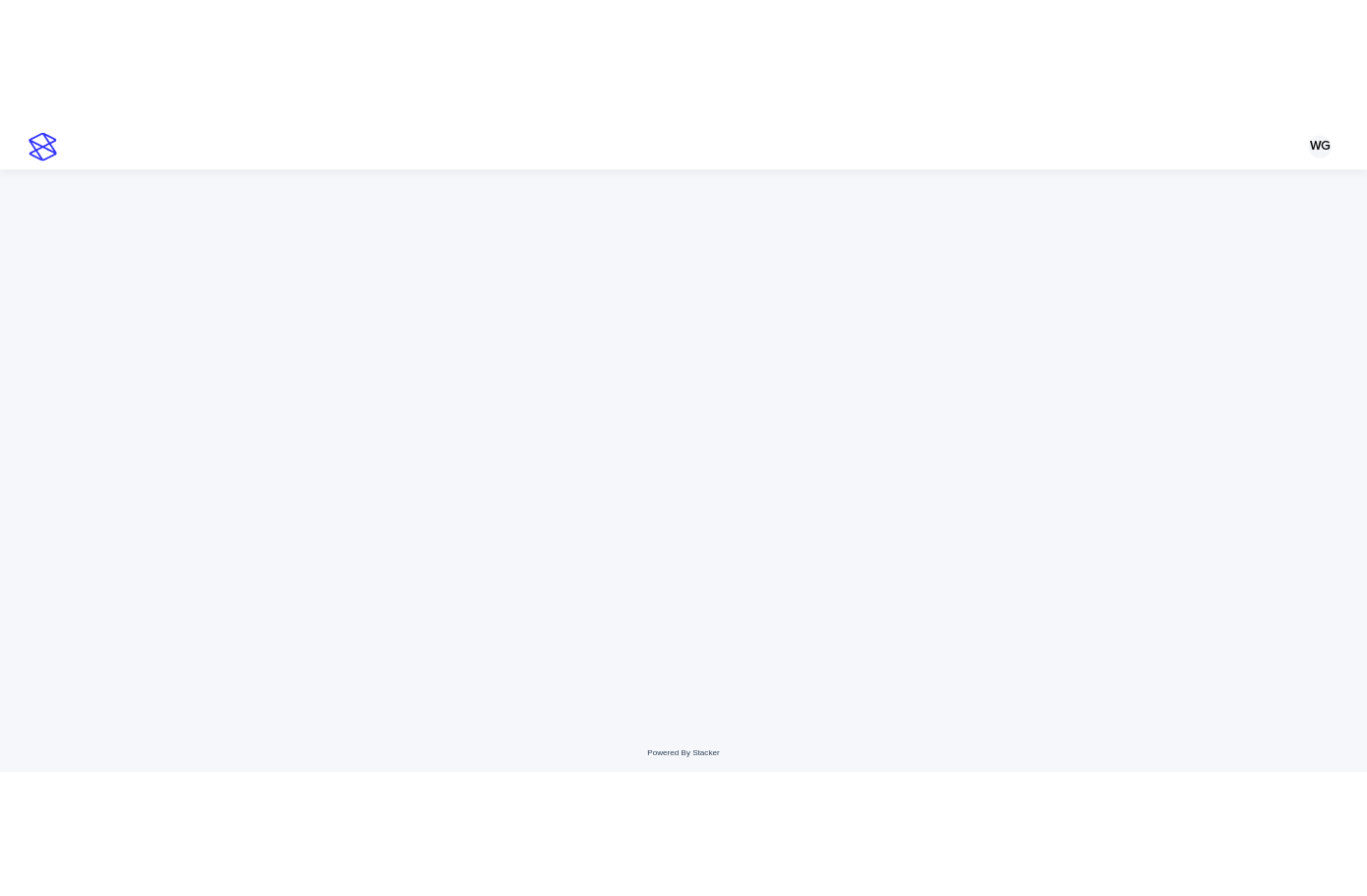 scroll, scrollTop: 0, scrollLeft: 0, axis: both 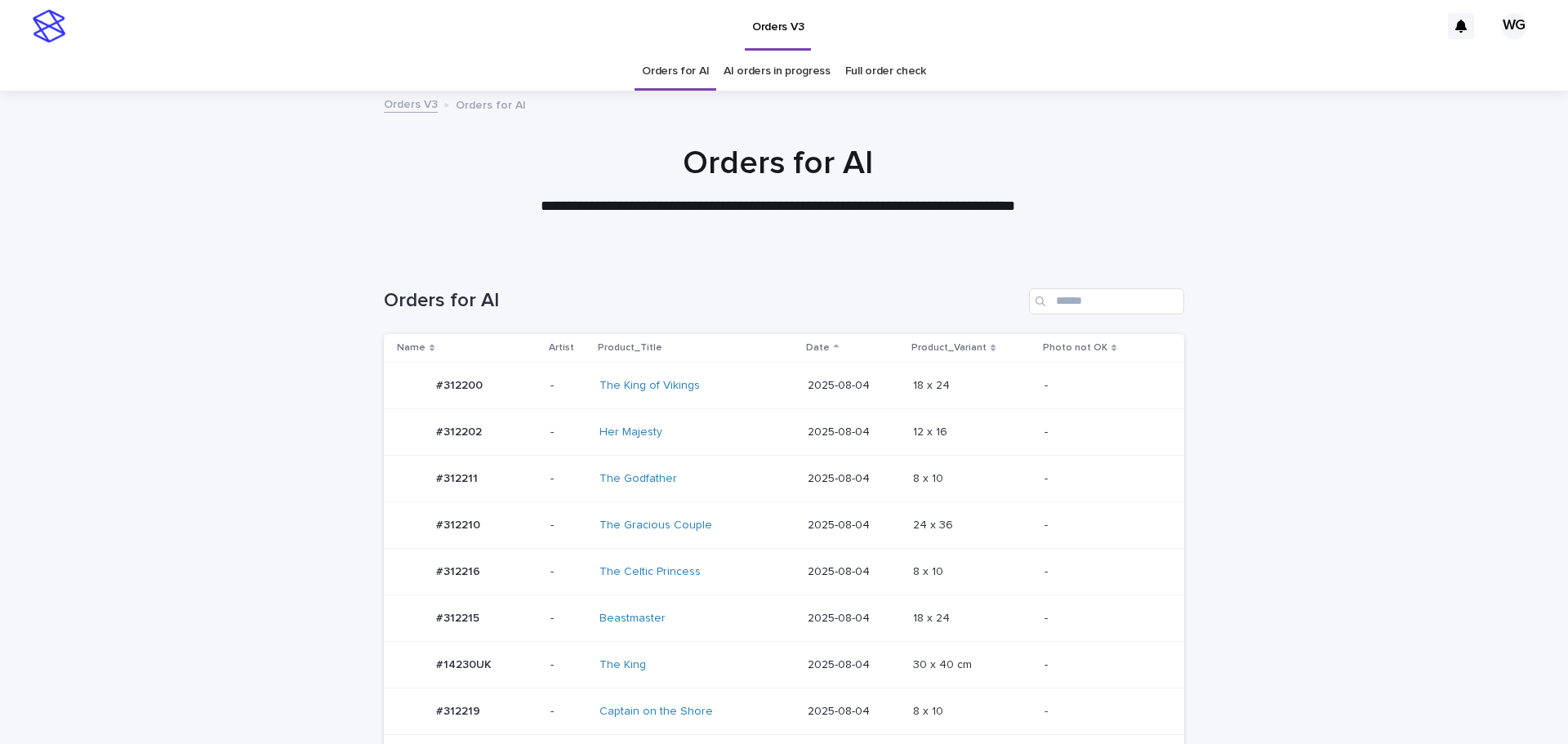 click on "8 x 10 8 x 10" at bounding box center [972, 711] 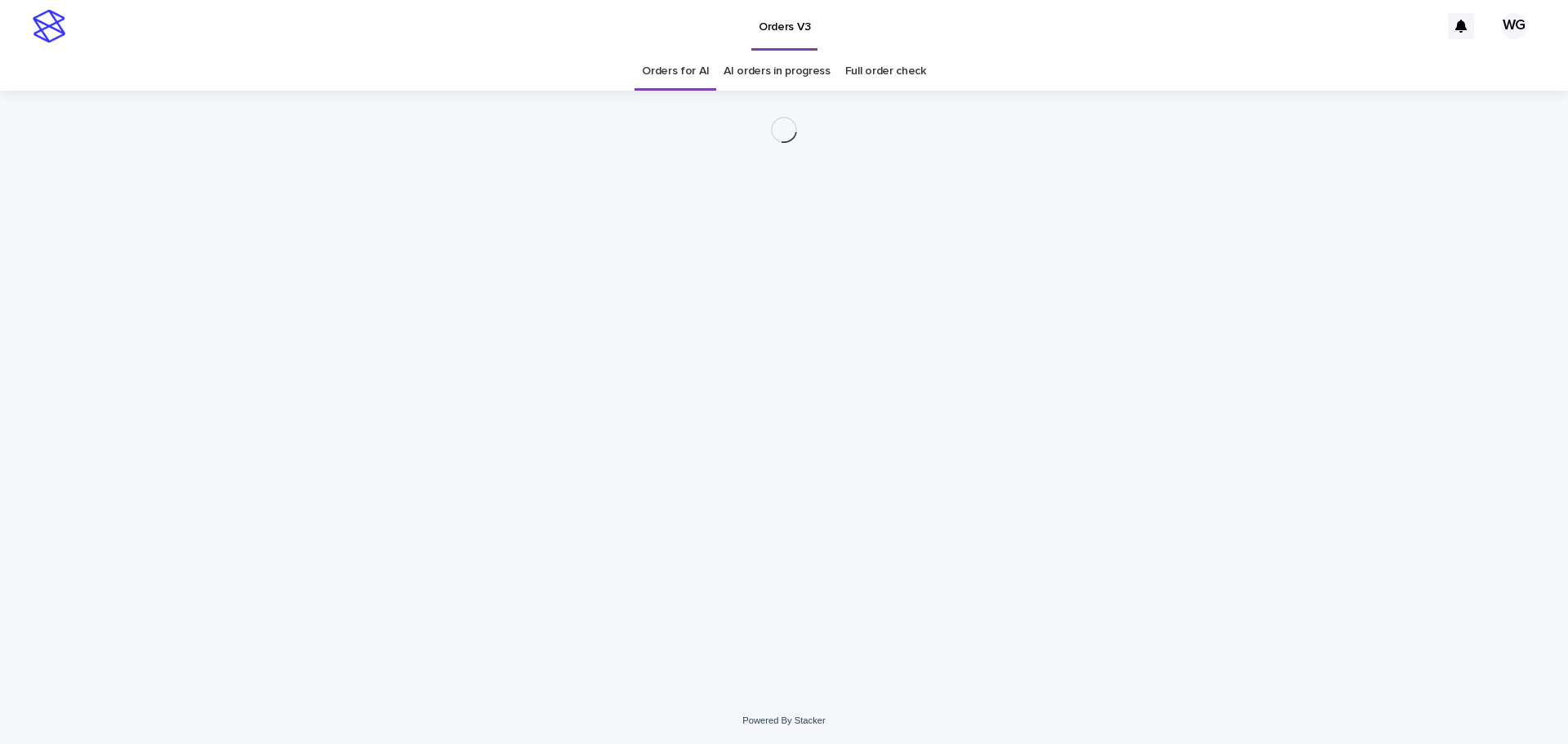 click on "Orders V3 WG Orders for AI AI orders in progress Full order check Loading... Saving… Loading... Saving… Powered By Stacker" at bounding box center [784, 372] 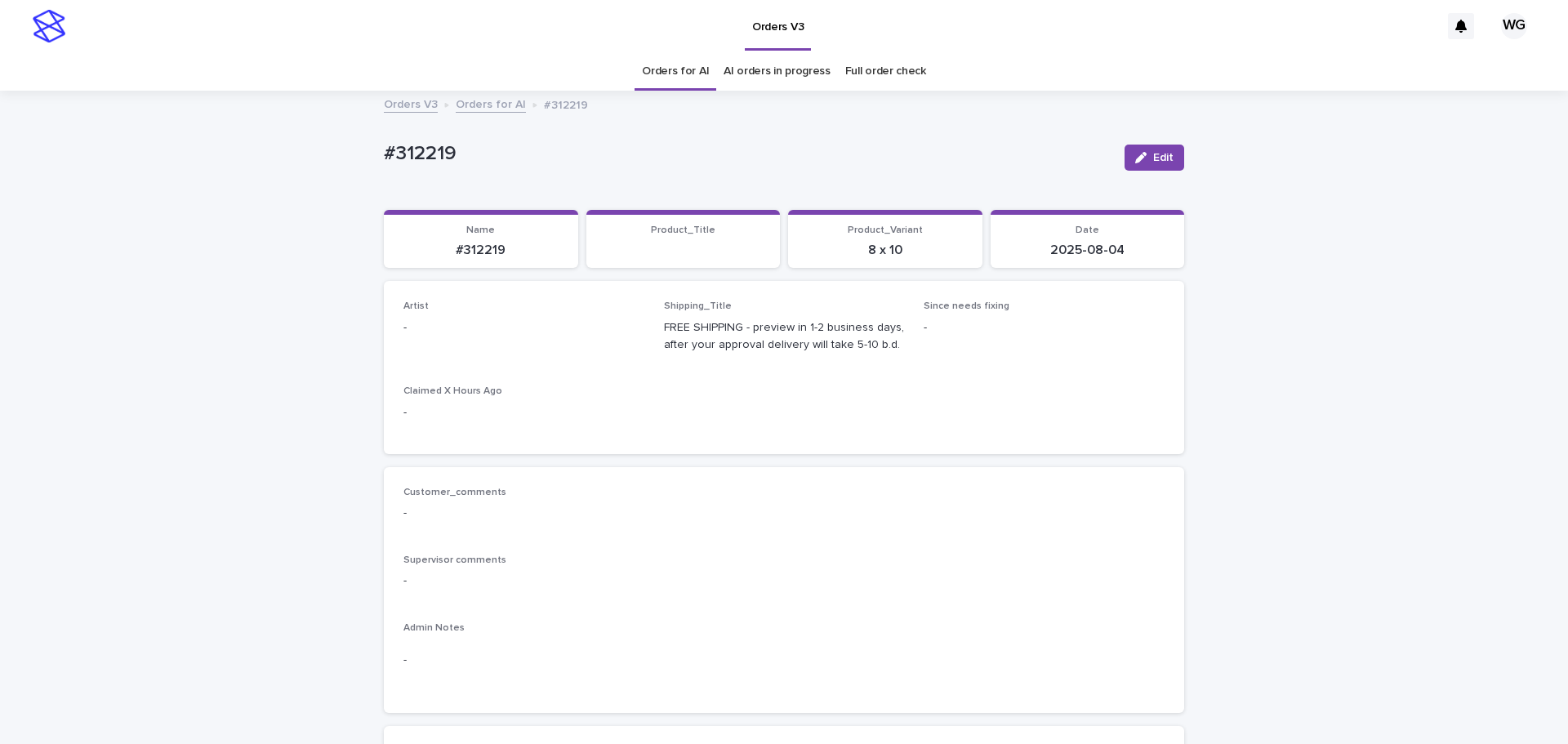 click on "Edit" at bounding box center [1163, 158] 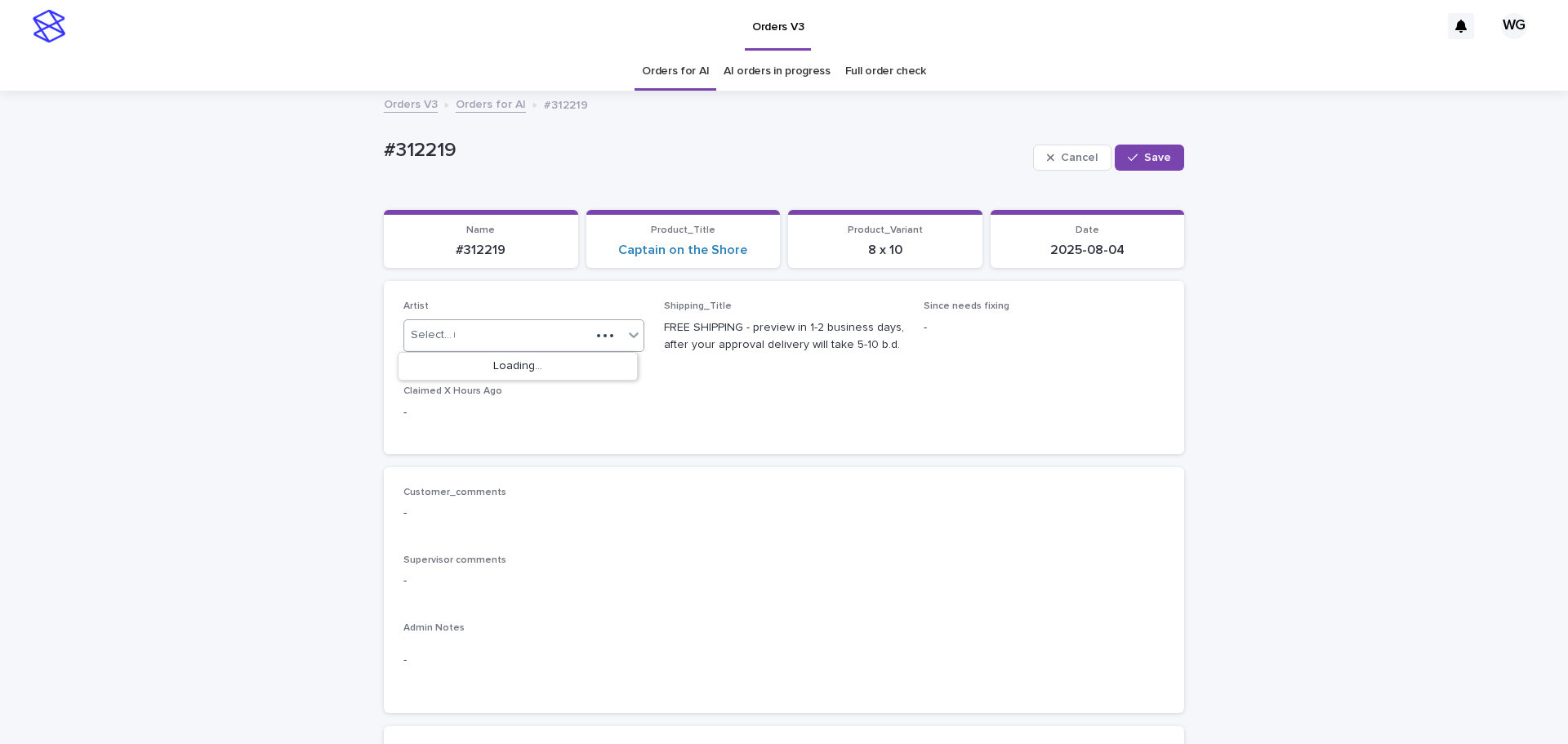 type on "**" 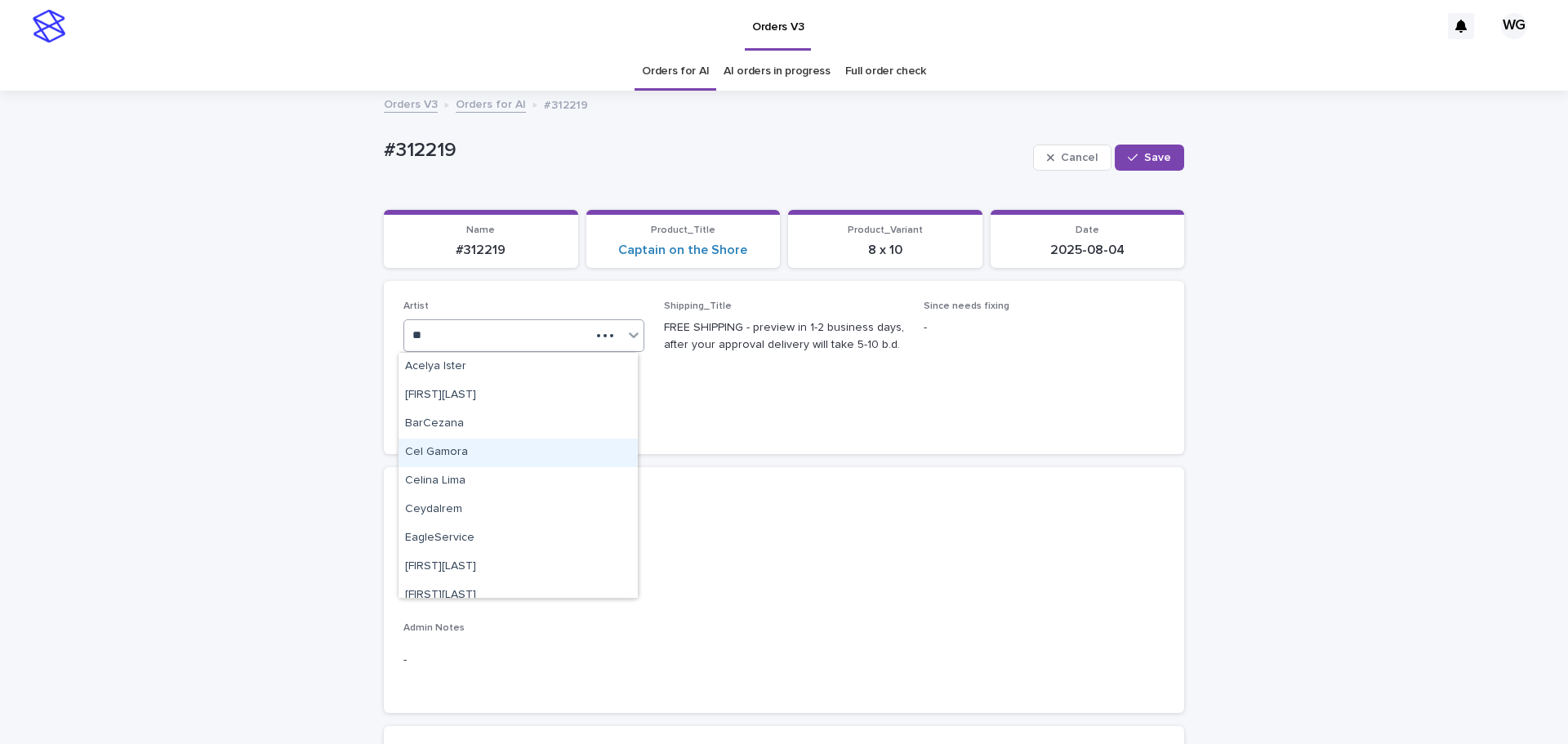 click on "Cel Gamora" at bounding box center (518, 452) 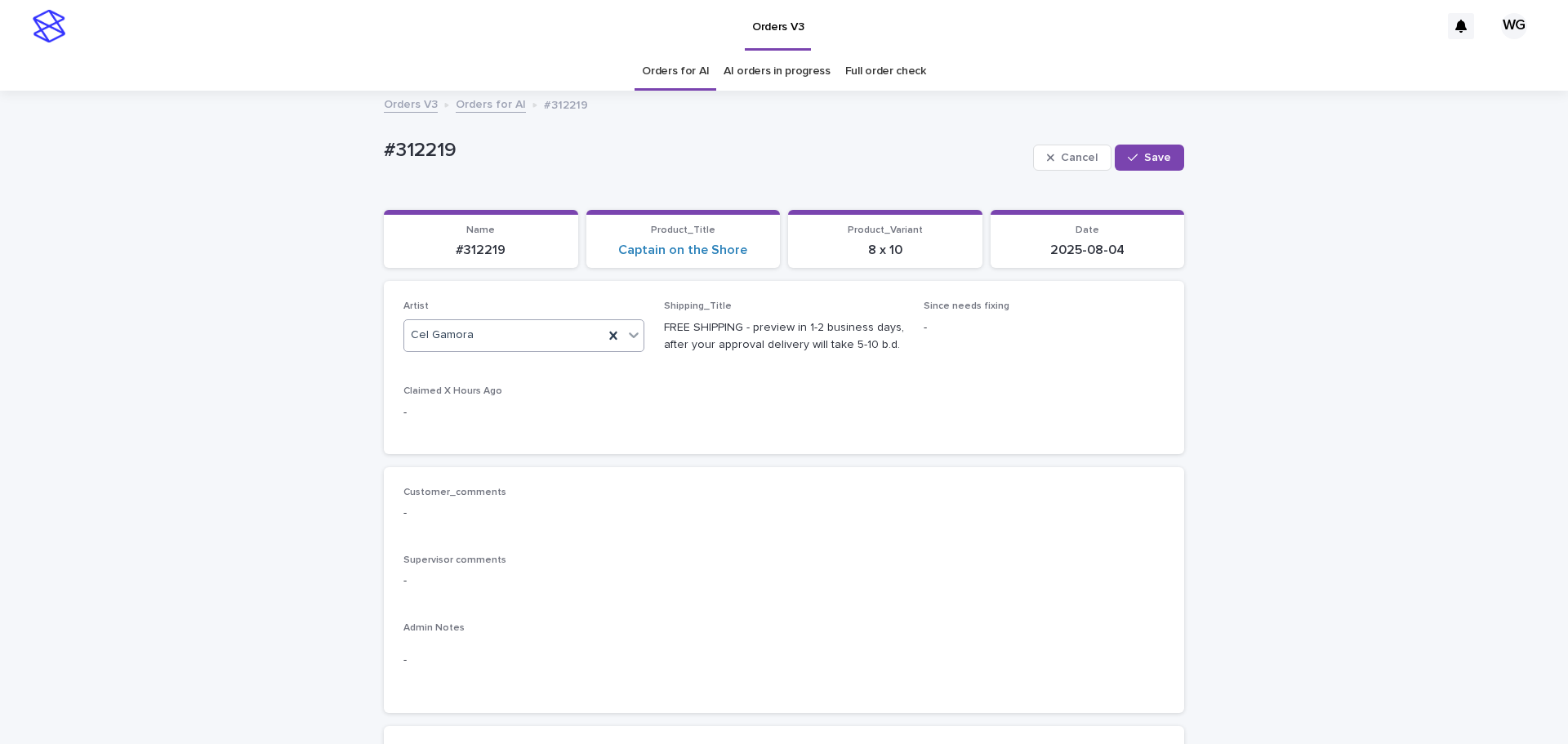 click on "Save" at bounding box center (1157, 158) 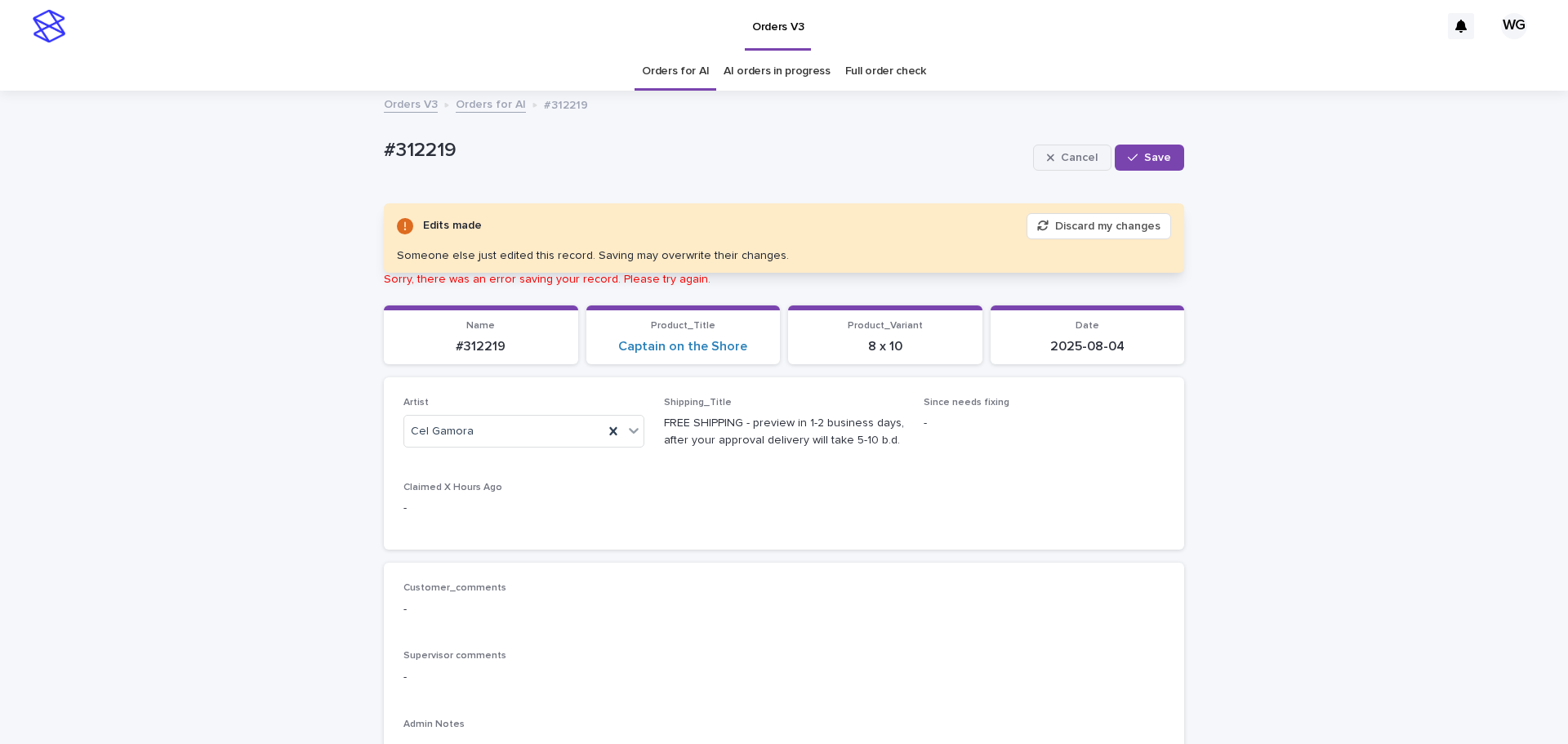 click on "Save" at bounding box center (1157, 158) 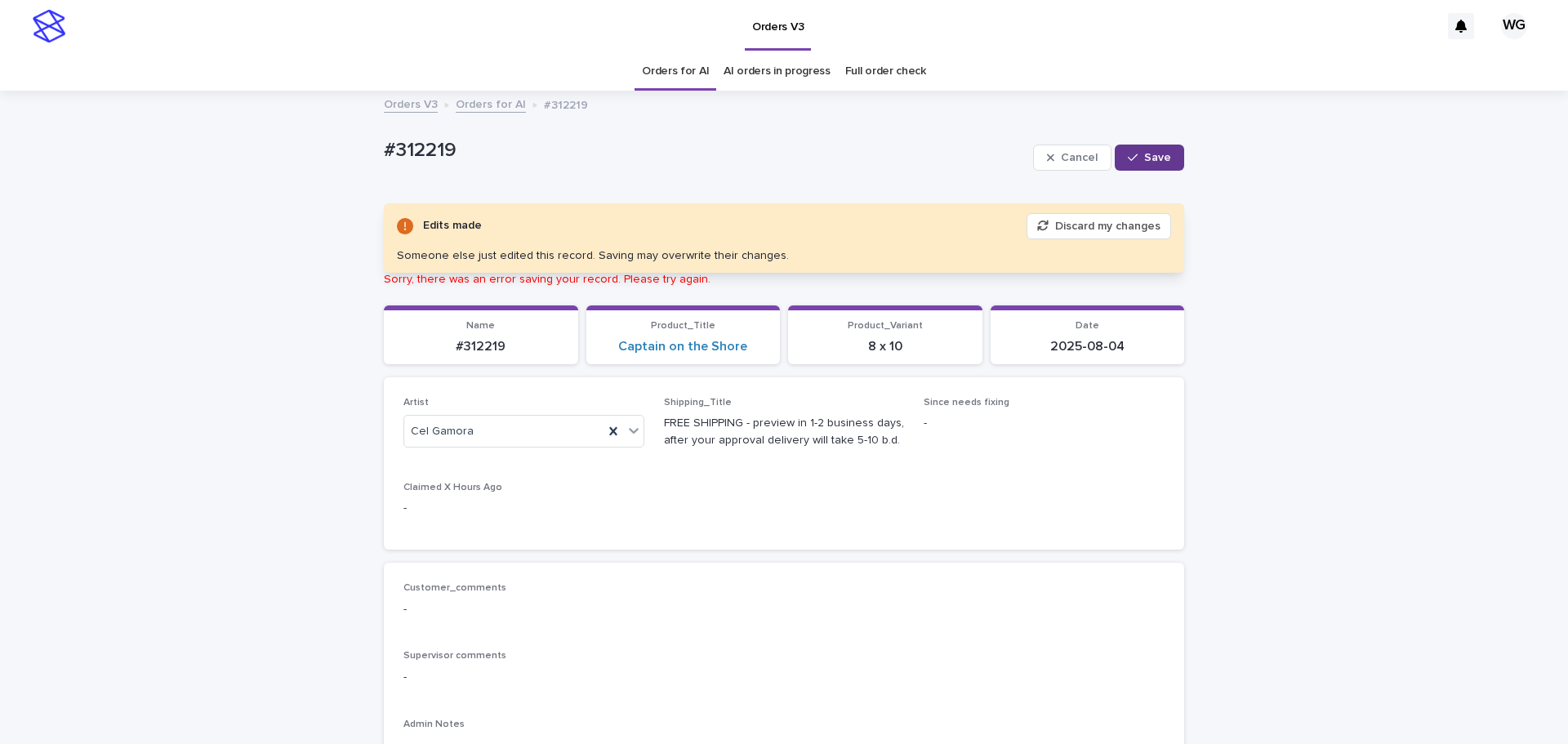 click on "Save" at bounding box center (1149, 158) 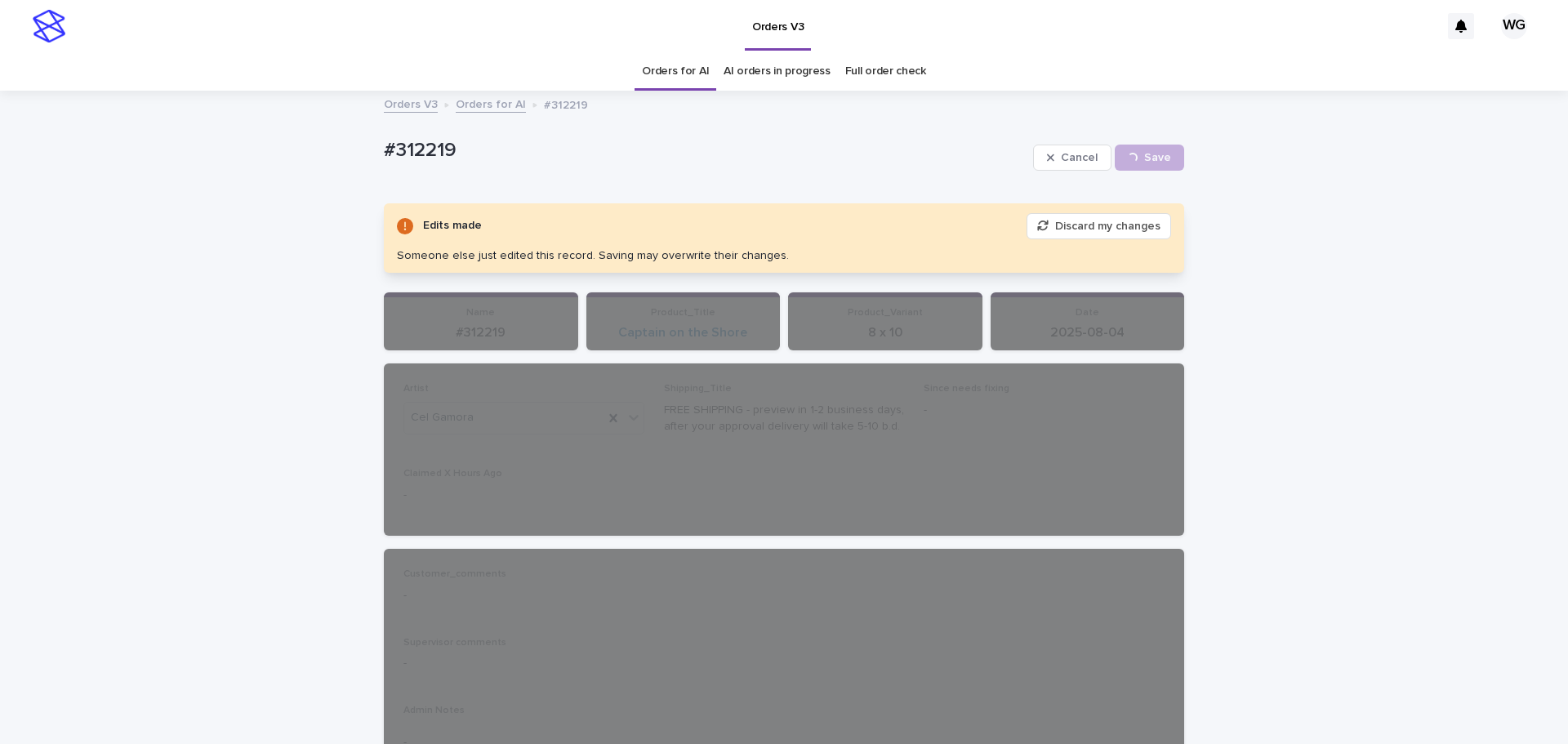 click on "#312219" at bounding box center [705, 150] 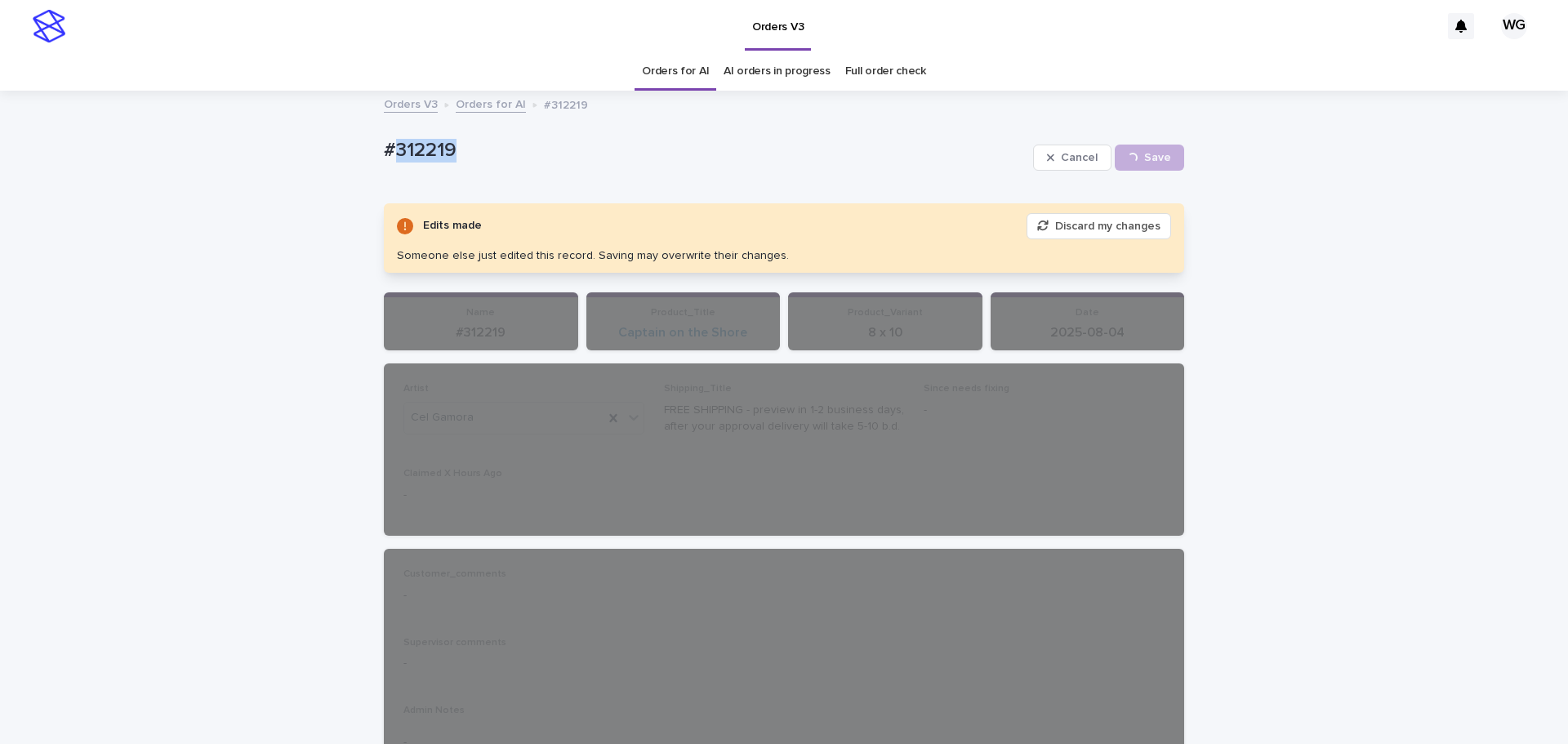 click on "#312219" at bounding box center (705, 150) 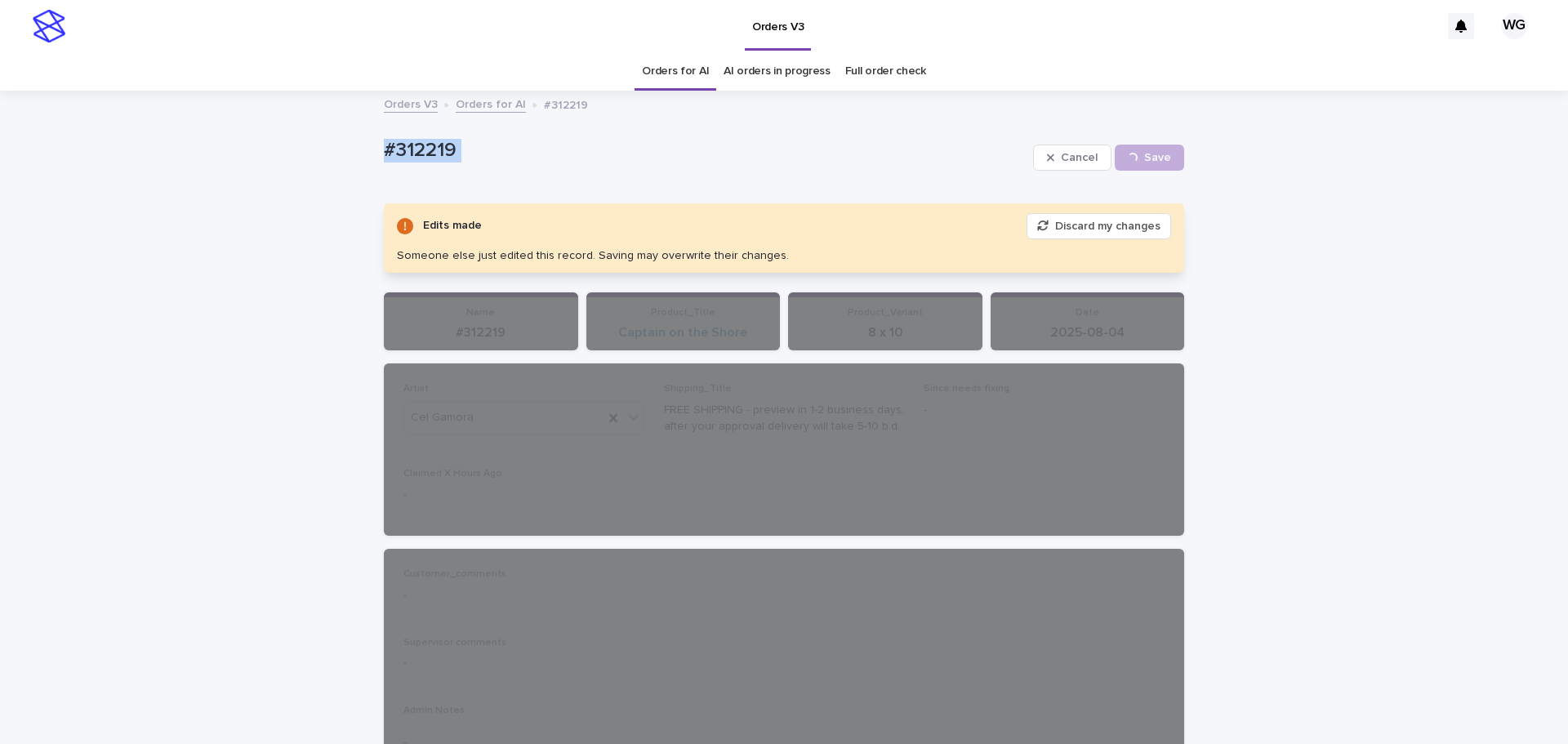 copy on "#312219 Cancel Loading... Save" 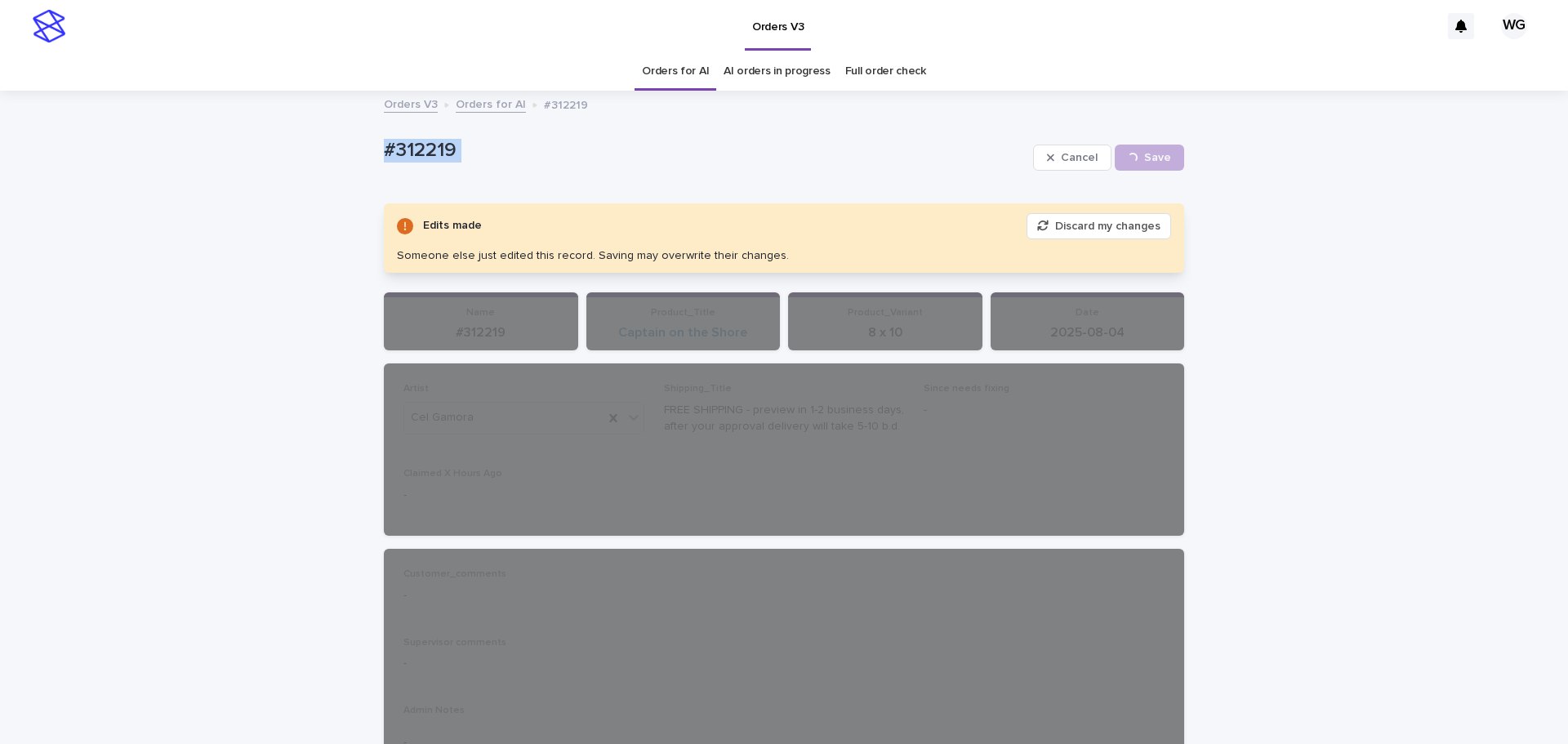 click on "#312219" at bounding box center (705, 150) 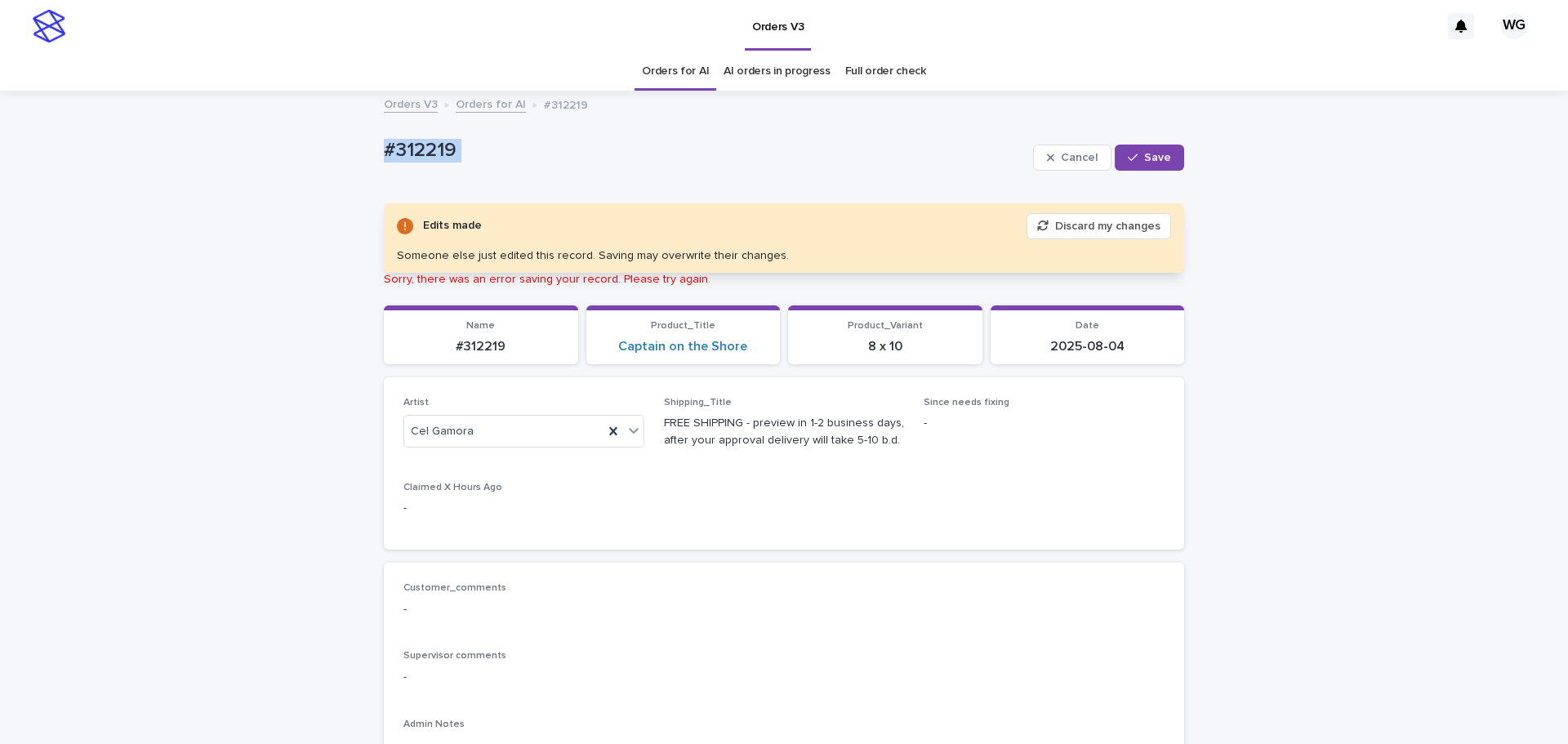 click on "Save" at bounding box center (1157, 158) 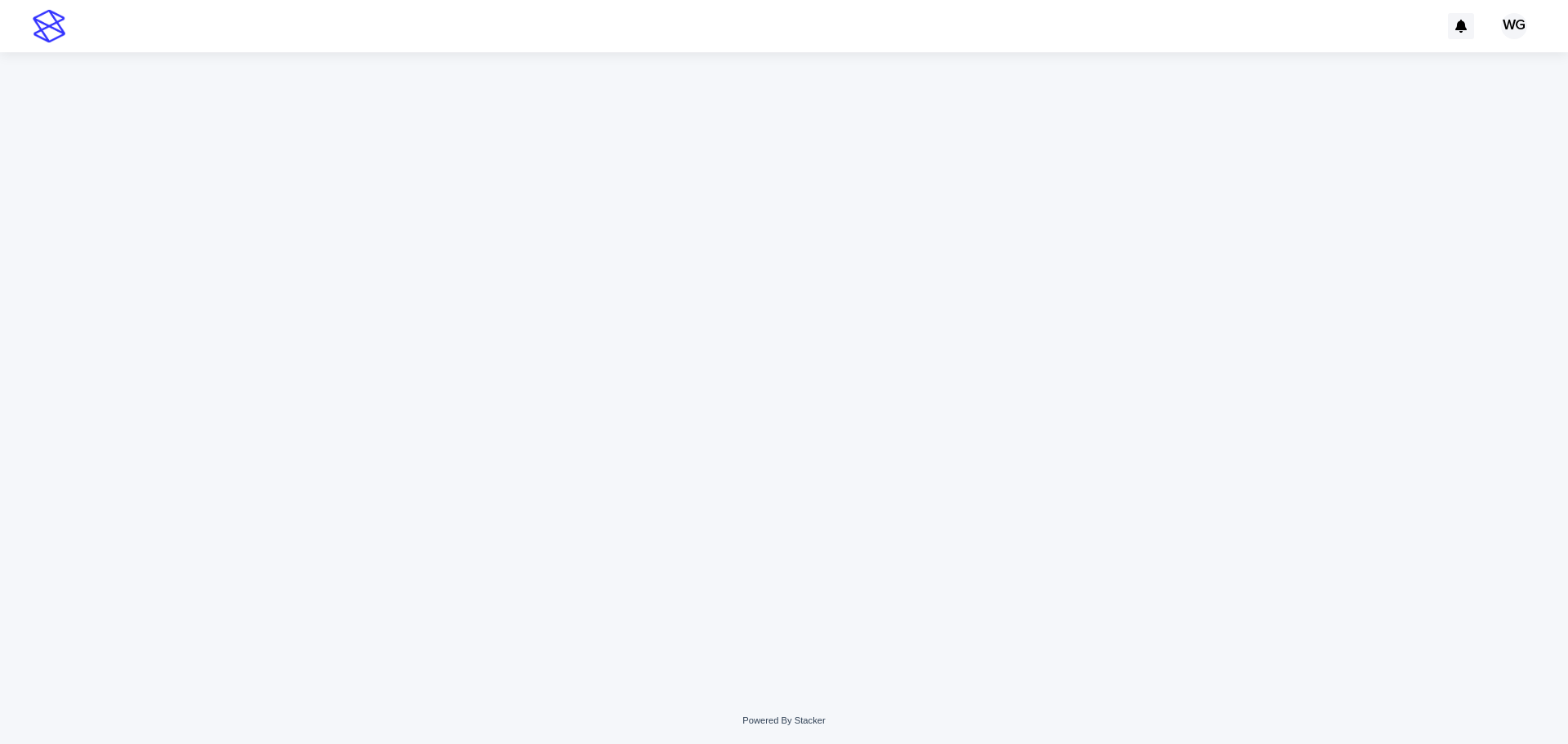 scroll, scrollTop: 0, scrollLeft: 0, axis: both 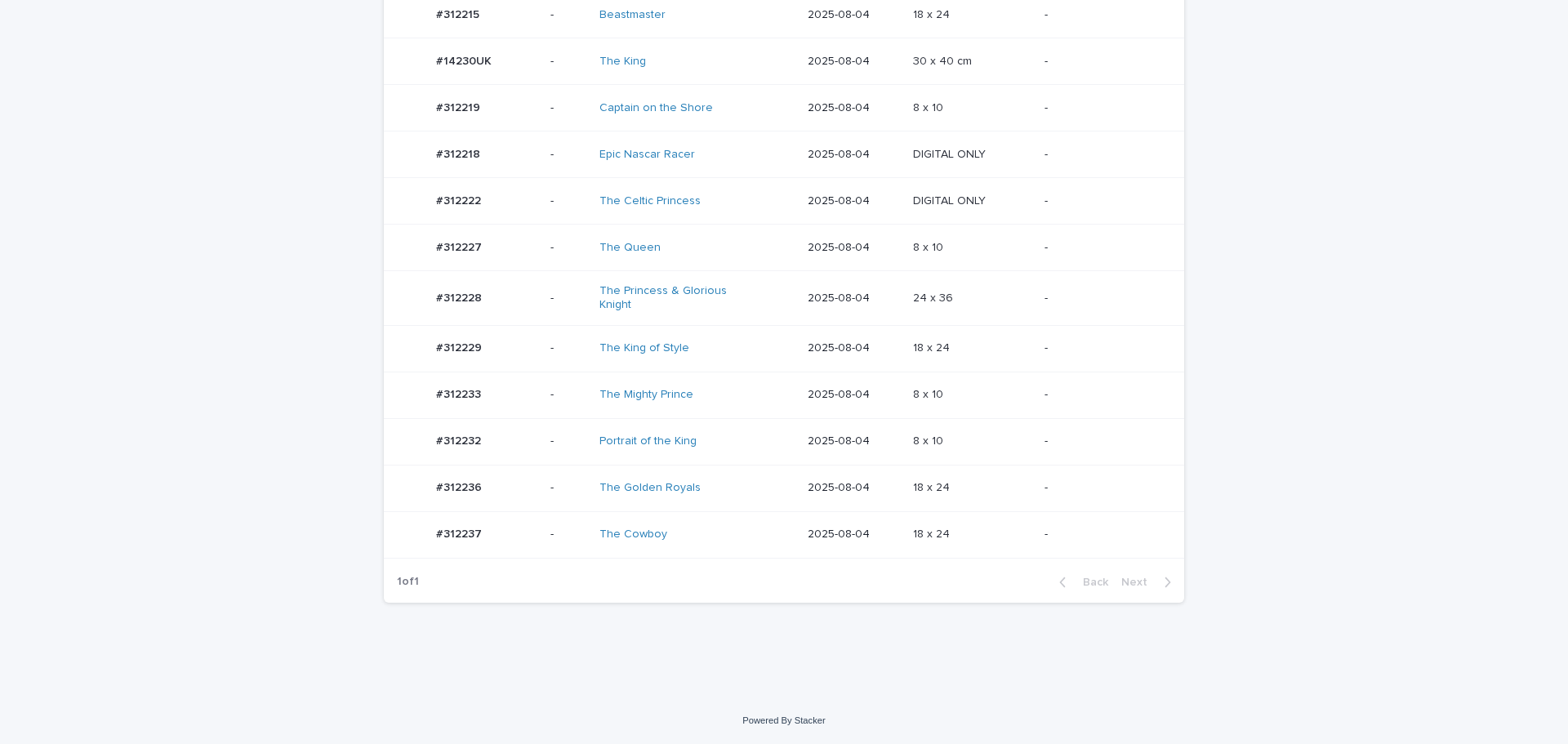 click on "Loading... Saving… Loading... Saving… Orders for AI Name Artist Product_Title Date Product_Variant Photo not OK #312200 #312200   - The King of Vikings   2025-08-04 18 x 24 18 x 24   - #312202 #312202   - Her Majesty   2025-08-04 12 x 16 12 x 16   - #312211 #312211   - The Godfather   2025-08-04 8 x 10 8 x 10   - #312215 #312215   - Beastmaster   2025-08-04 18 x 24 18 x 24   - #14230UK #14230UK   - The King   2025-08-04 30 x 40 cm 30 x 40 cm   - #312219 #312219   - Captain on the Shore   2025-08-04 8 x 10 8 x 10   - #312218 #312218   - Epic Nascar Racer   2025-08-04 DIGITAL ONLY DIGITAL ONLY   - #312222 #312222   - The Celtic Princess   2025-08-04 DIGITAL ONLY DIGITAL ONLY   - #312227 #312227   - The Queen   2025-08-04 8 x 10 8 x 10   - #312228 #312228   - The Princess & Glorious Knight   2025-08-04 24 x 36 24 x 36   - #312229 #312229   - The King of Style   2025-08-04 18 x 24 18 x 24   - #312233 #312233   - The Mighty Prince   2025-08-04 8 x 10 8 x 10   - #312232 #312232   -" at bounding box center [784, 201] 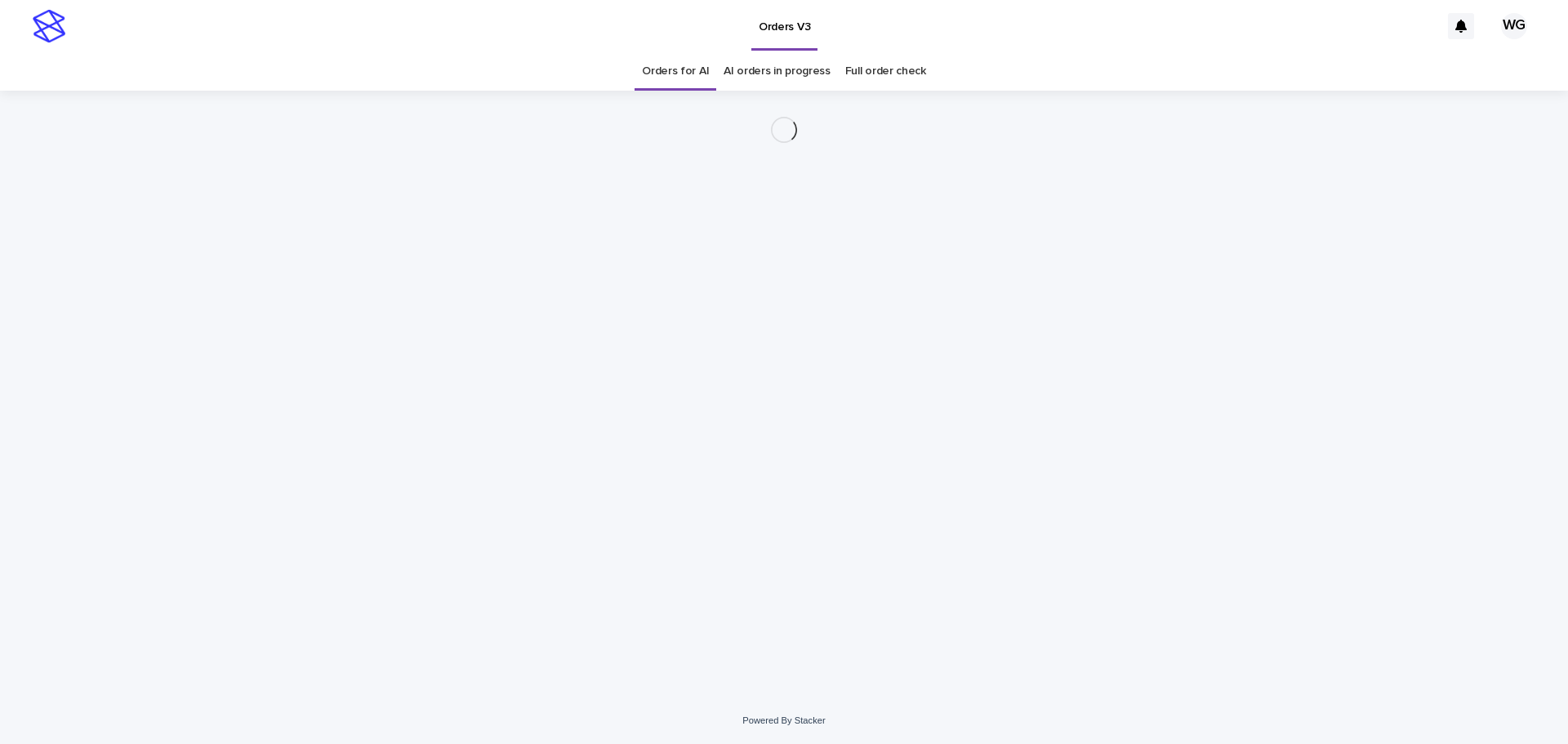 scroll, scrollTop: 0, scrollLeft: 0, axis: both 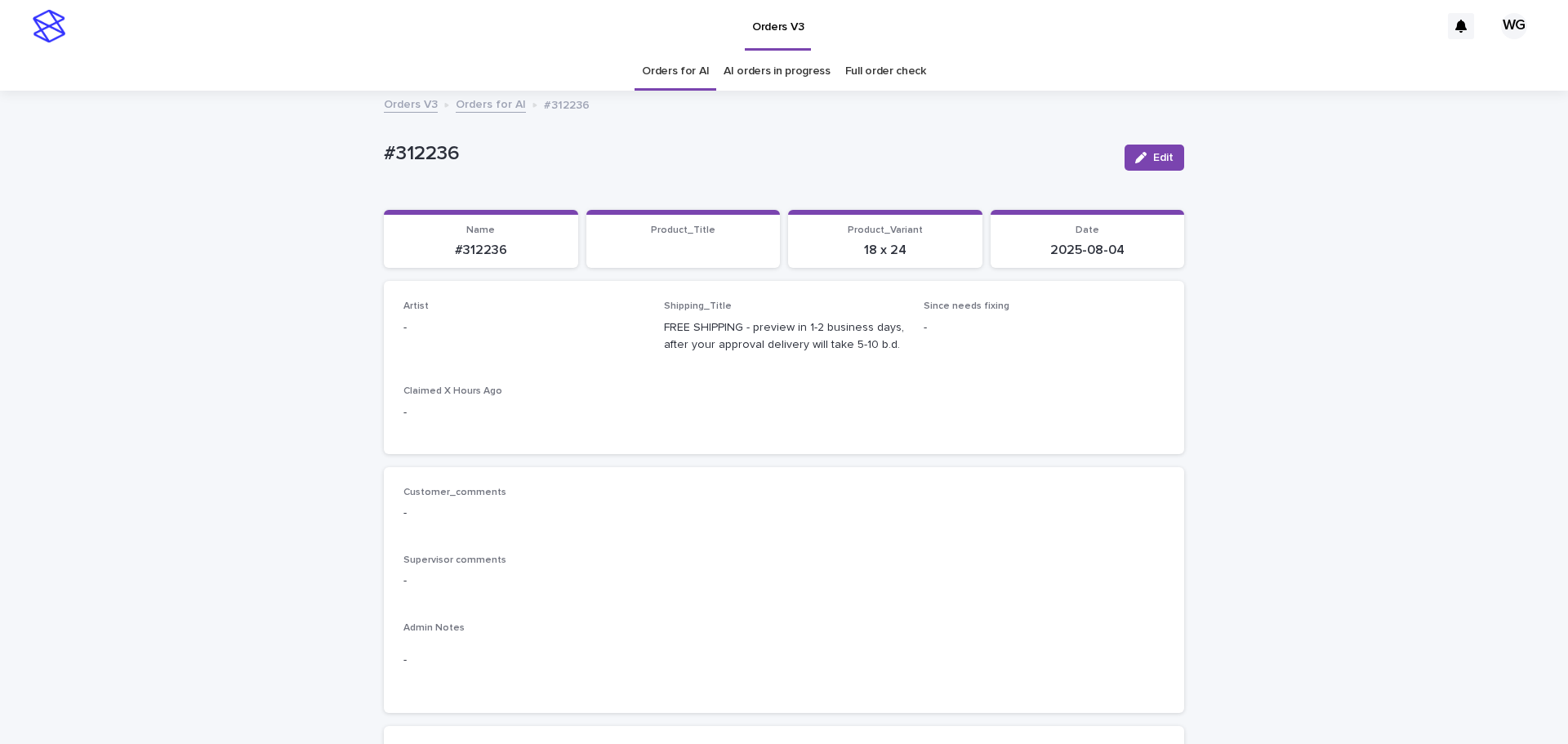 click at bounding box center (1144, 158) 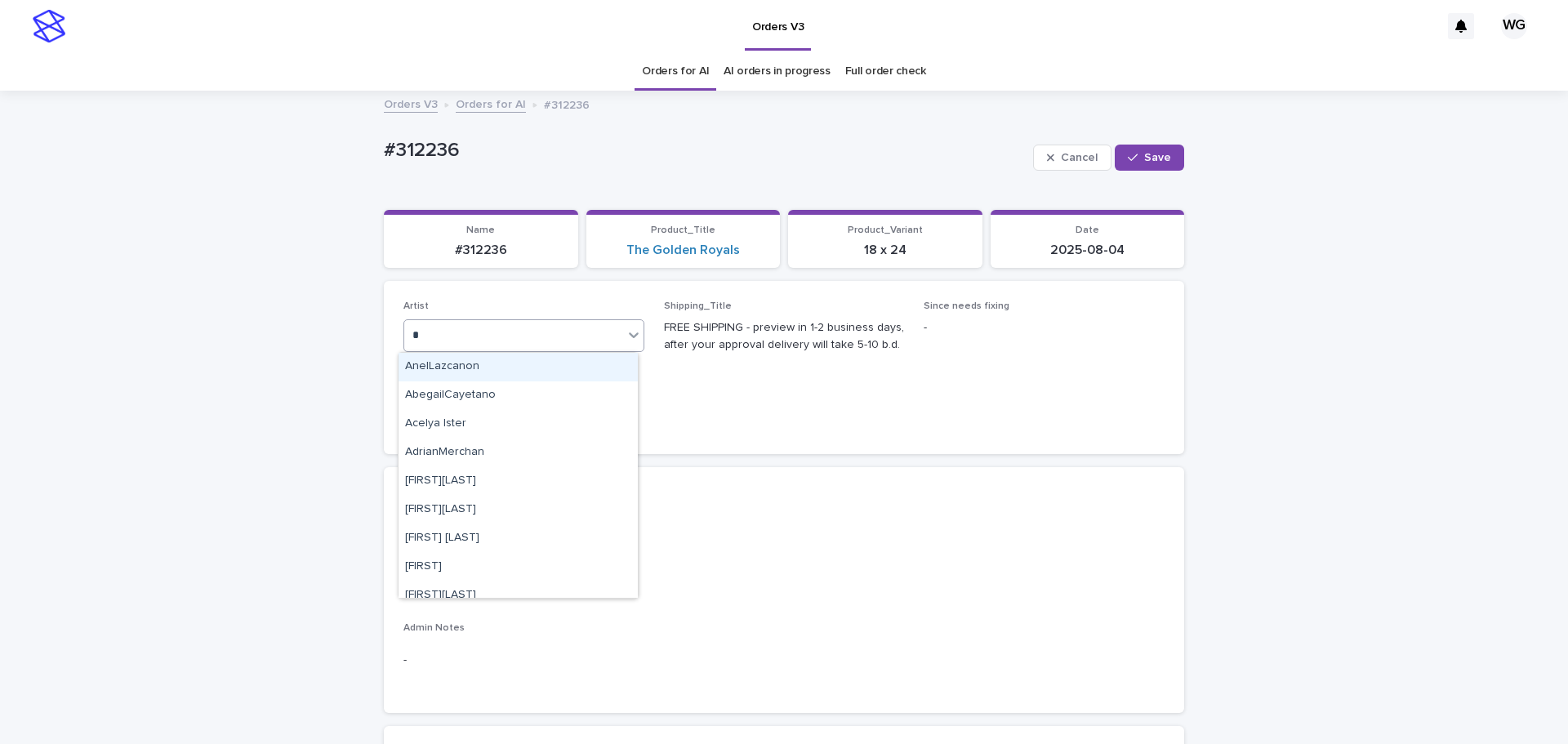 type on "**" 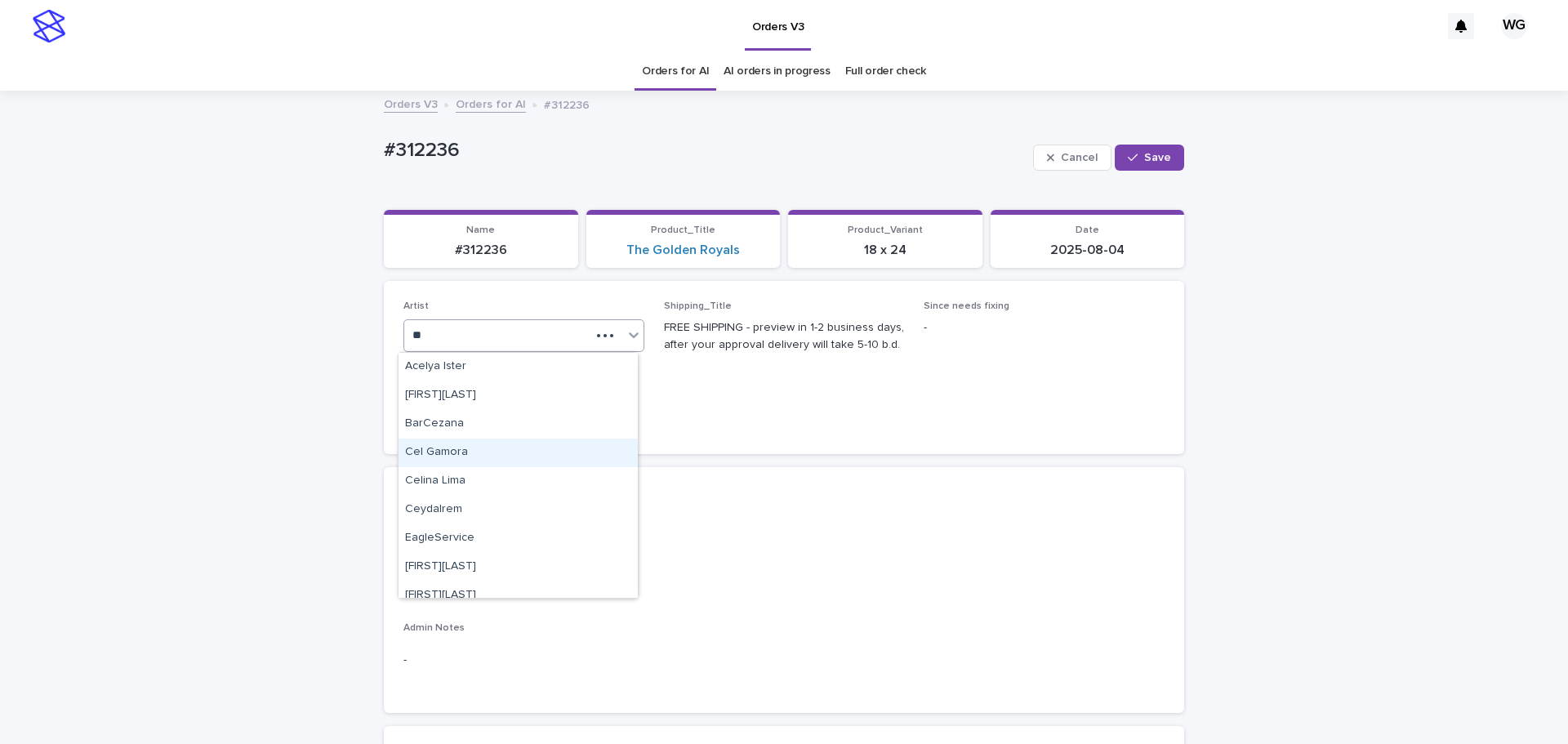 type 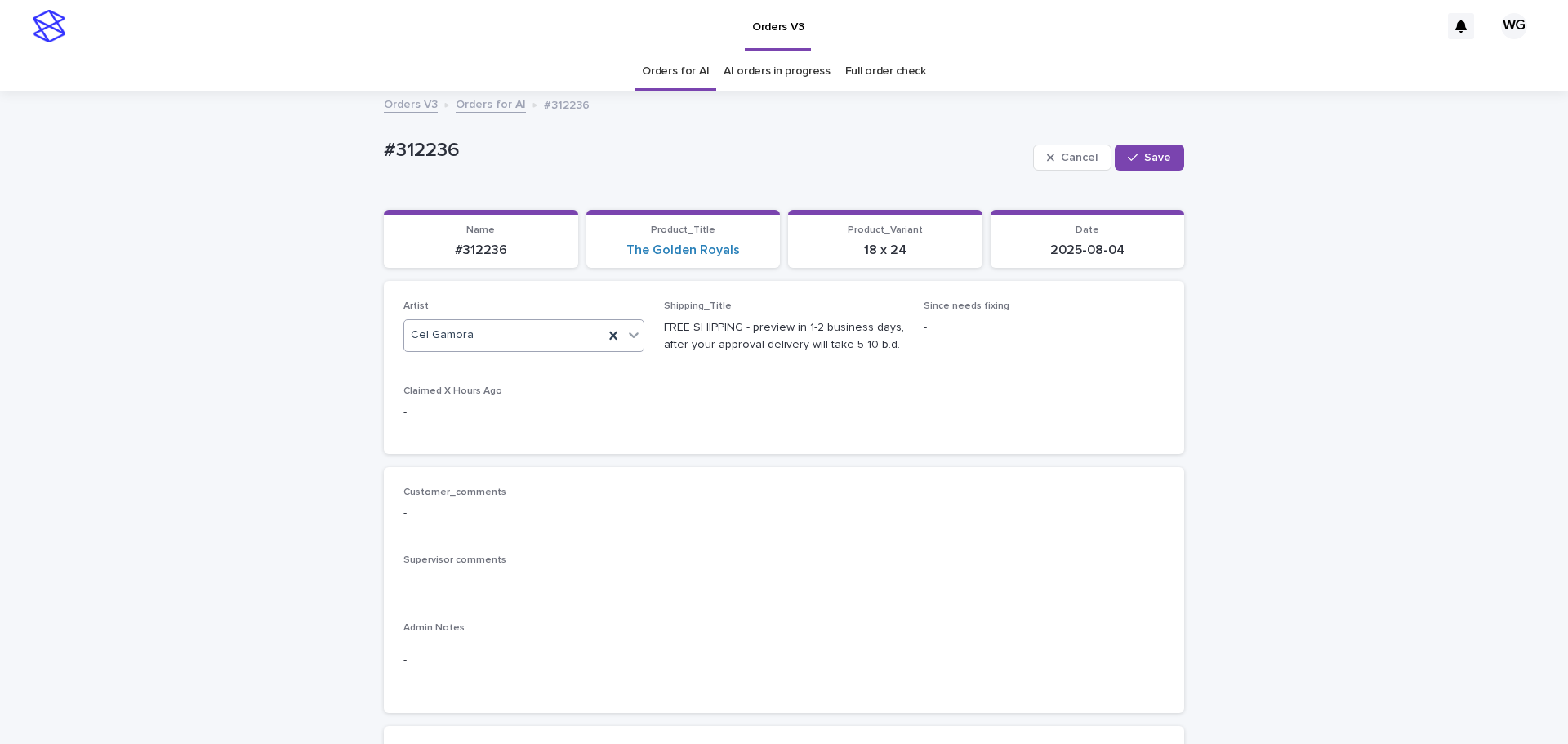 click on "Save" at bounding box center [1157, 158] 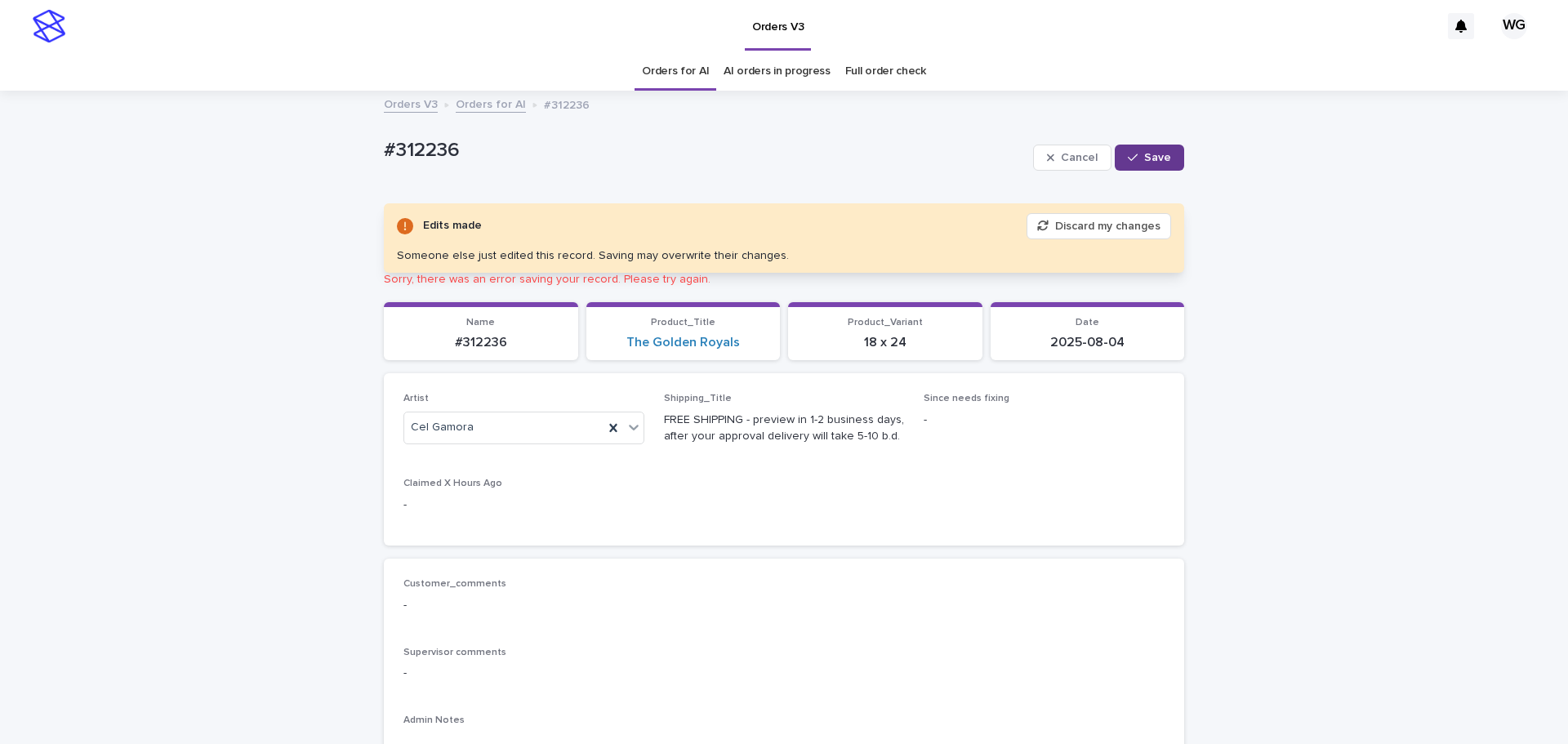 click on "Save" at bounding box center (1157, 158) 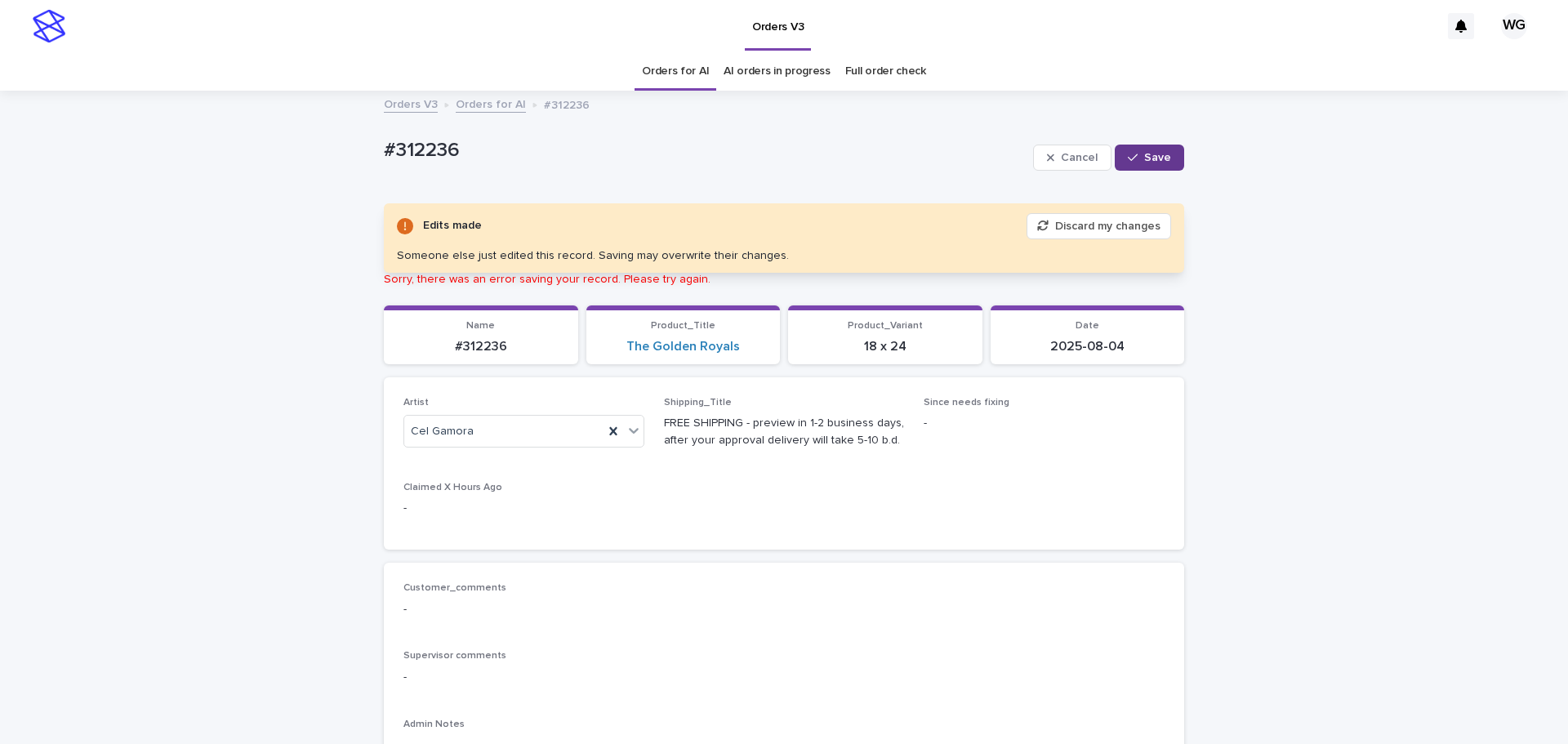 click on "Save" at bounding box center [1157, 158] 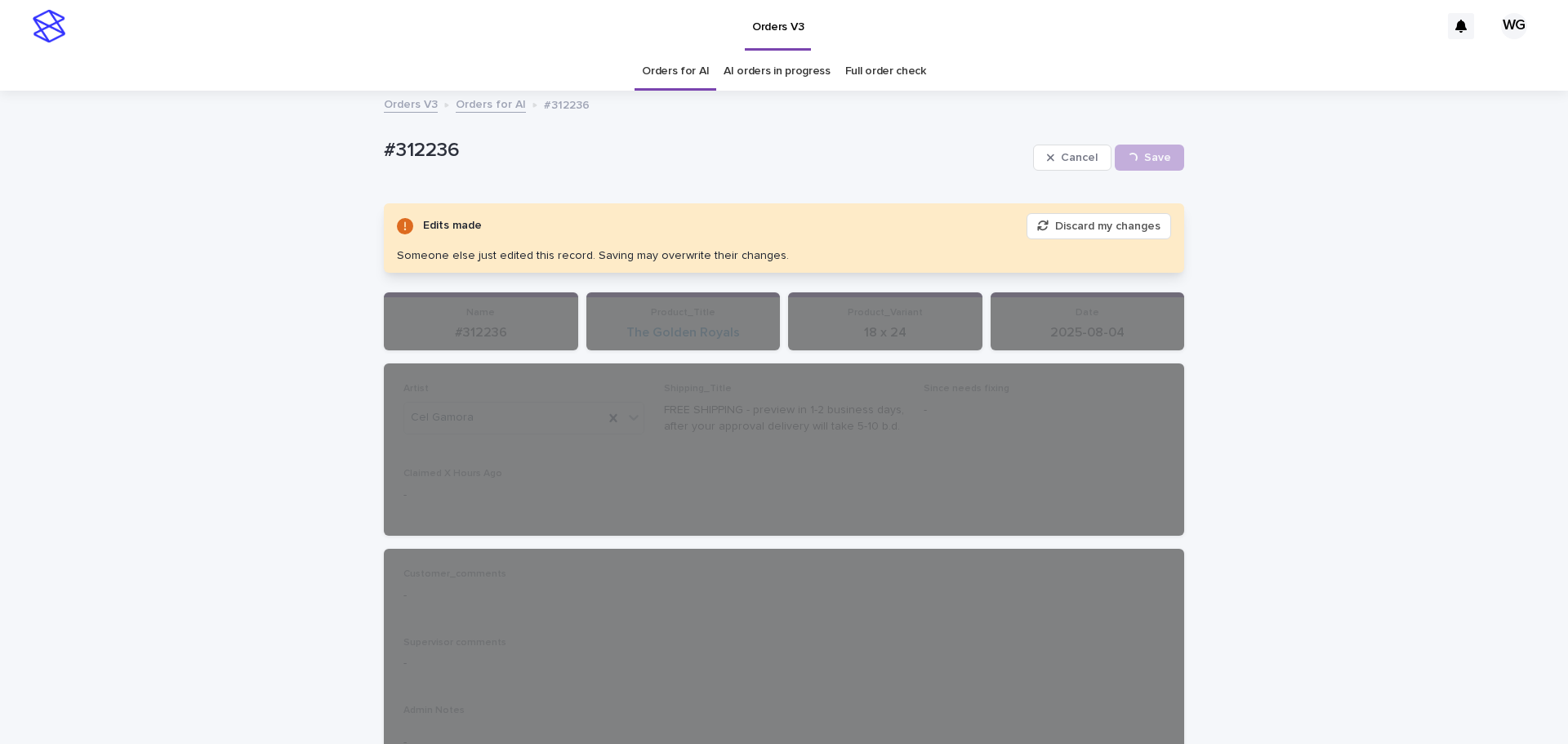 click on "#312236" at bounding box center (705, 150) 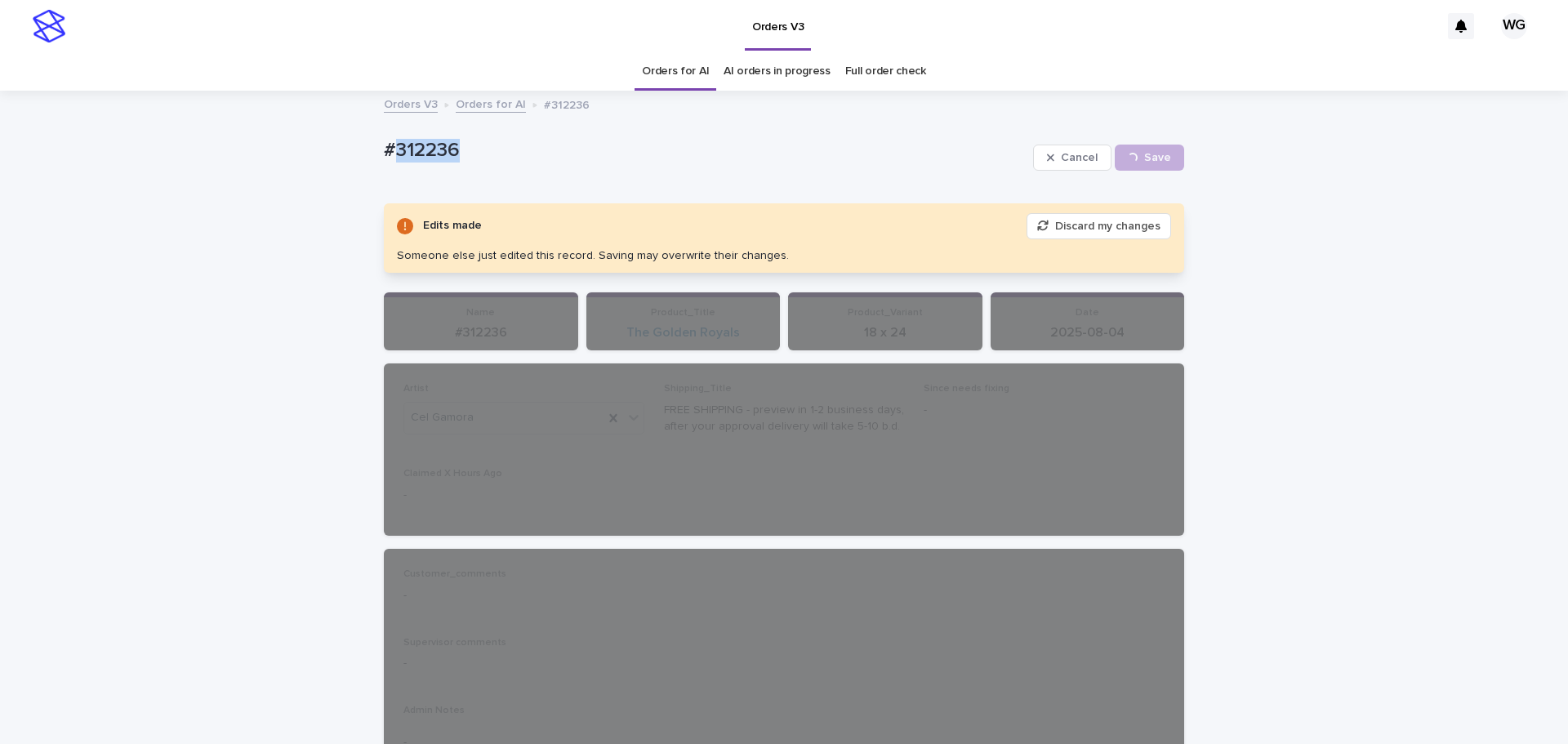 click on "#312236" at bounding box center [705, 150] 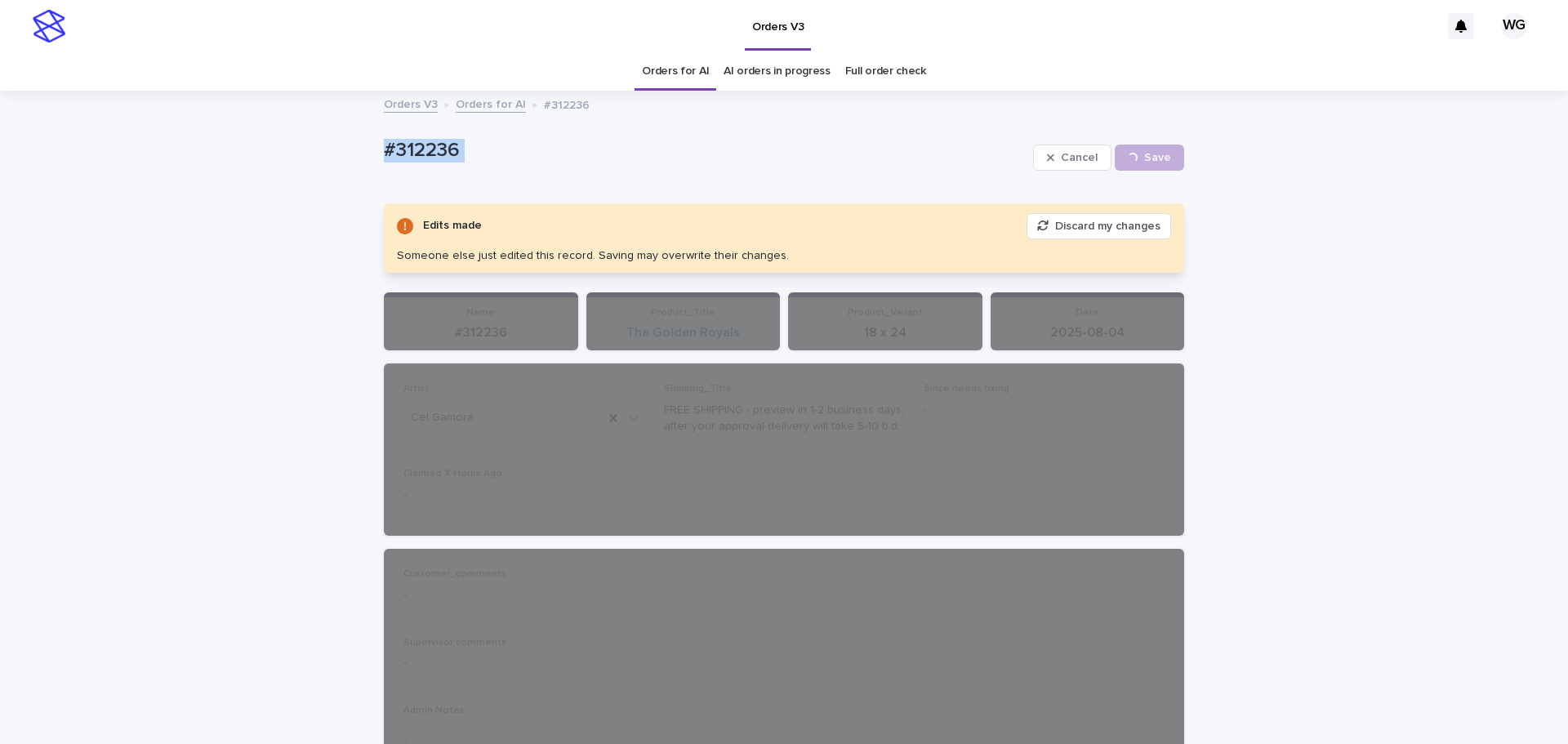 click on "#312236" at bounding box center (705, 150) 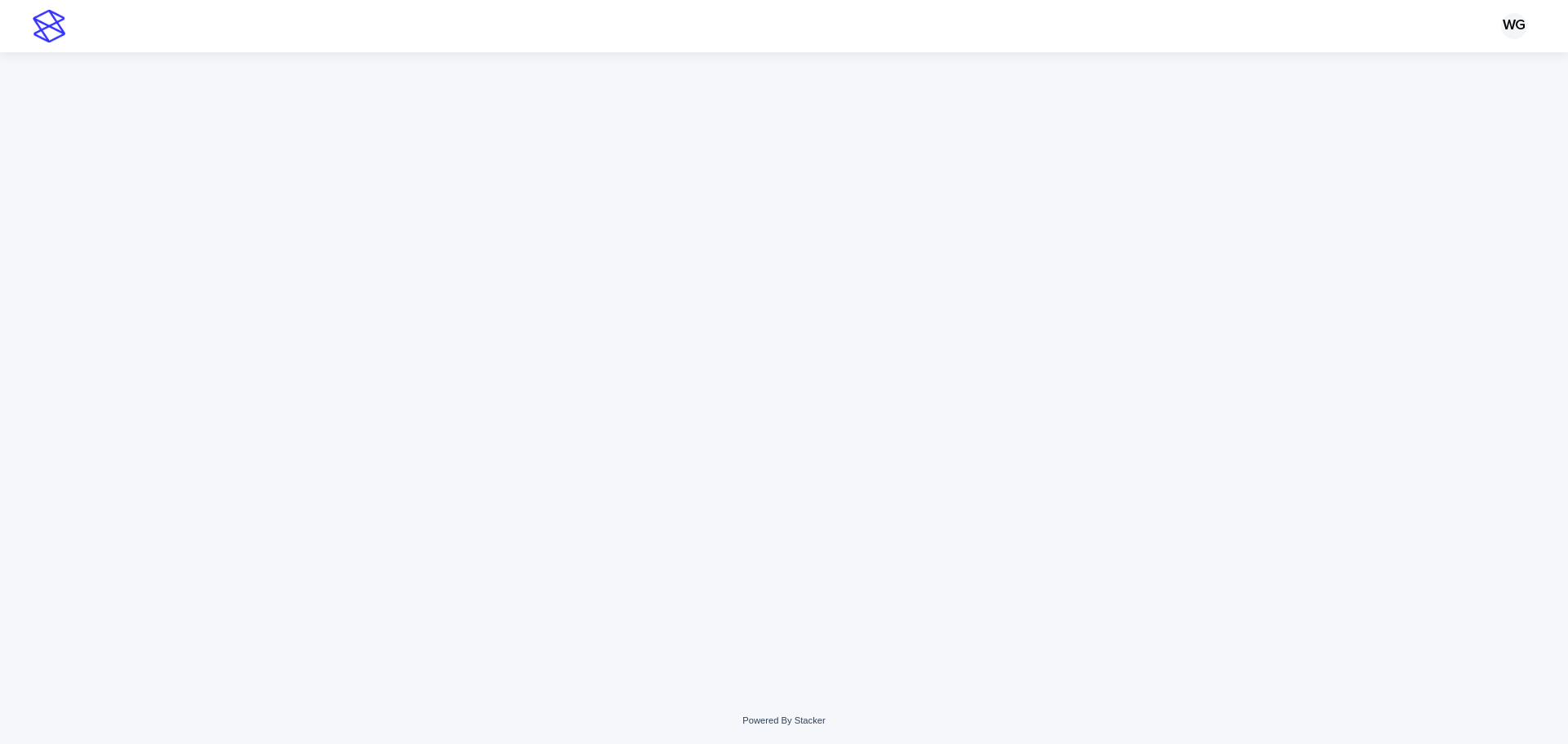 scroll, scrollTop: 0, scrollLeft: 0, axis: both 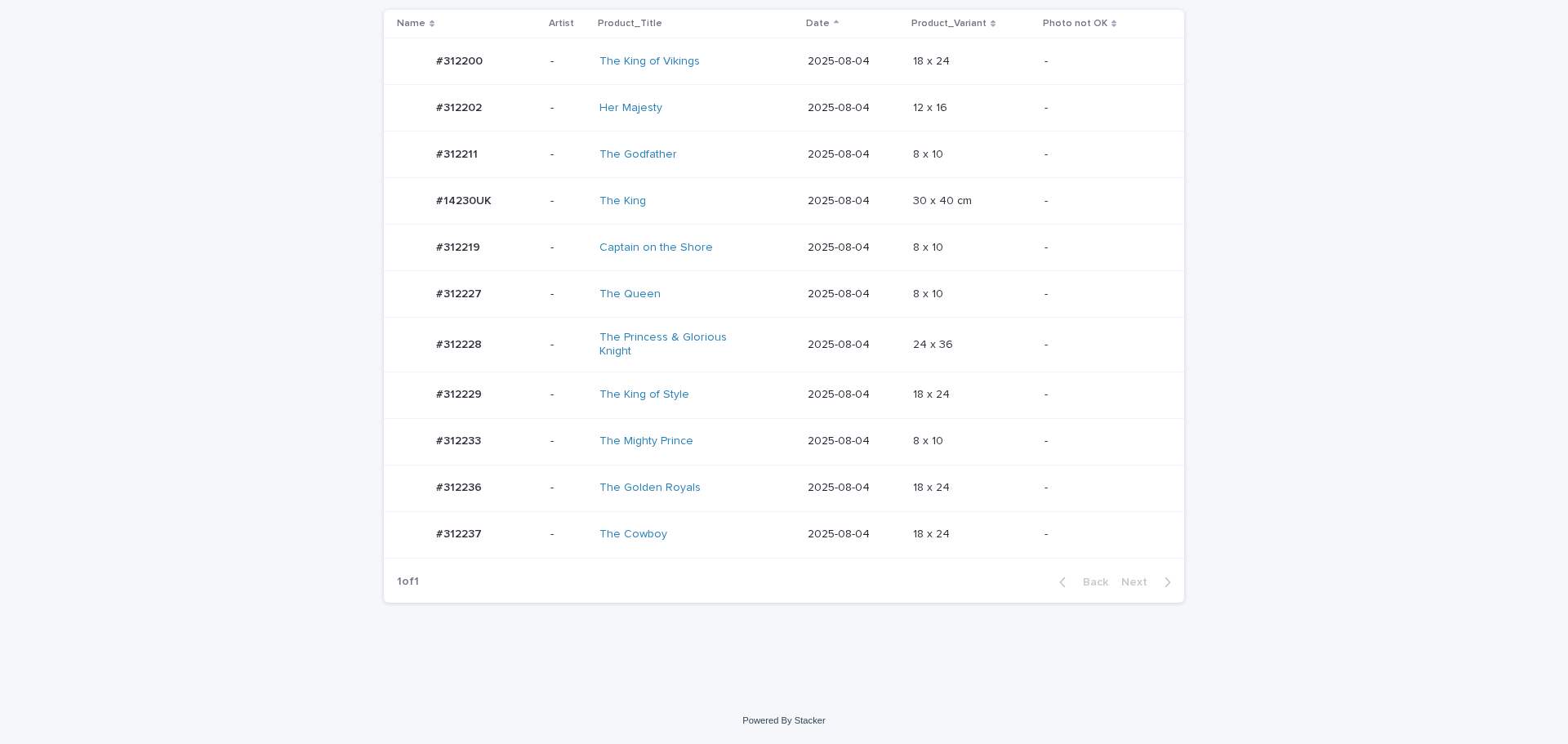 click on "-" at bounding box center (1111, 488) 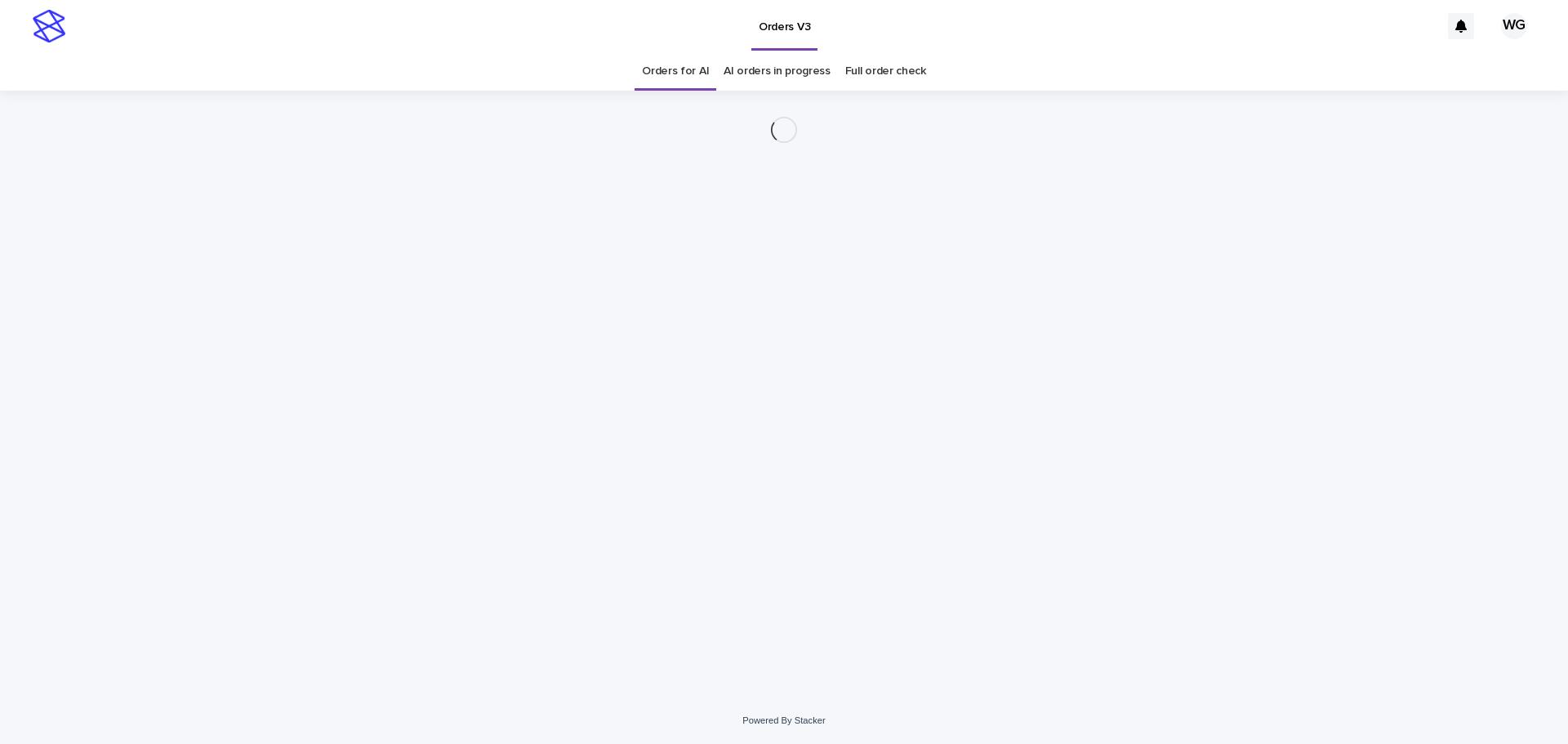 scroll, scrollTop: 0, scrollLeft: 0, axis: both 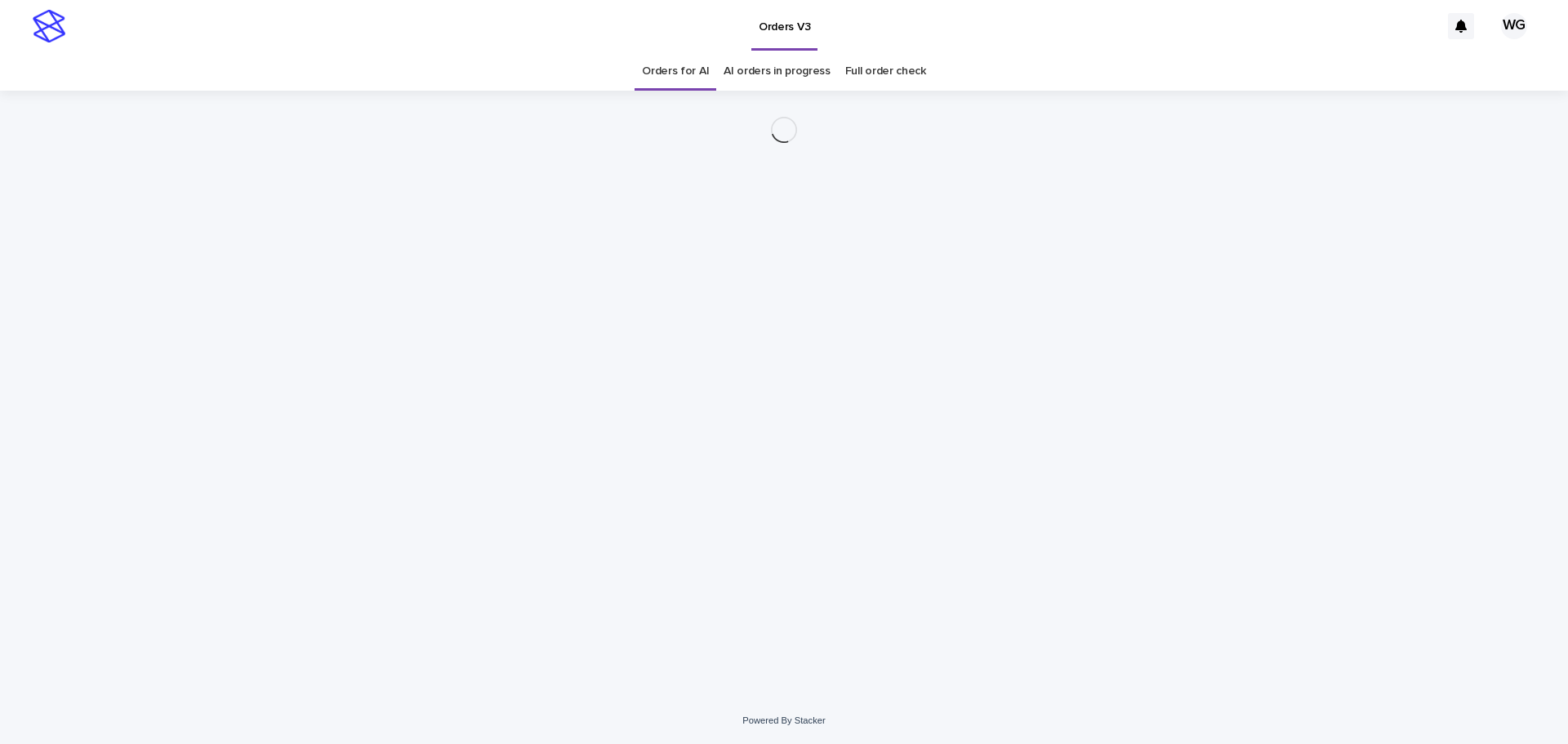 click on "Orders for AI" at bounding box center (675, 71) 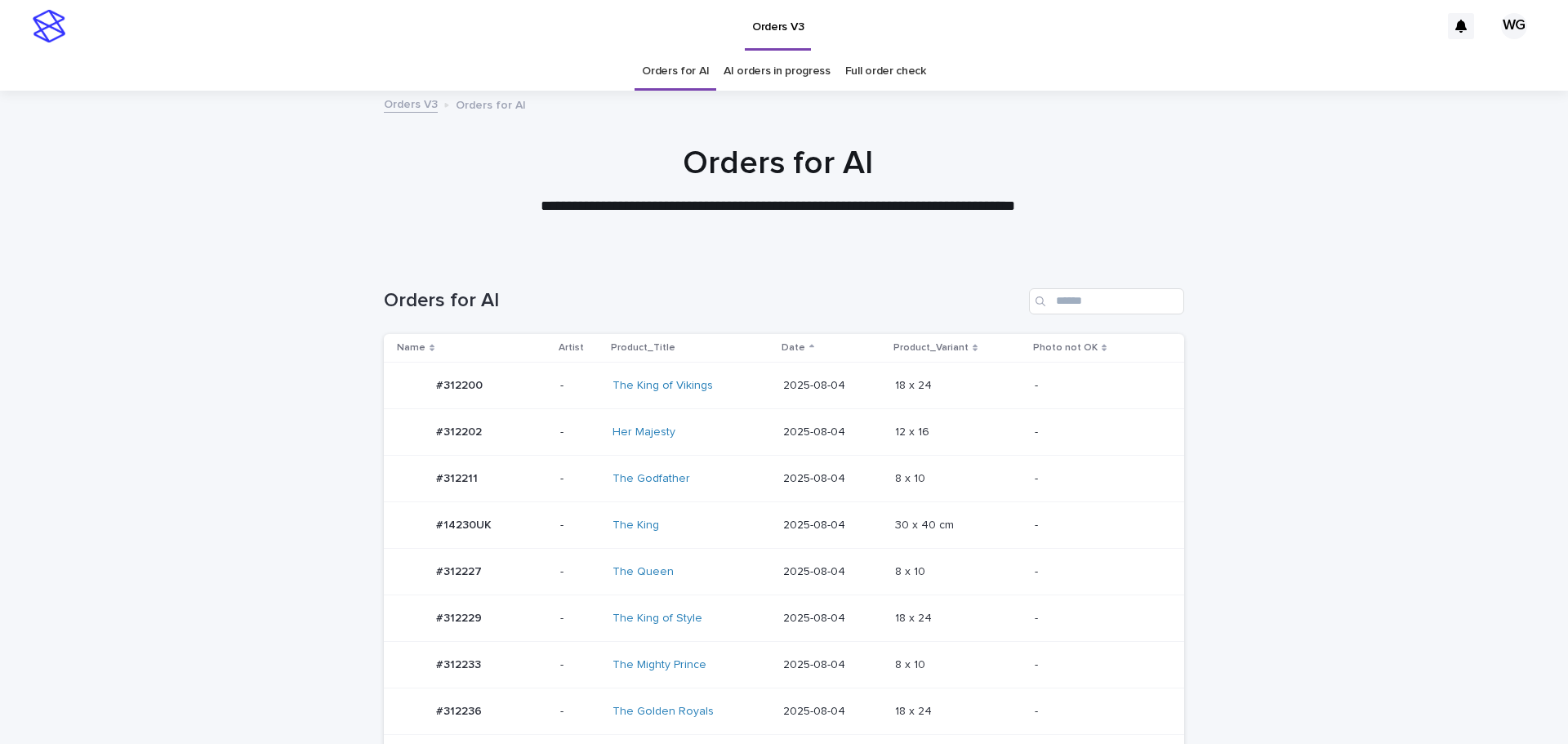 click on "-" at bounding box center (1106, 665) 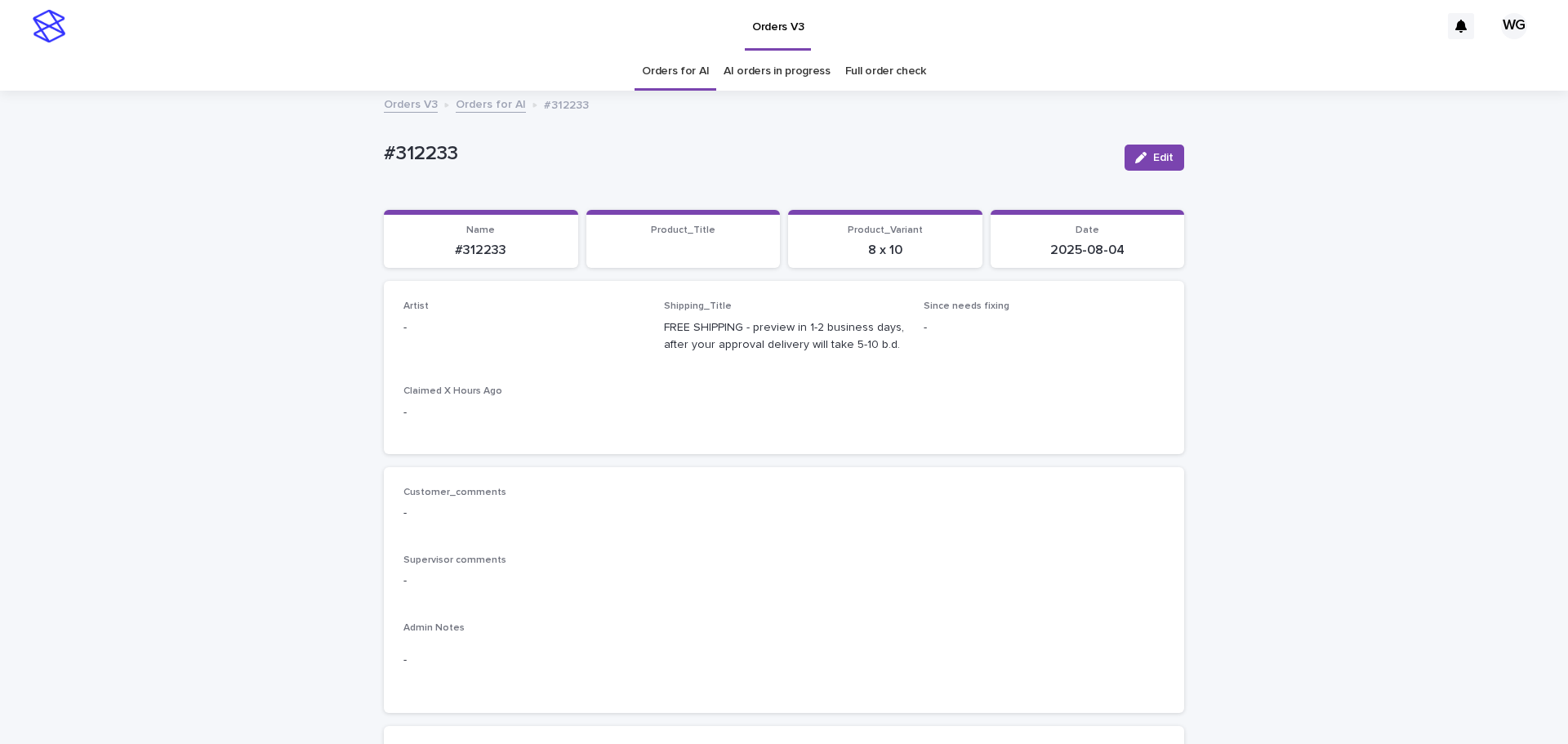 click on "Edit" at bounding box center (1163, 158) 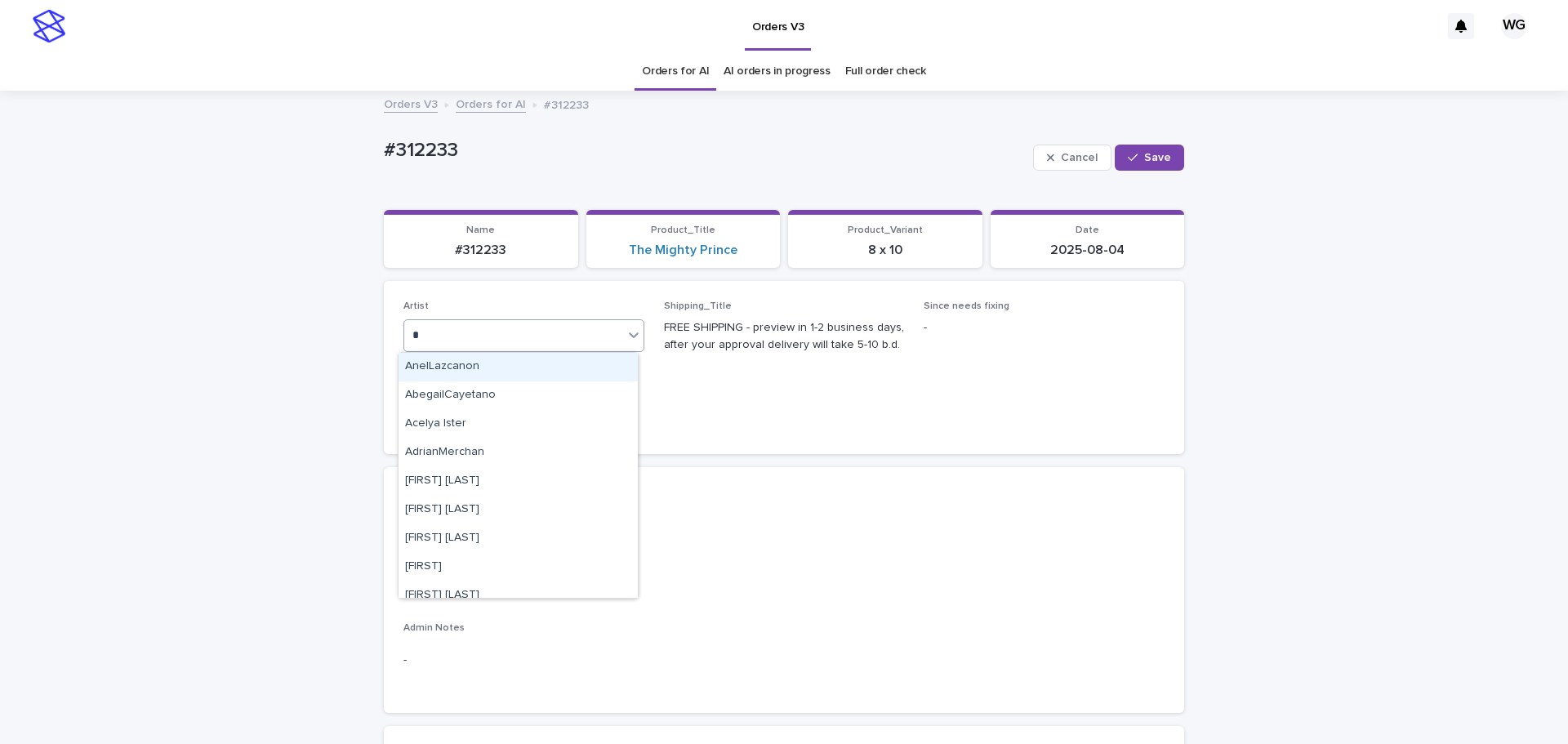 type on "**" 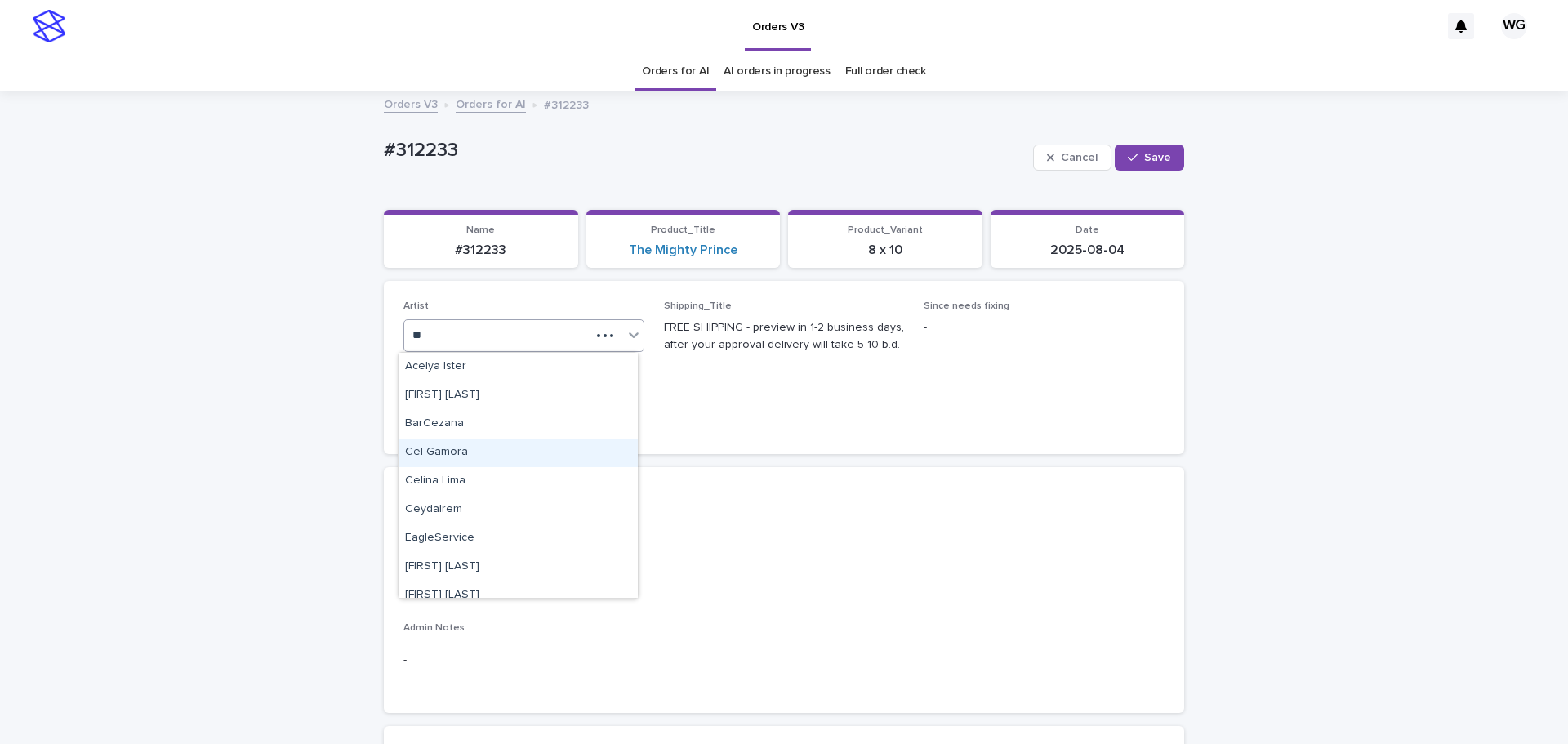 click on "Cel Gamora" at bounding box center [518, 452] 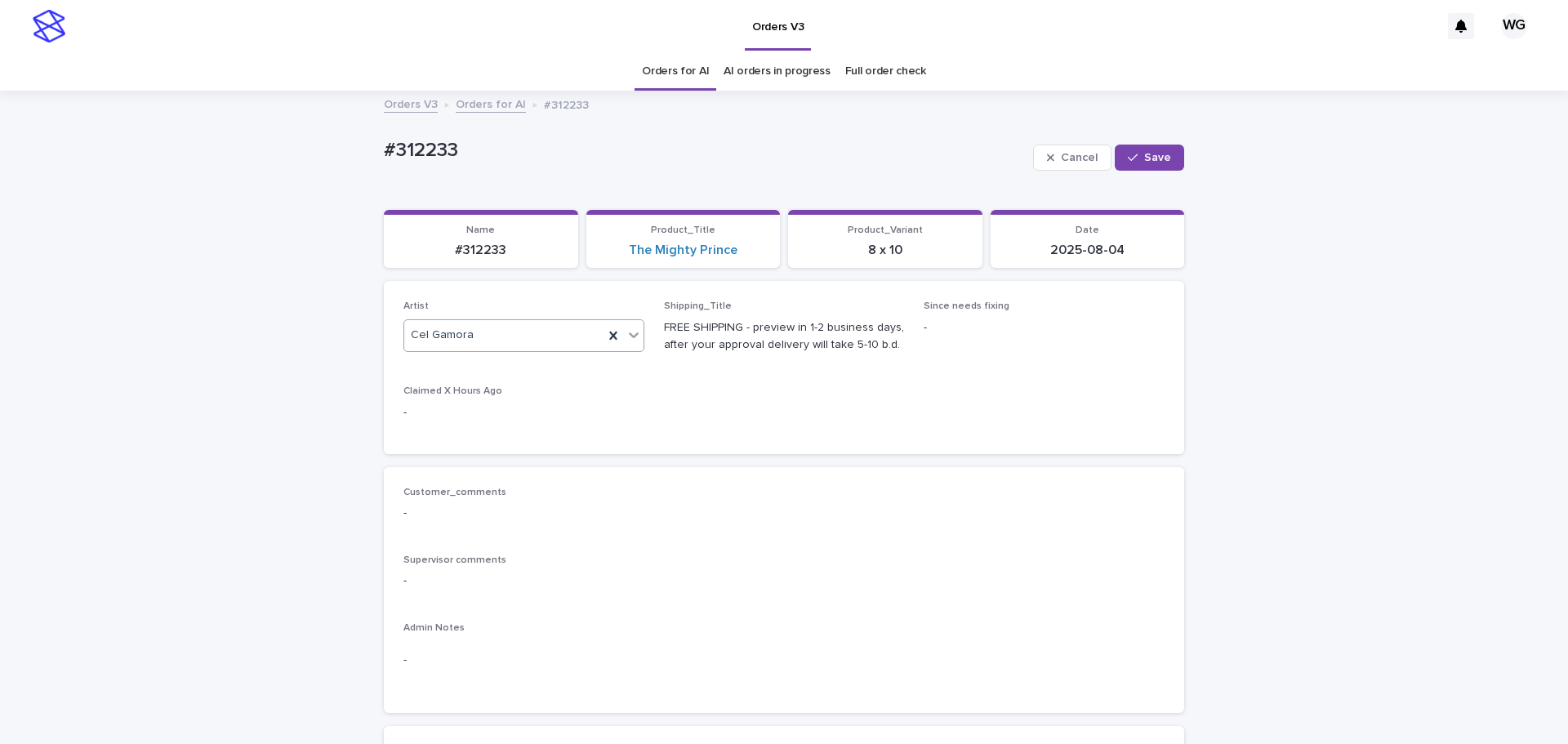 click on "Save" at bounding box center (1157, 158) 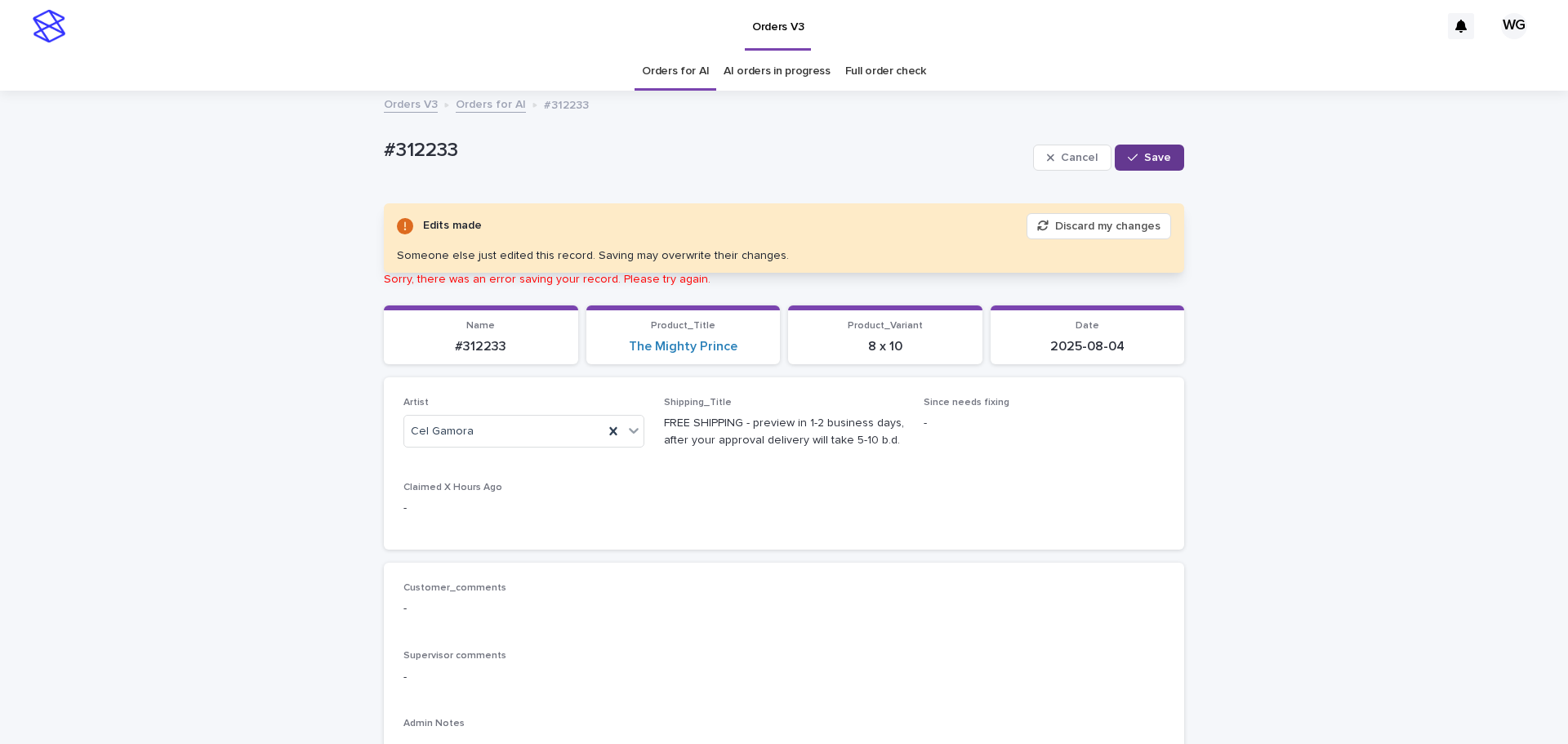 click on "Save" at bounding box center (1149, 158) 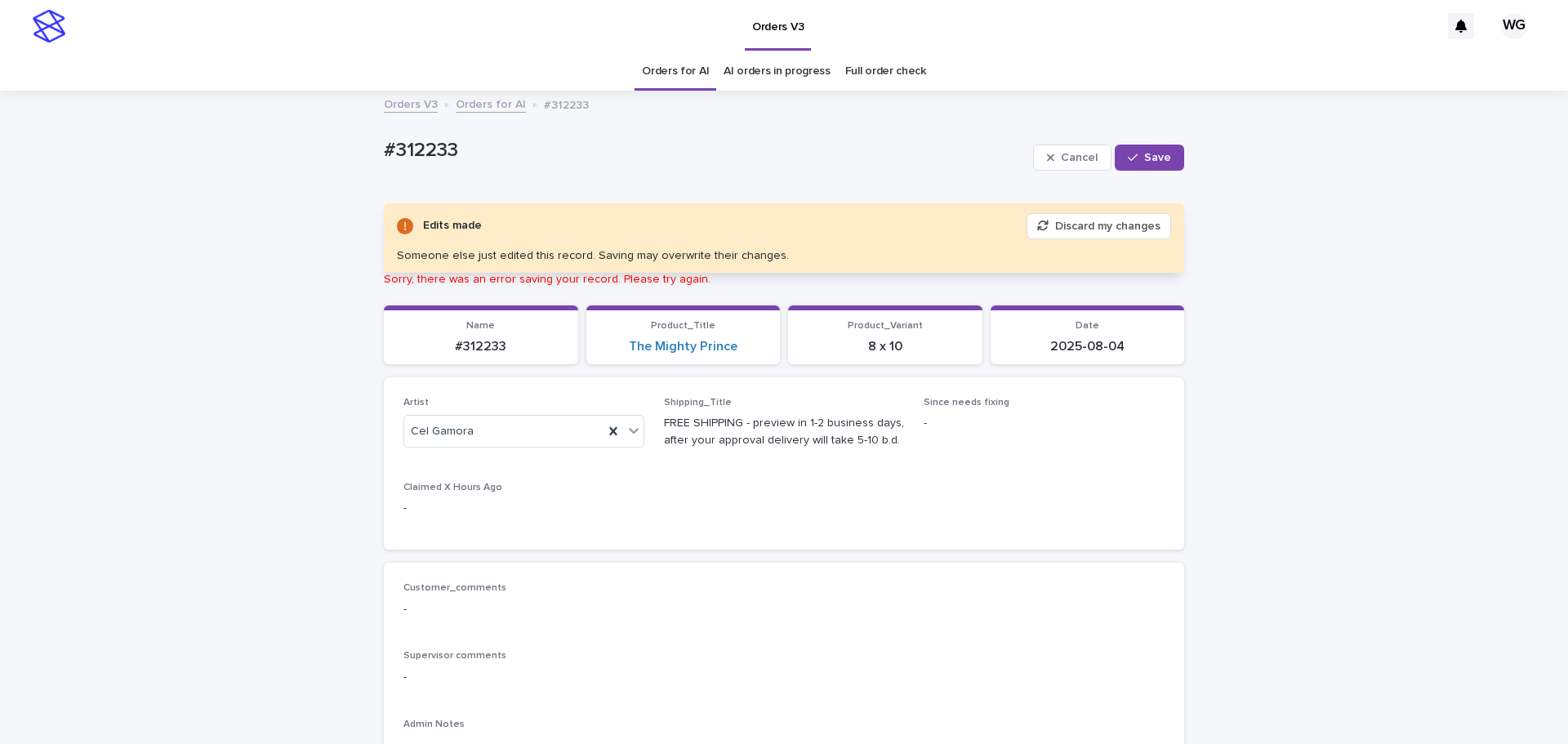 click on "Cancel Save" at bounding box center [1108, 158] 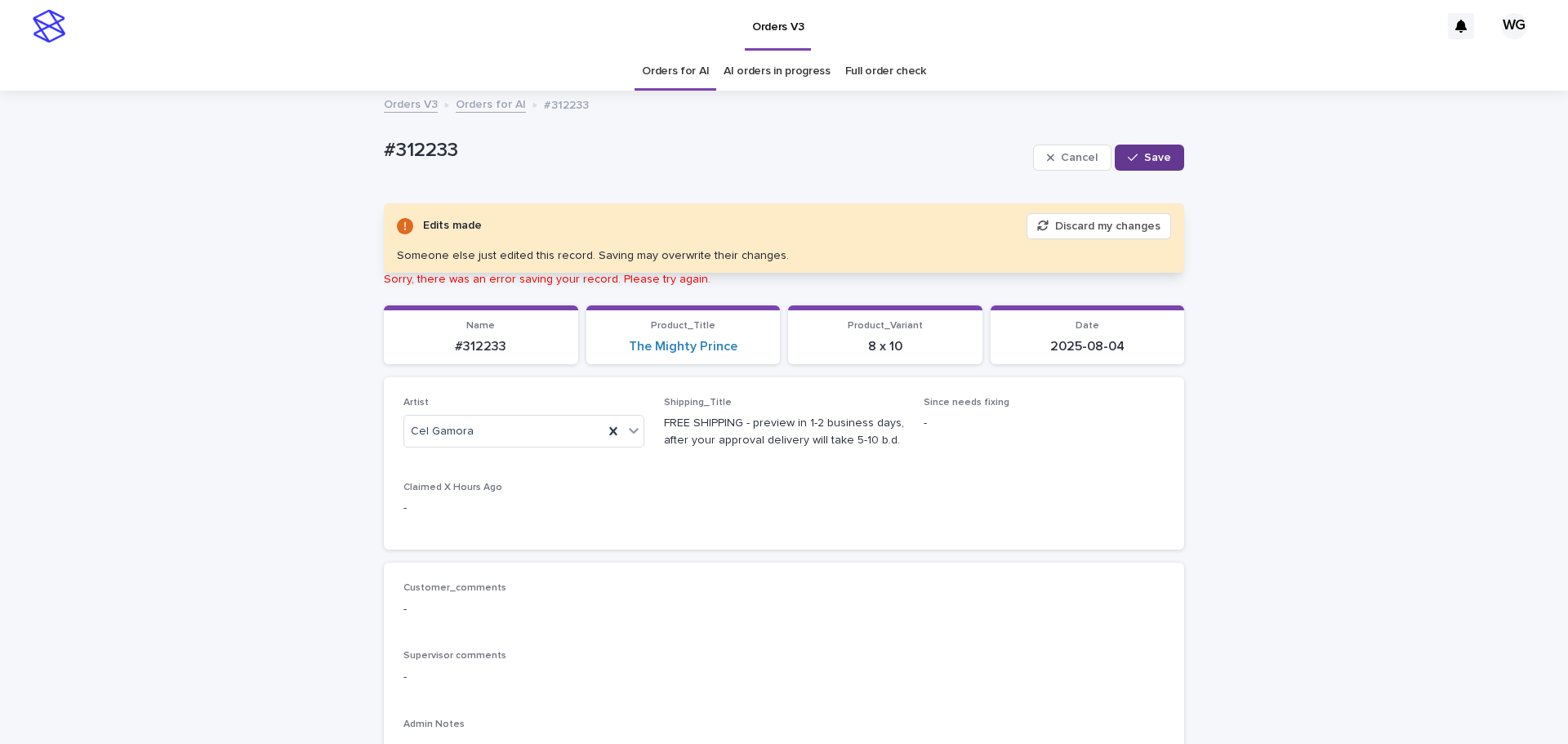 click on "Save" at bounding box center (1149, 158) 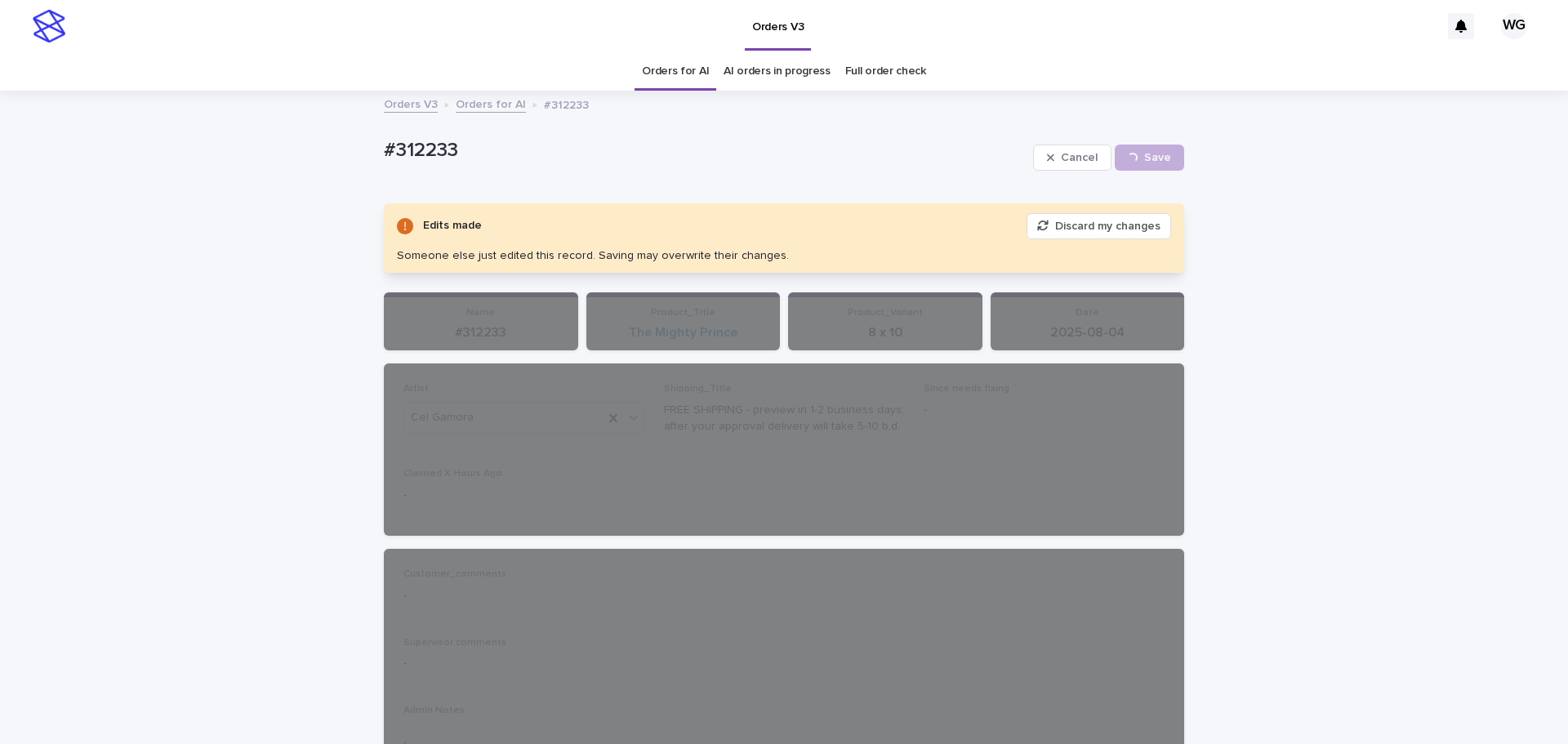 click on "#312233 Cancel Loading... Save" at bounding box center (784, 158) 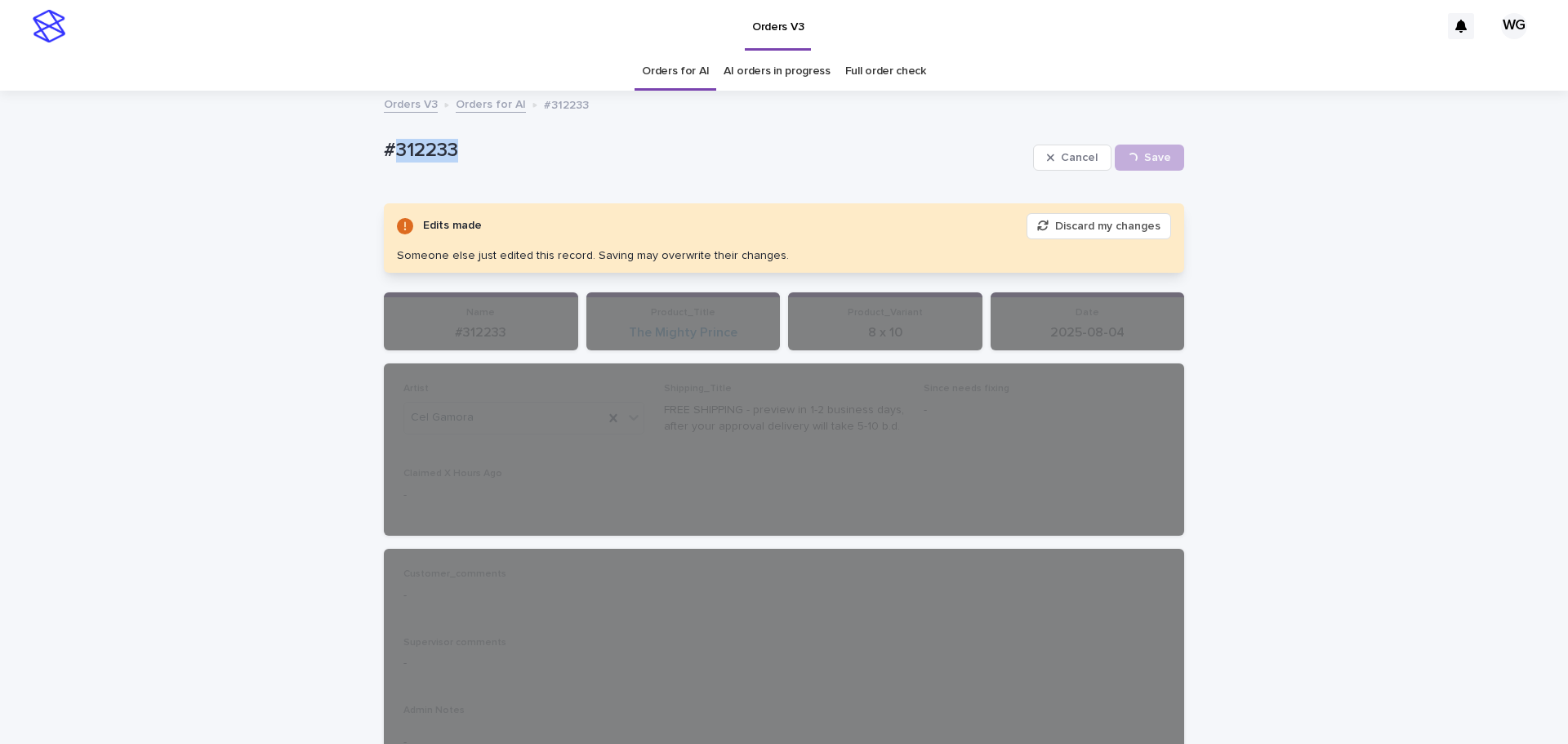 click on "#312233 Cancel Loading... Save" at bounding box center (784, 158) 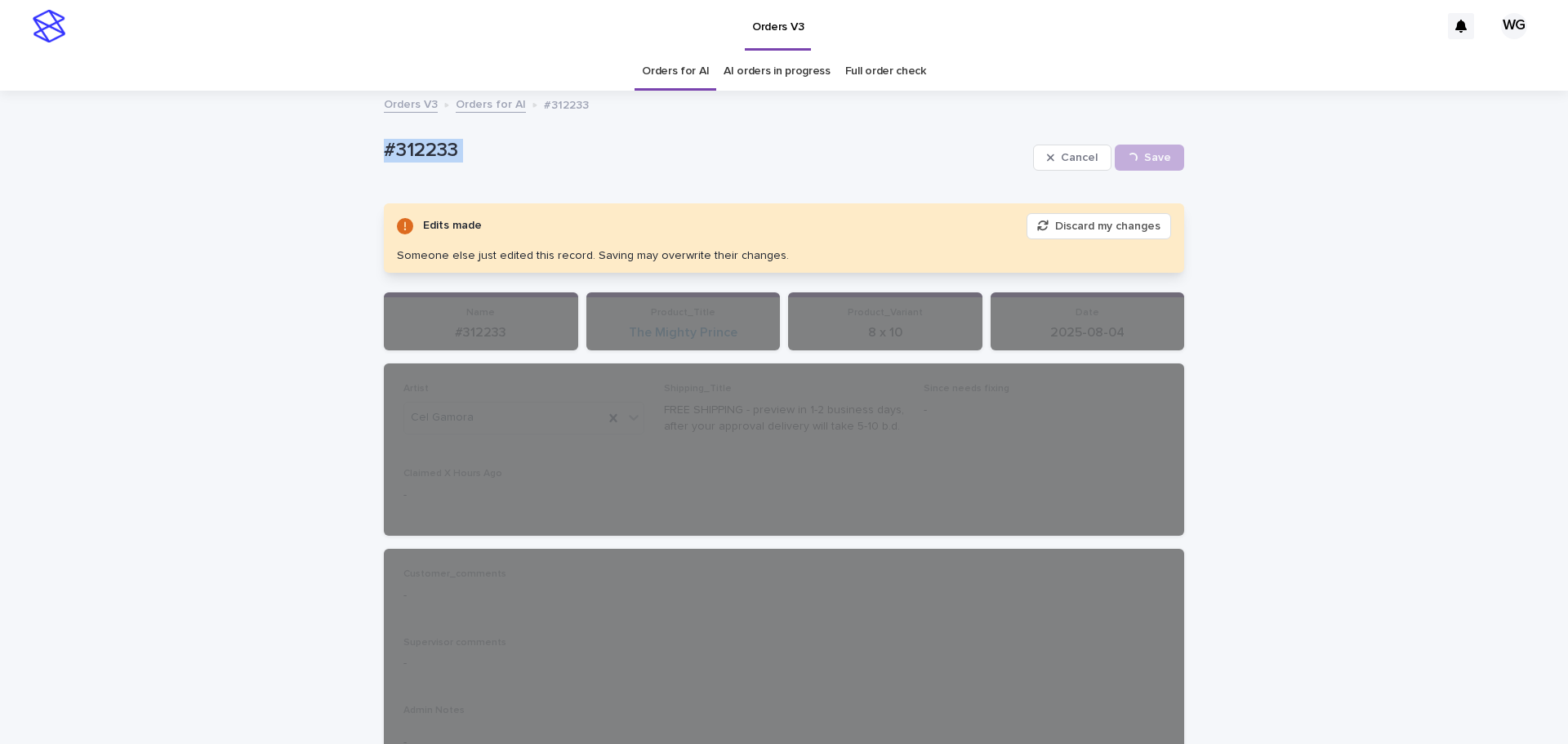 click on "#312233 Cancel Loading... Save" at bounding box center (784, 158) 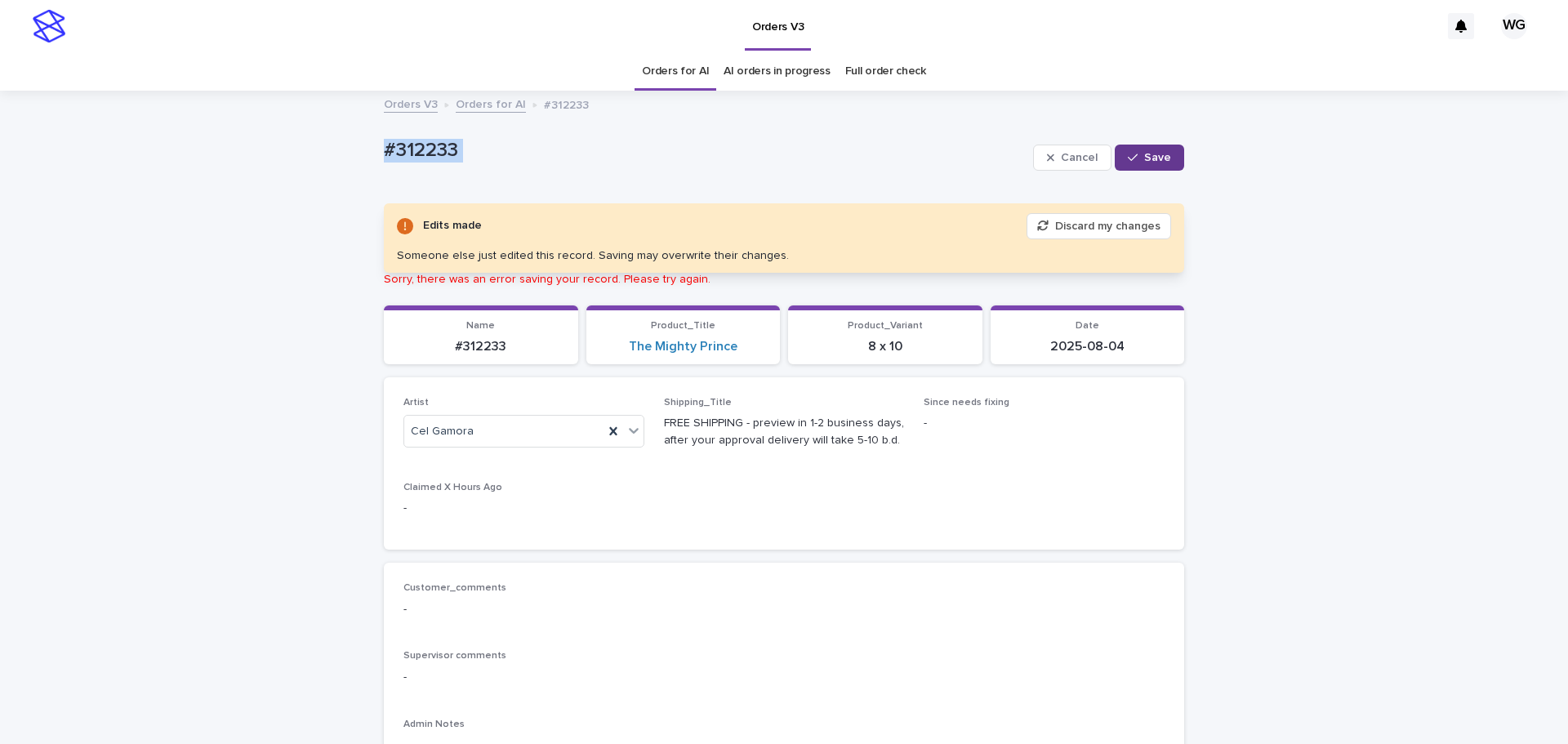 click on "Save" at bounding box center [1157, 158] 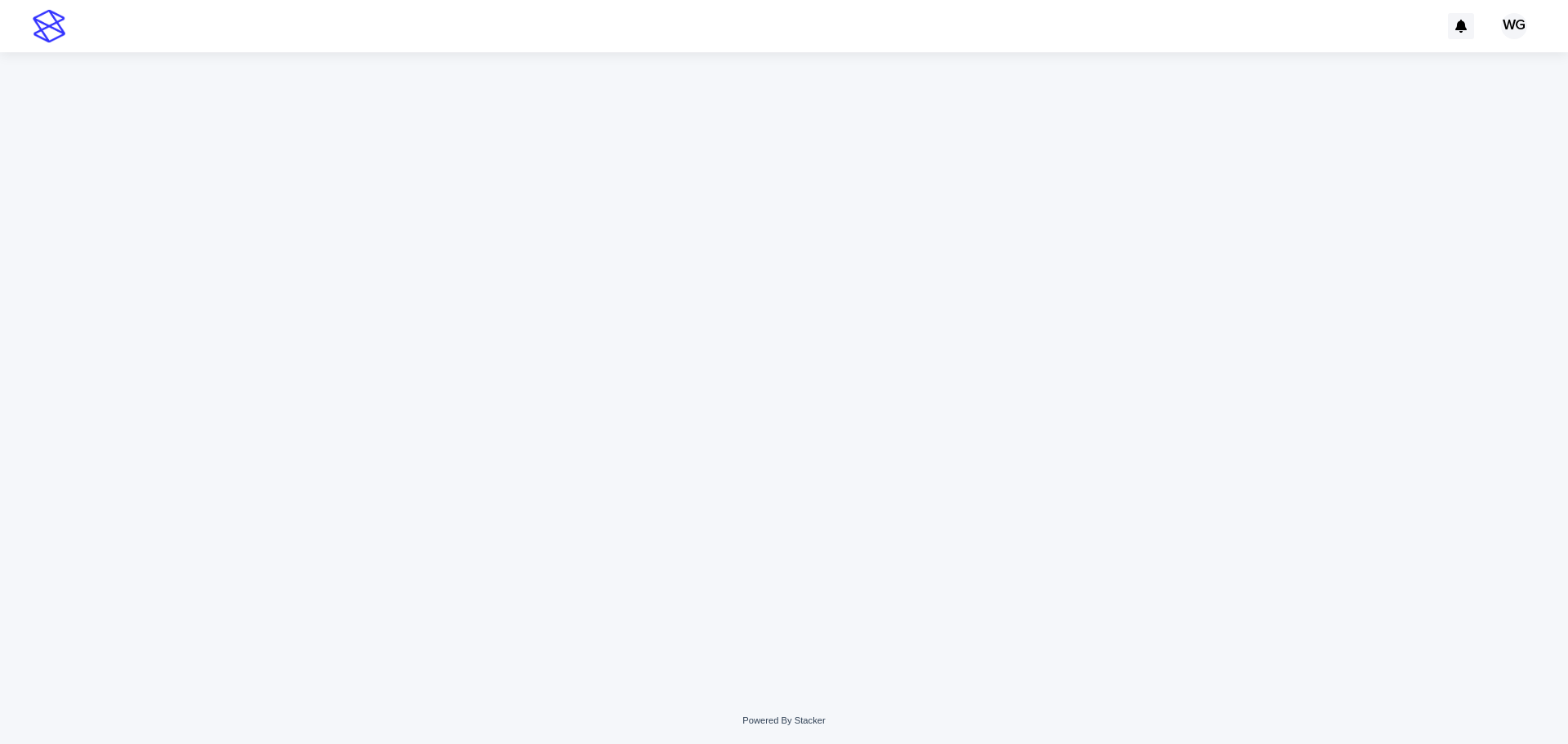 scroll, scrollTop: 0, scrollLeft: 0, axis: both 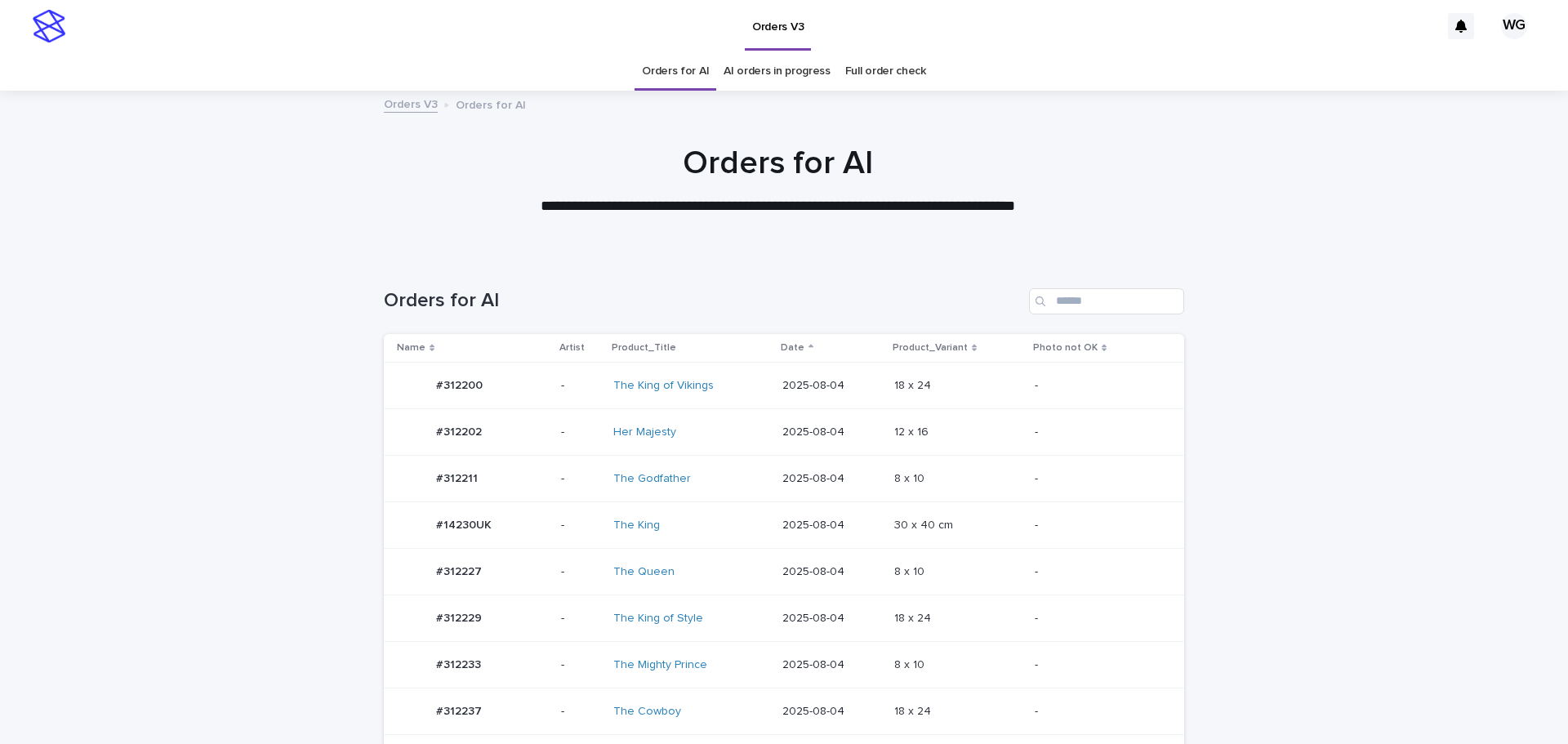 click on "18 x 24 18 x 24" at bounding box center [958, 711] 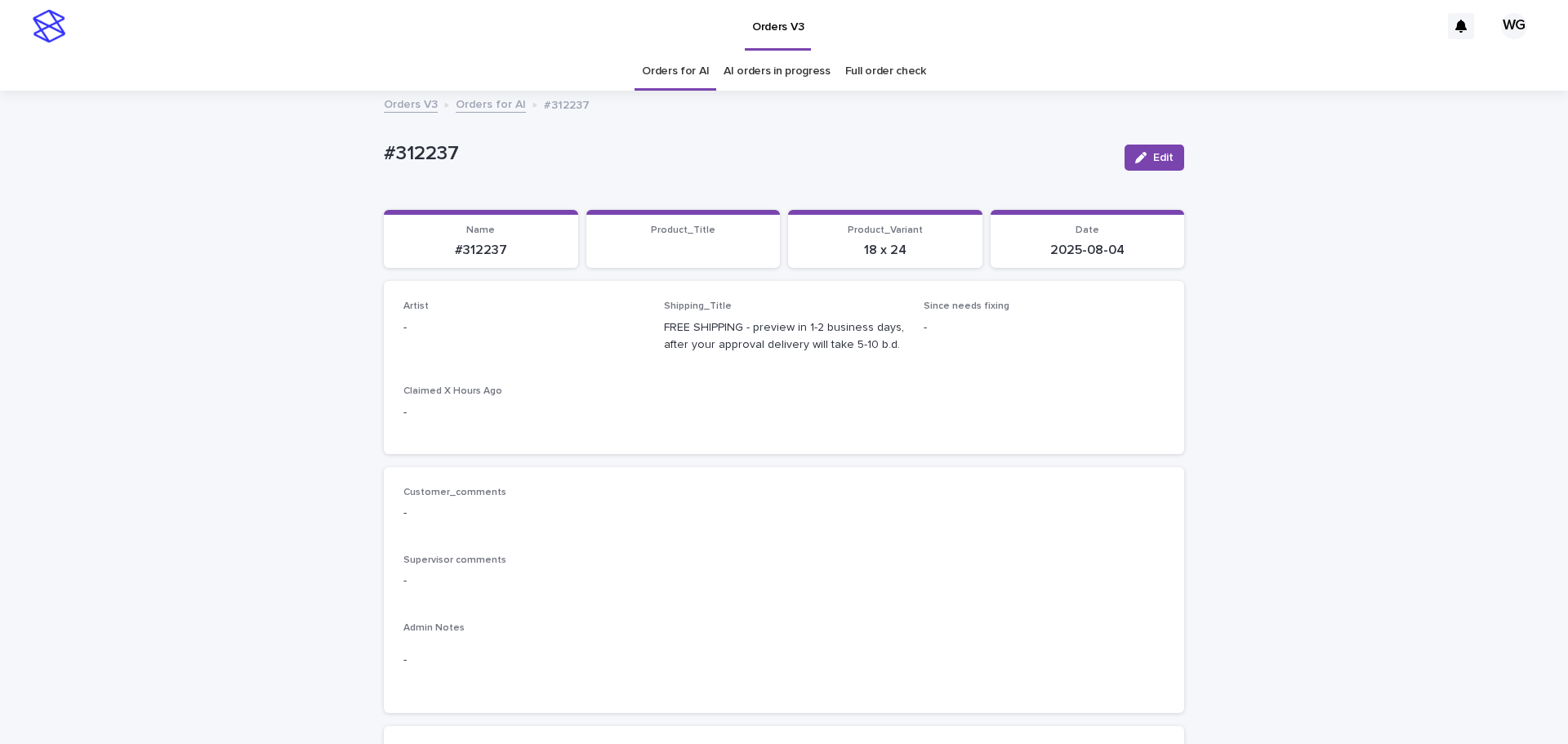 click on "Edit" at bounding box center (1163, 158) 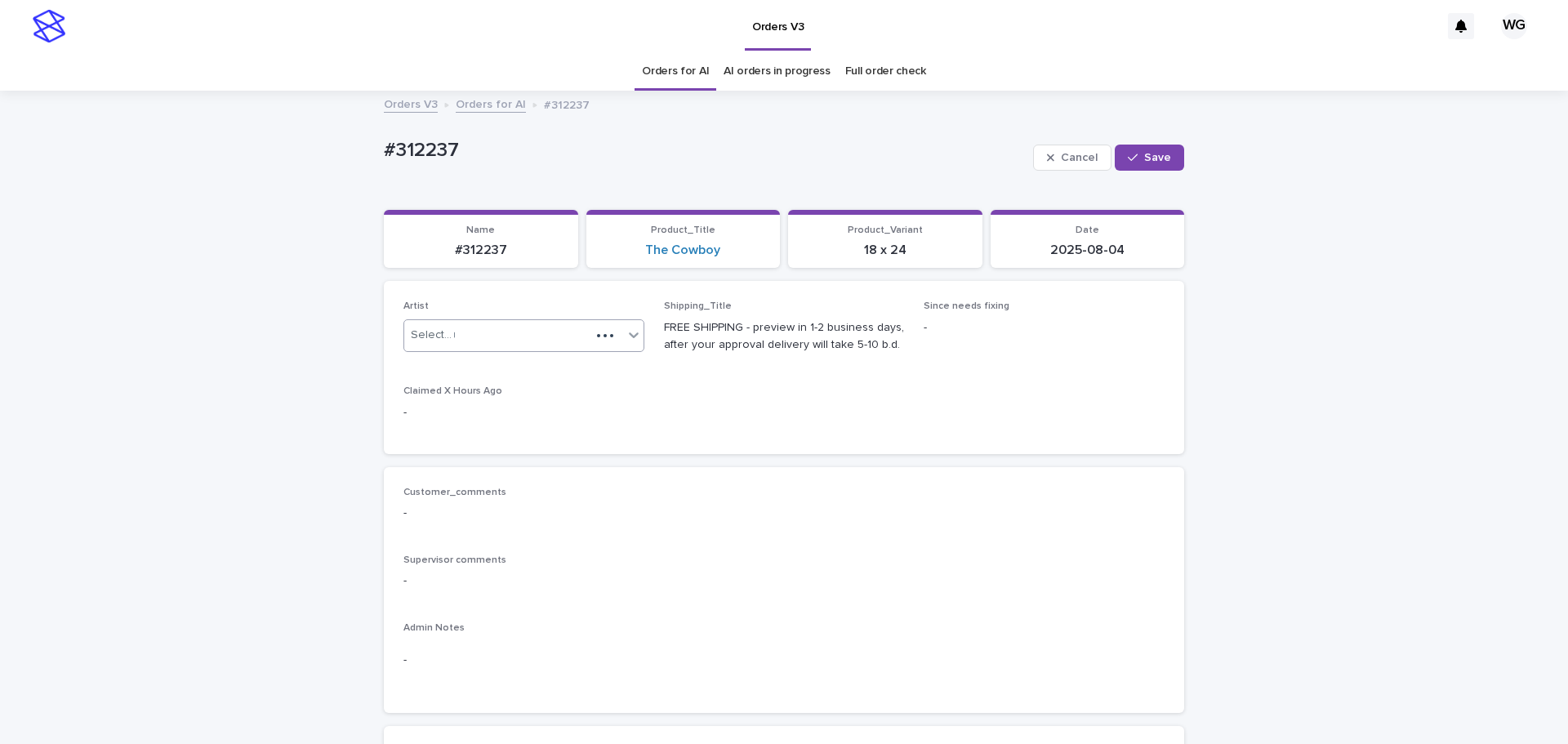 type on "**" 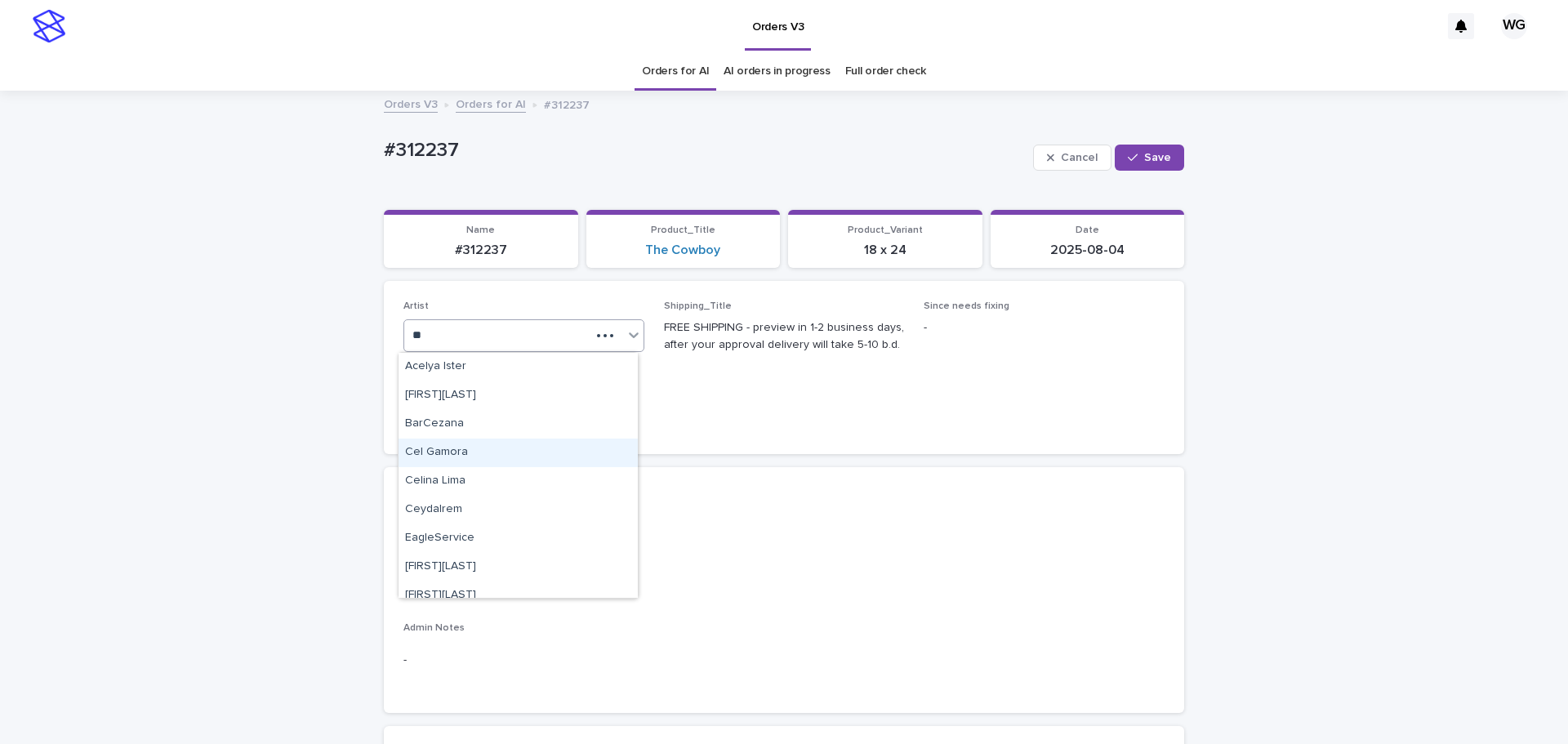click on "Cel Gamora" at bounding box center (518, 452) 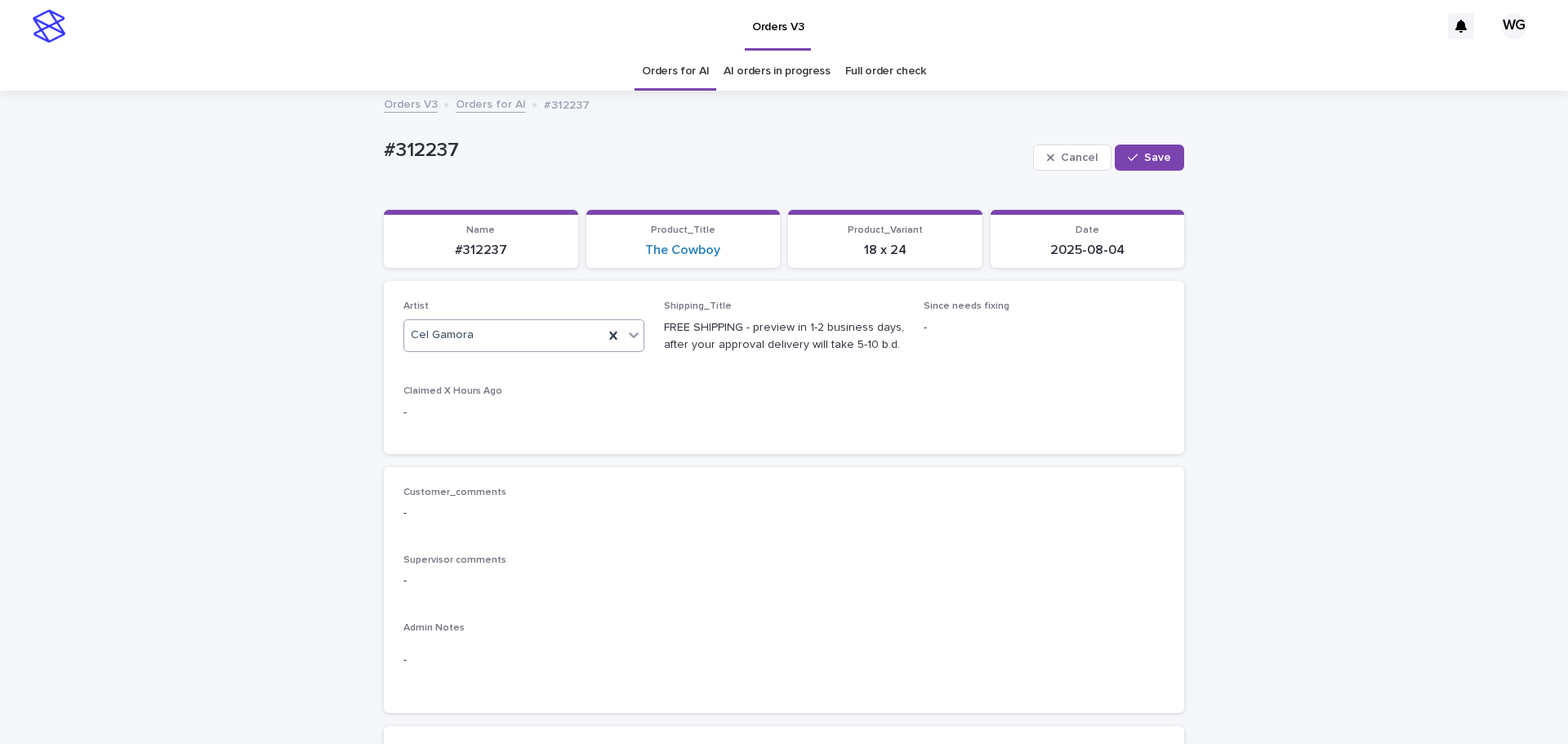click on "Save" at bounding box center [1157, 158] 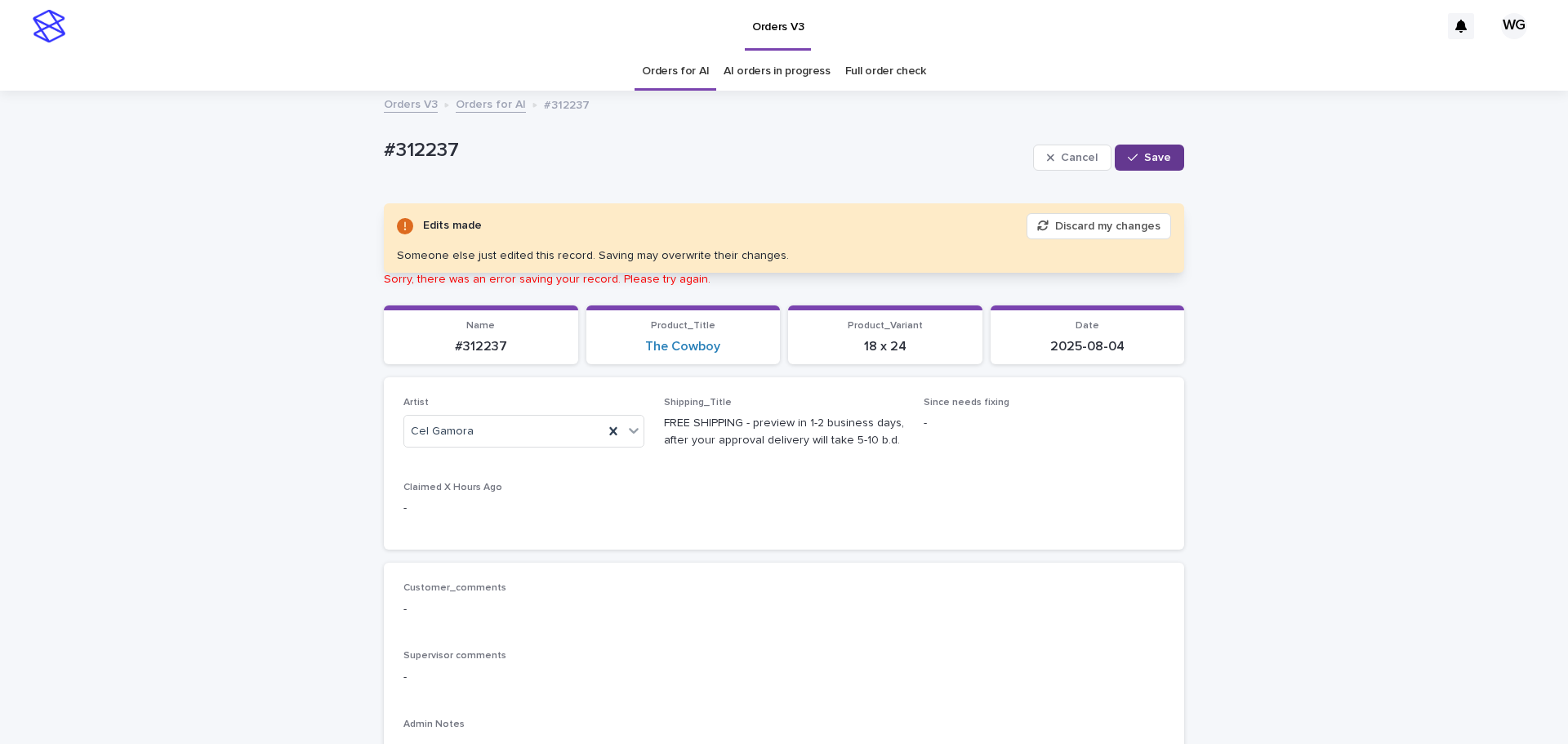 click on "Save" at bounding box center [1149, 158] 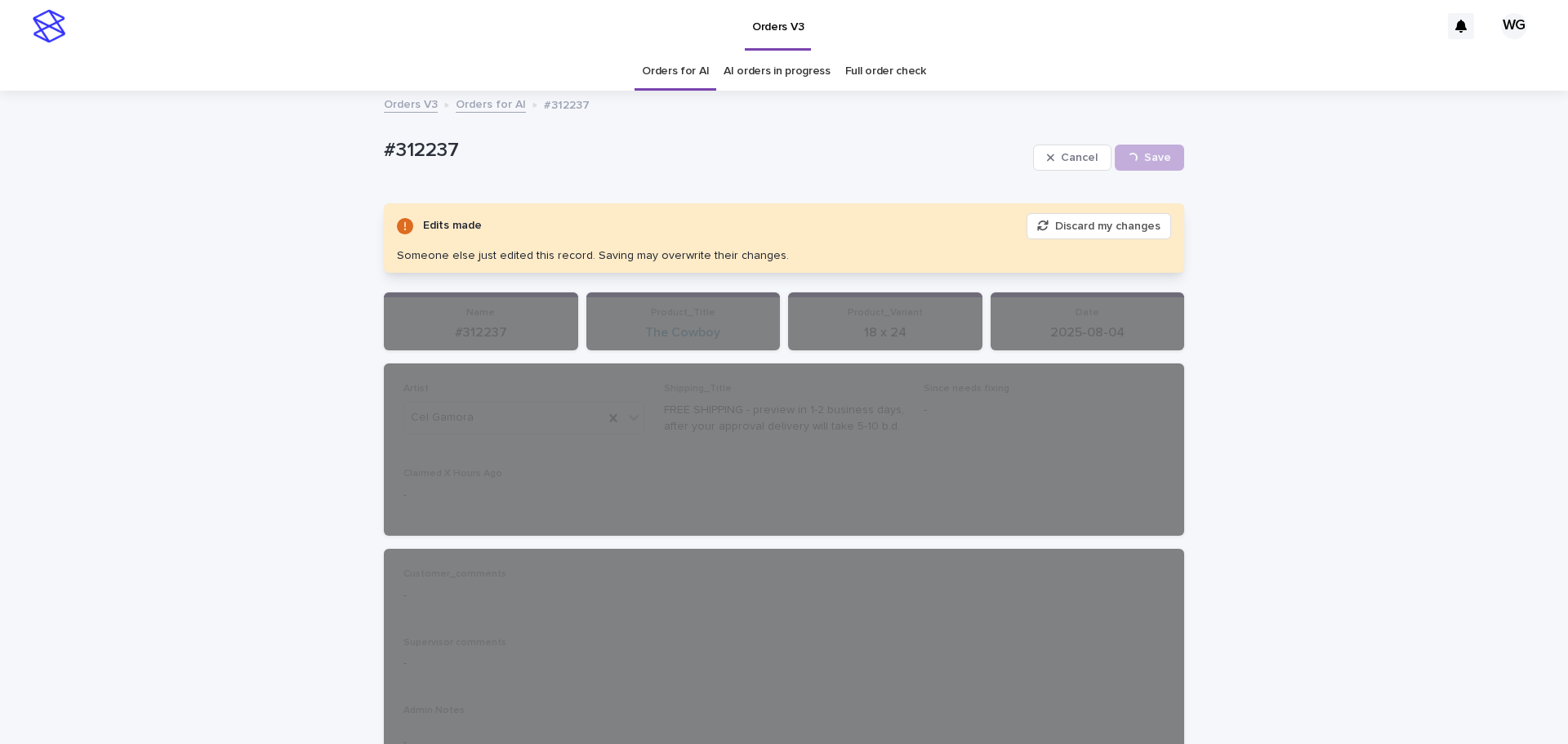 click on "#312237 Cancel Loading... Save" at bounding box center (784, 158) 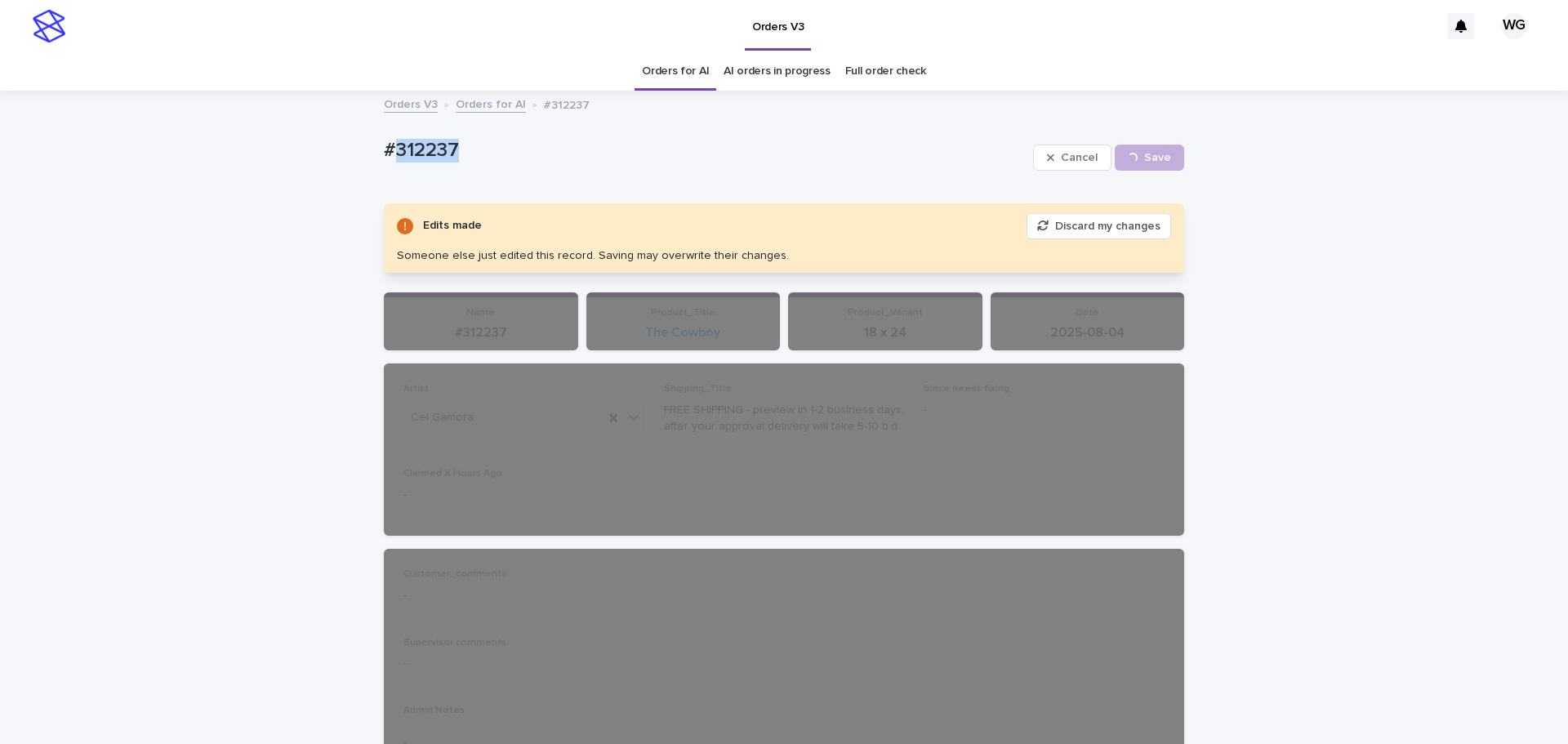 click on "#312237 Cancel Loading... Save" at bounding box center [784, 158] 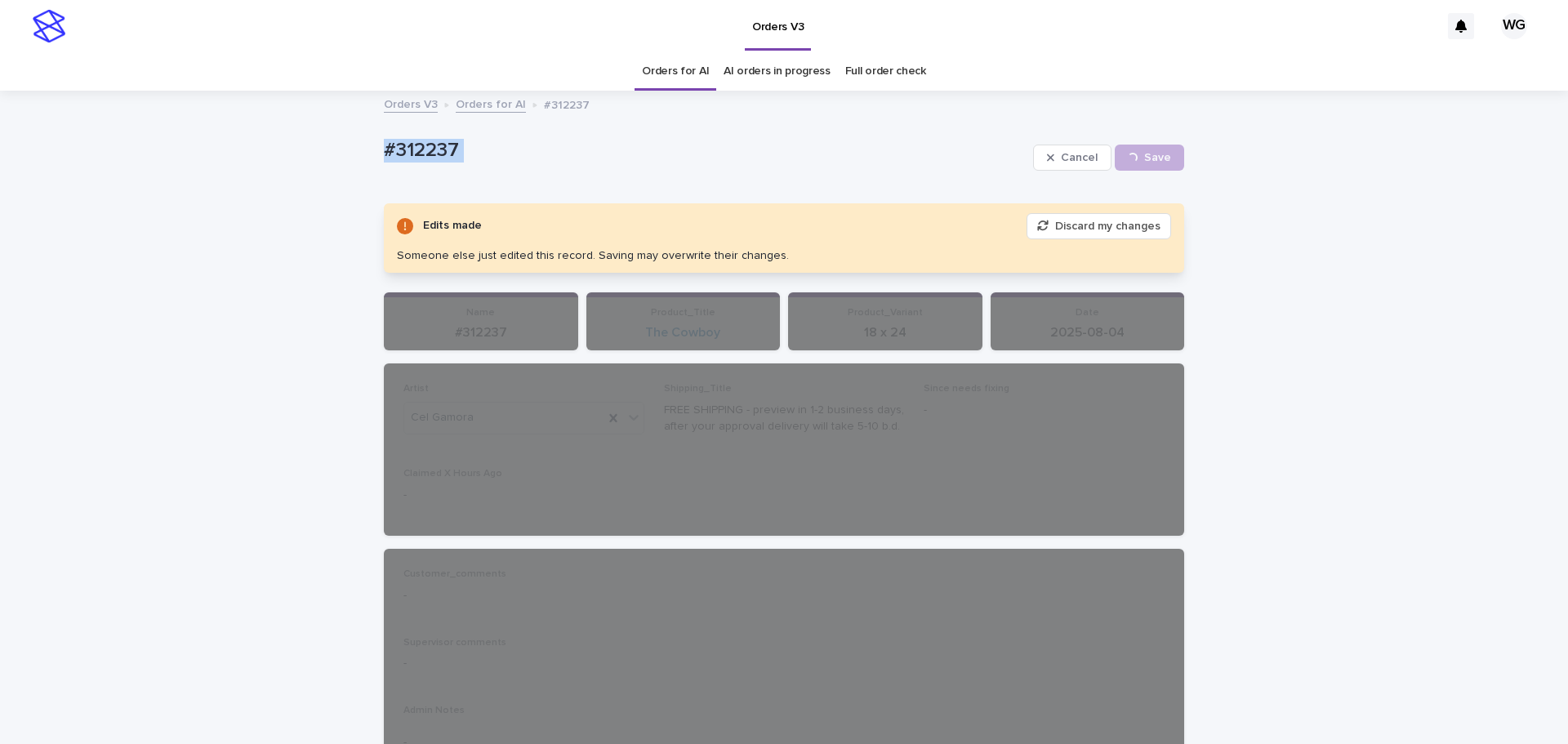 copy on "#312237 Cancel Loading... Save" 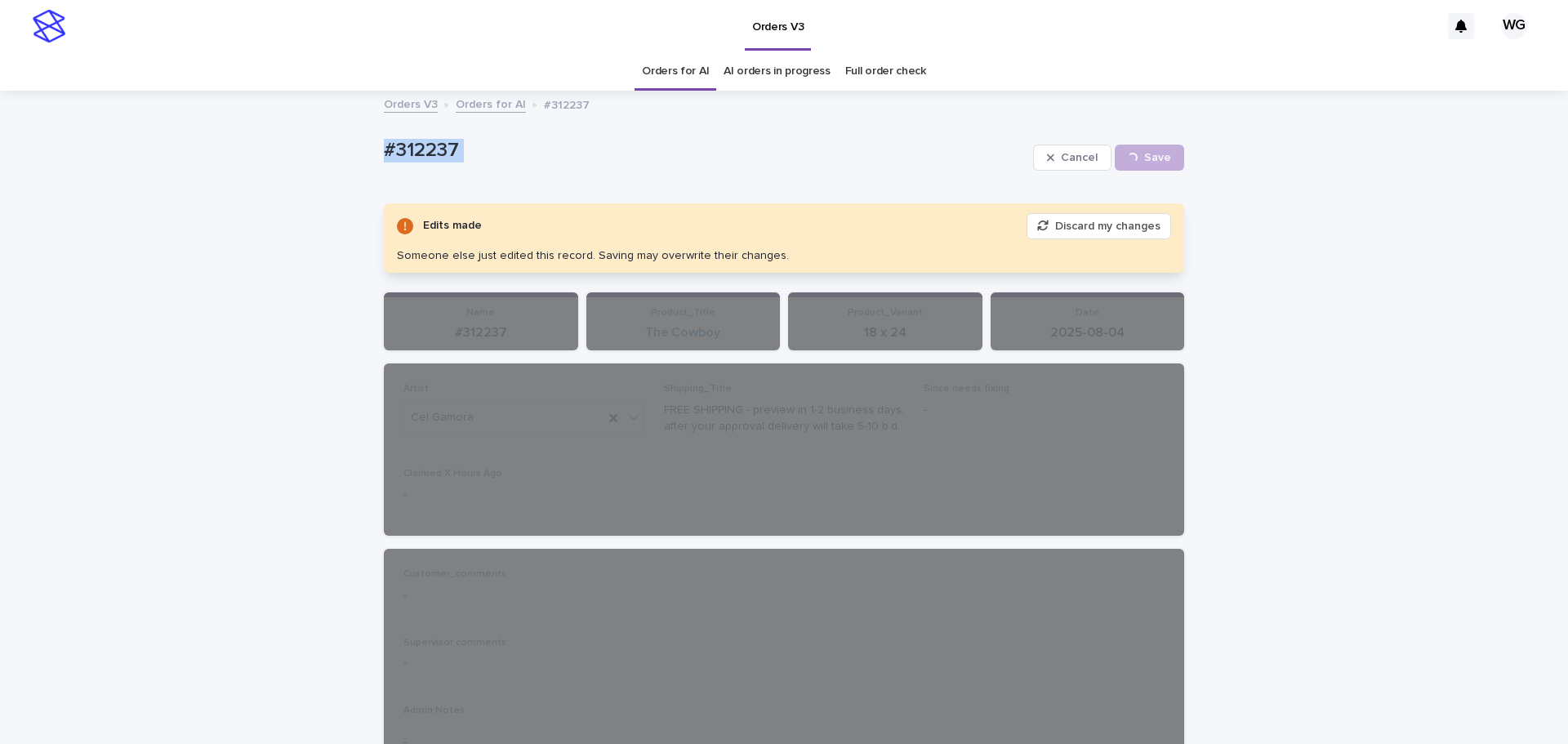 click on "#312237 Cancel Loading... Save" at bounding box center [784, 158] 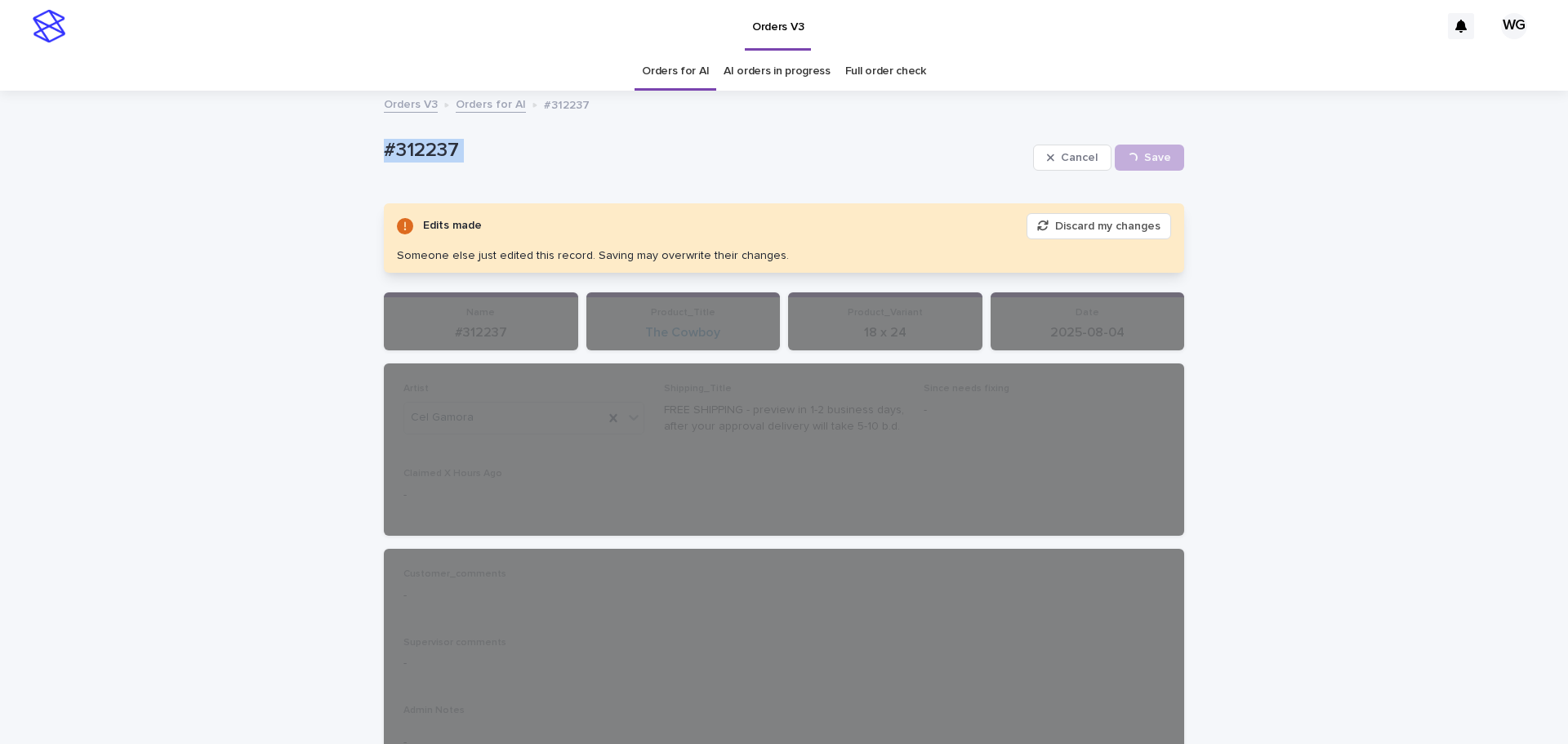 type 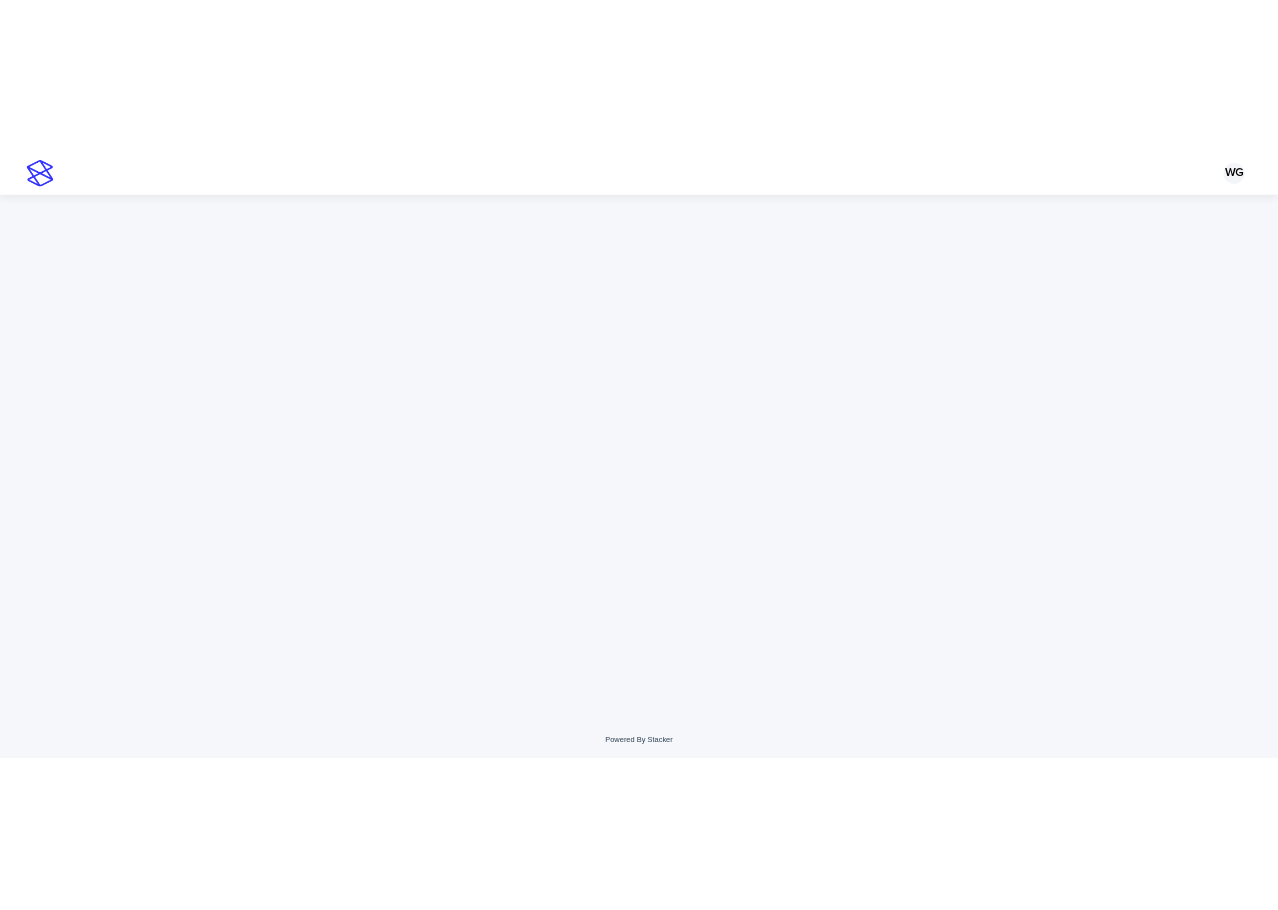 scroll, scrollTop: 0, scrollLeft: 0, axis: both 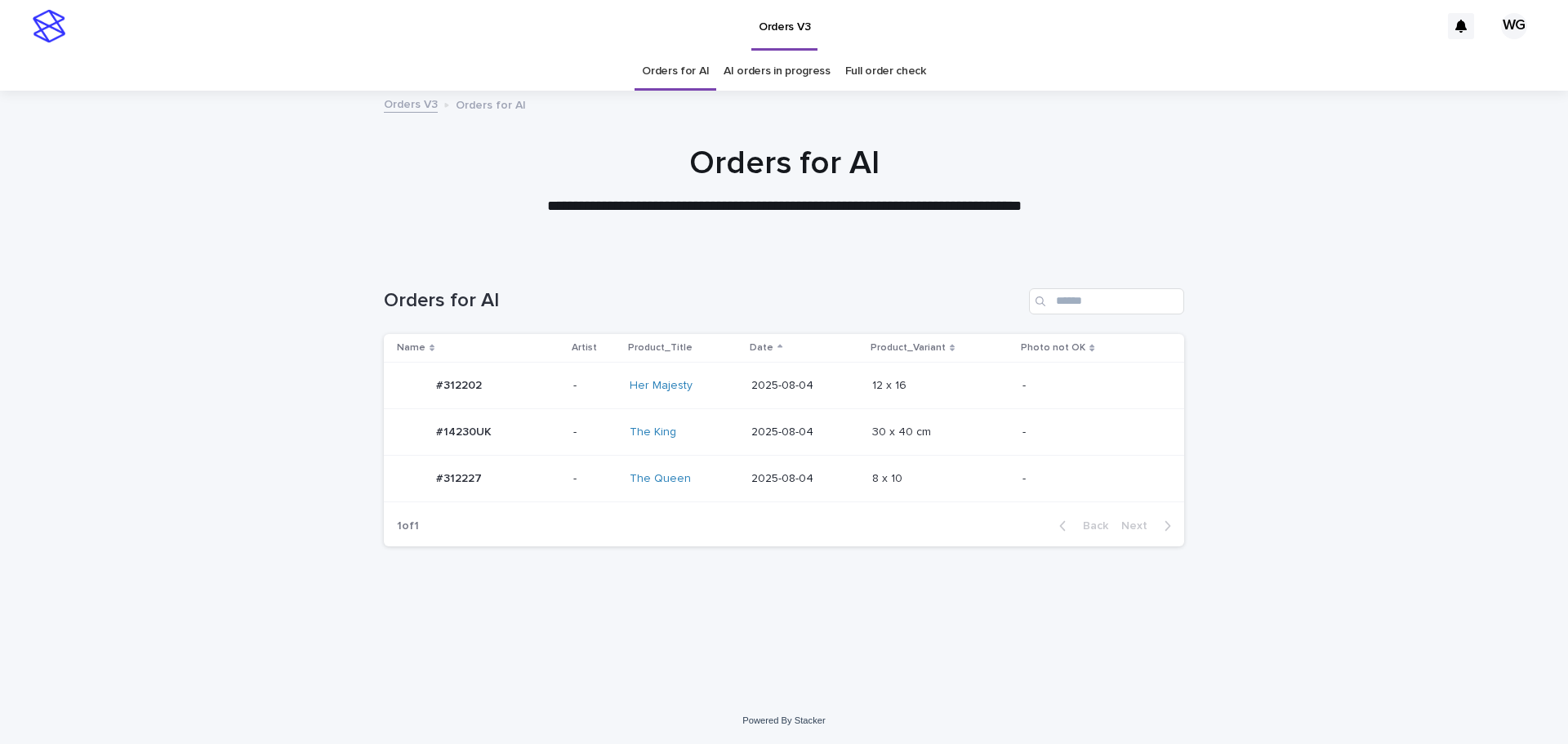 click on "8 x 10" at bounding box center (889, 477) 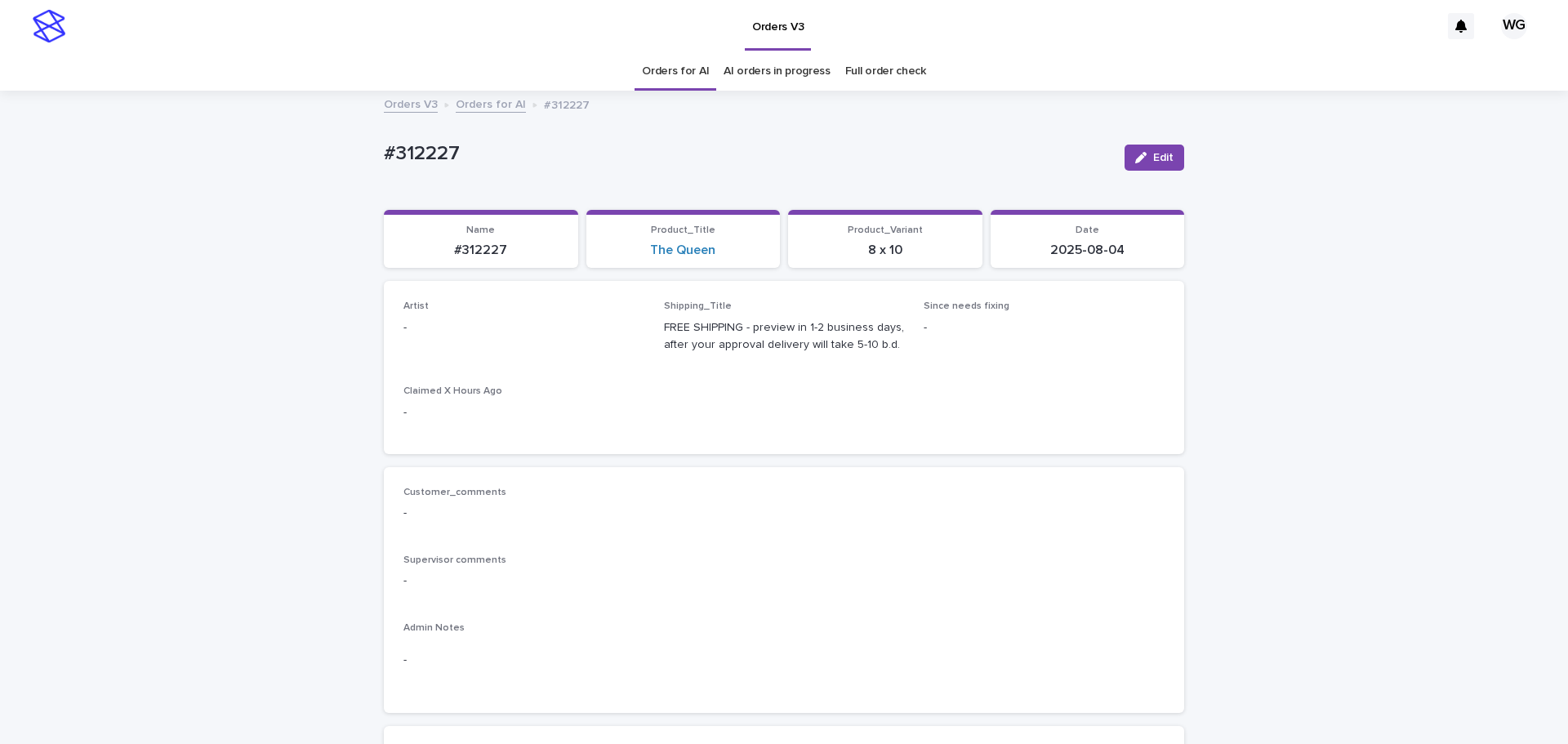 click on "Edit" at bounding box center [1154, 158] 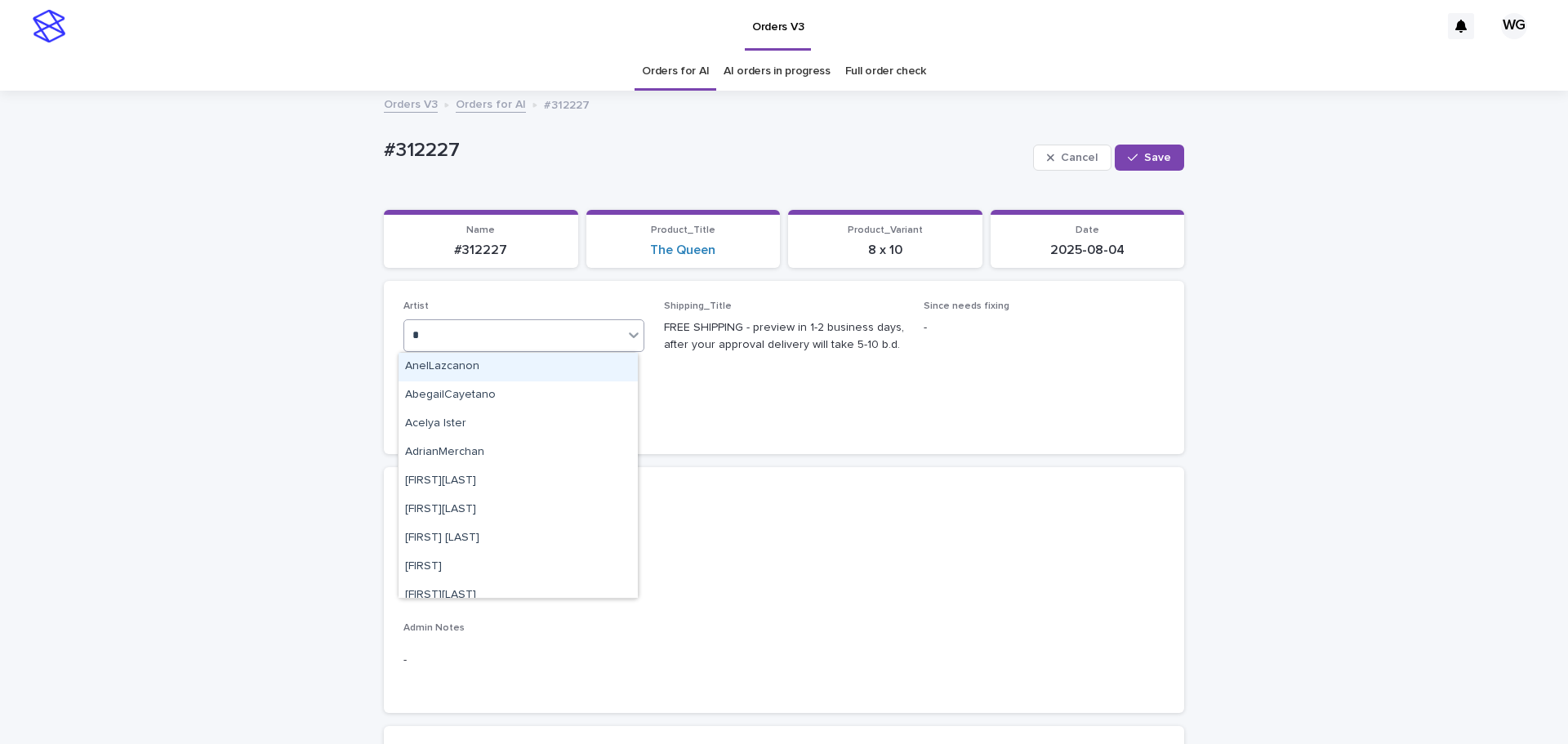 type on "**" 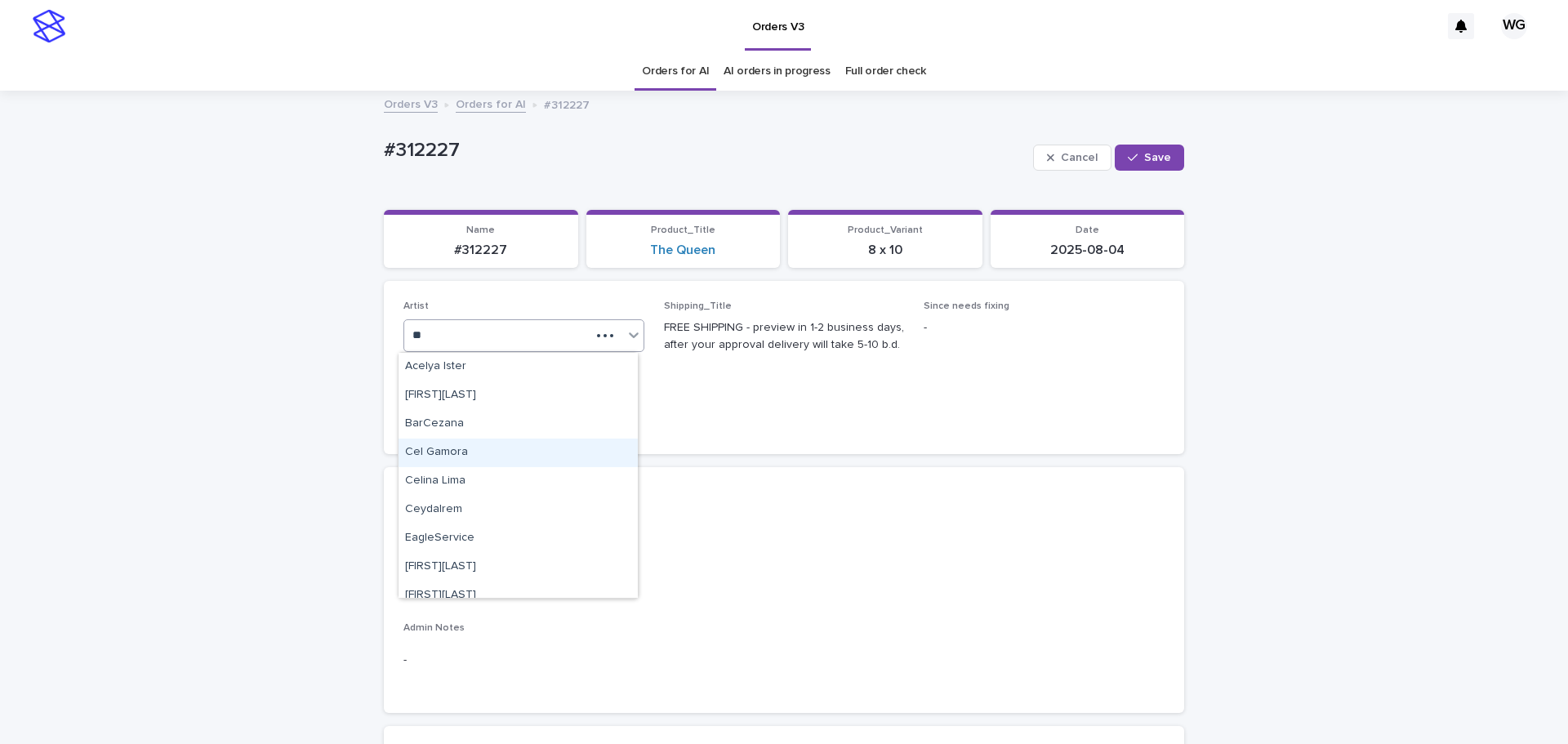 click on "Cel Gamora" at bounding box center [518, 452] 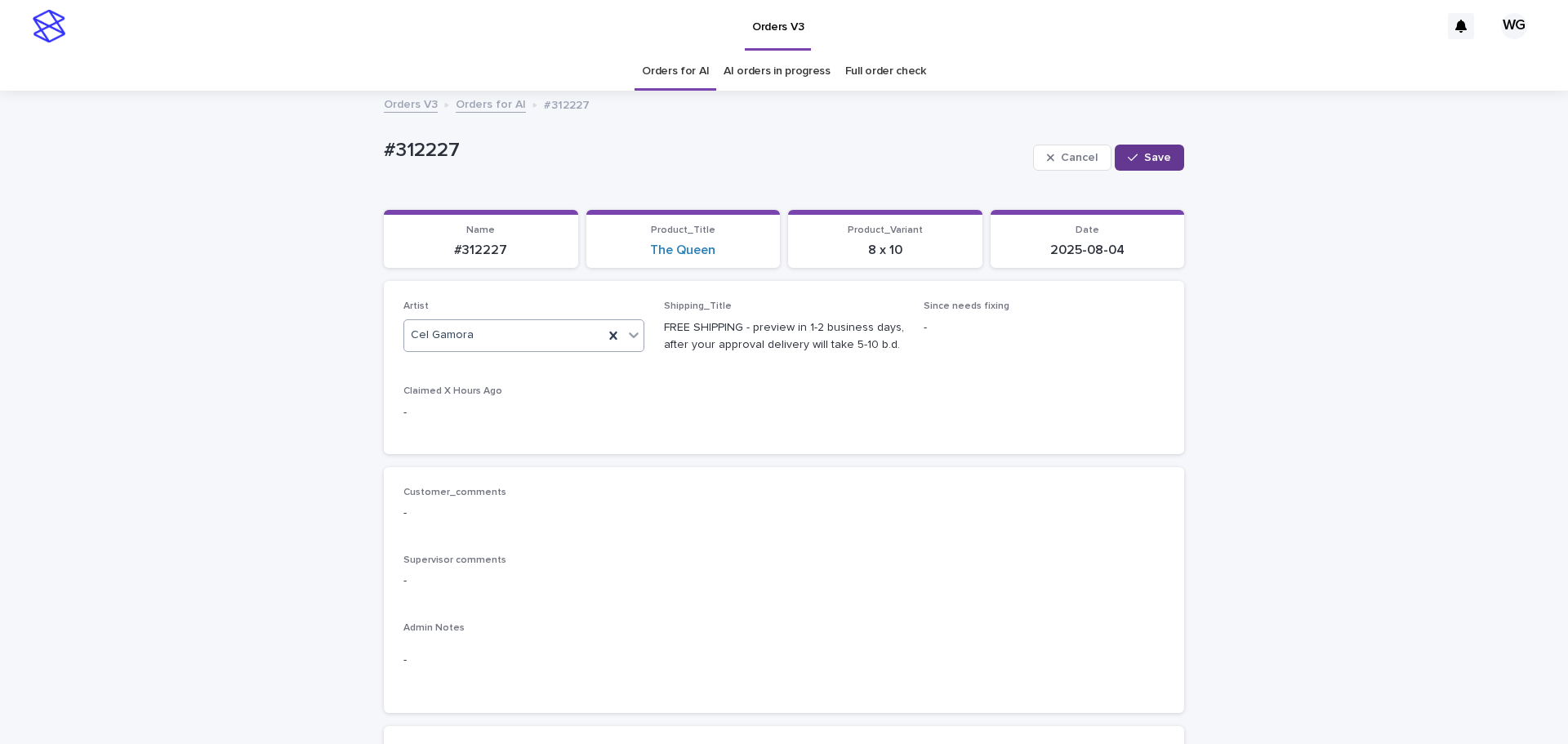 click on "Cancel Save" at bounding box center (1108, 158) 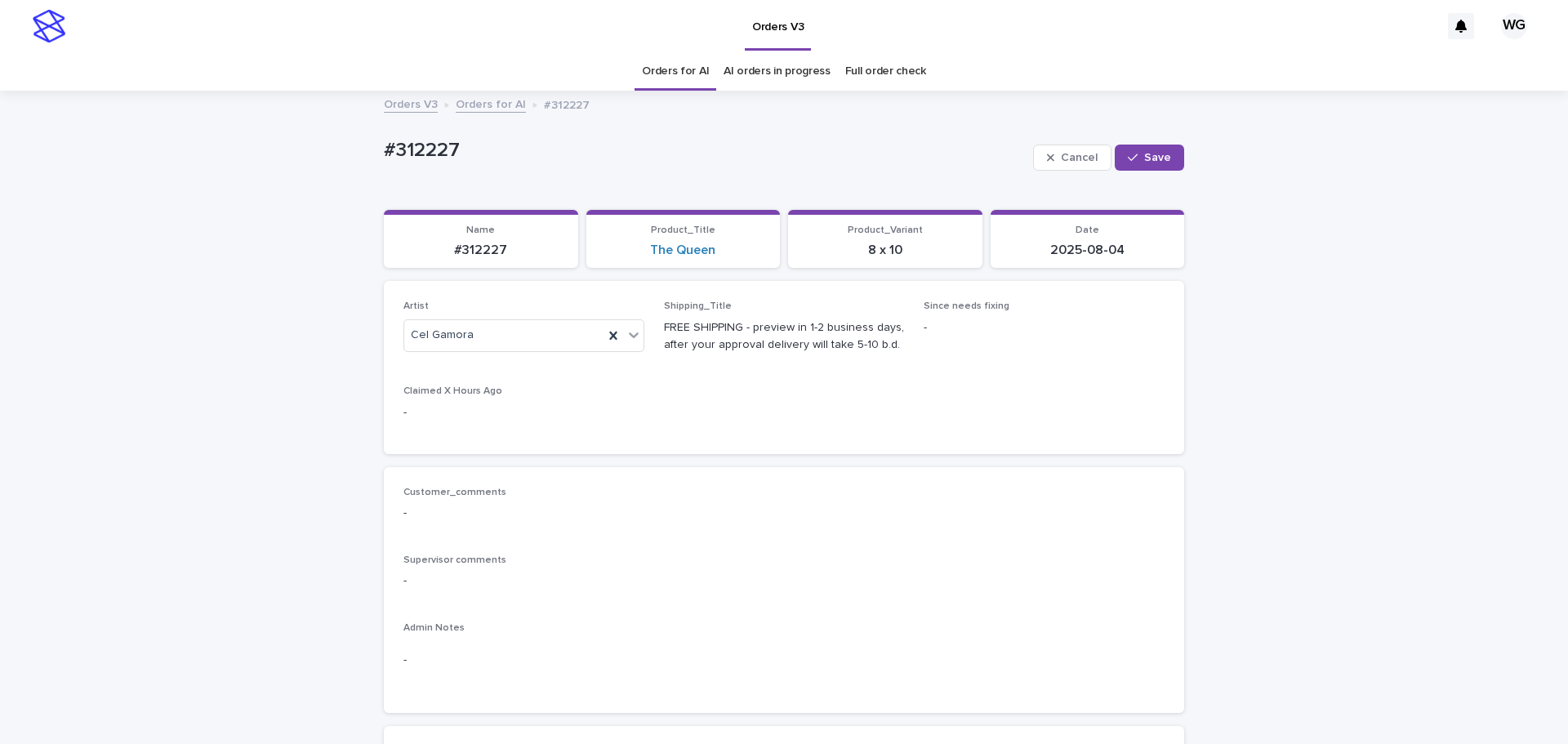 click on "Save" at bounding box center (1149, 158) 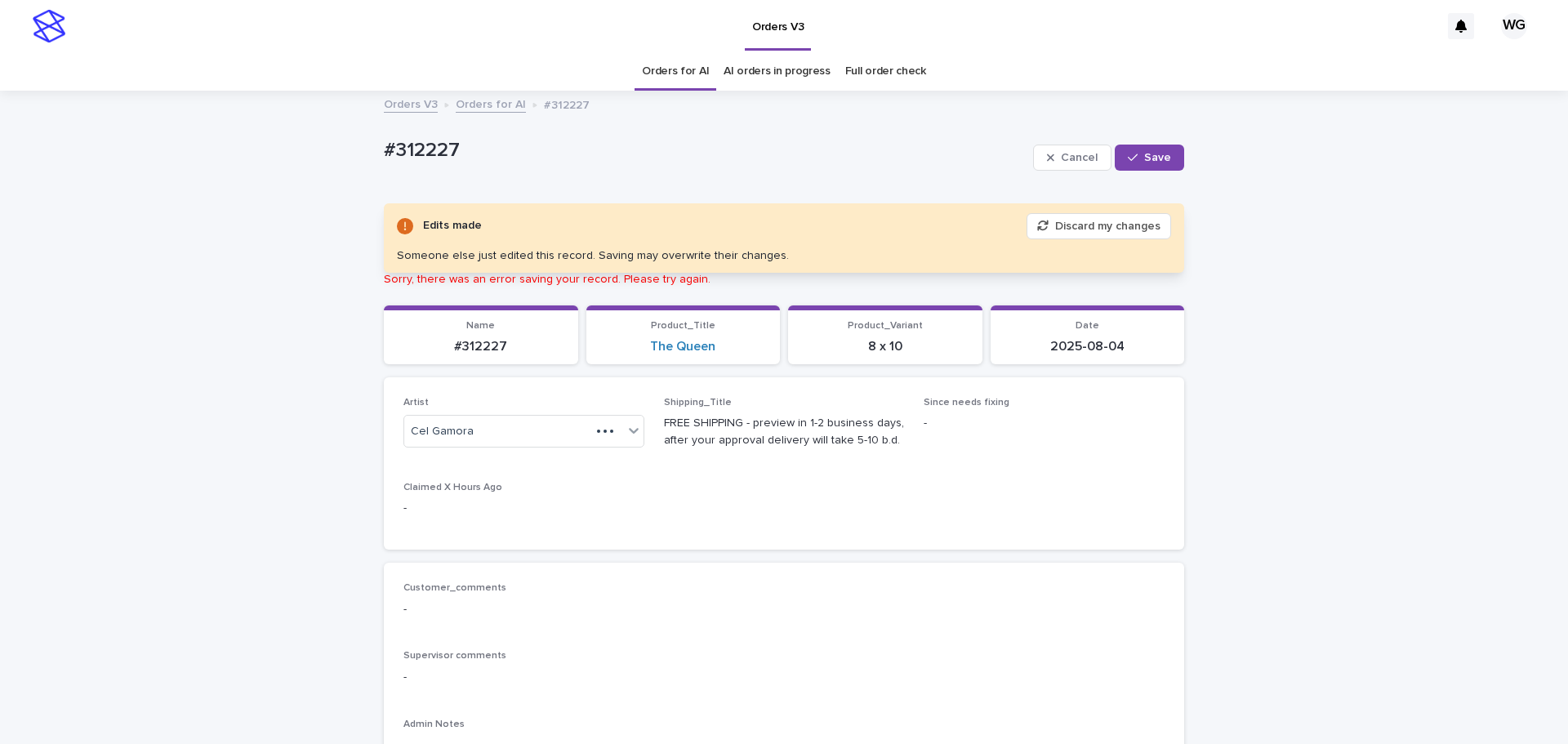 click on "Save" at bounding box center (1157, 158) 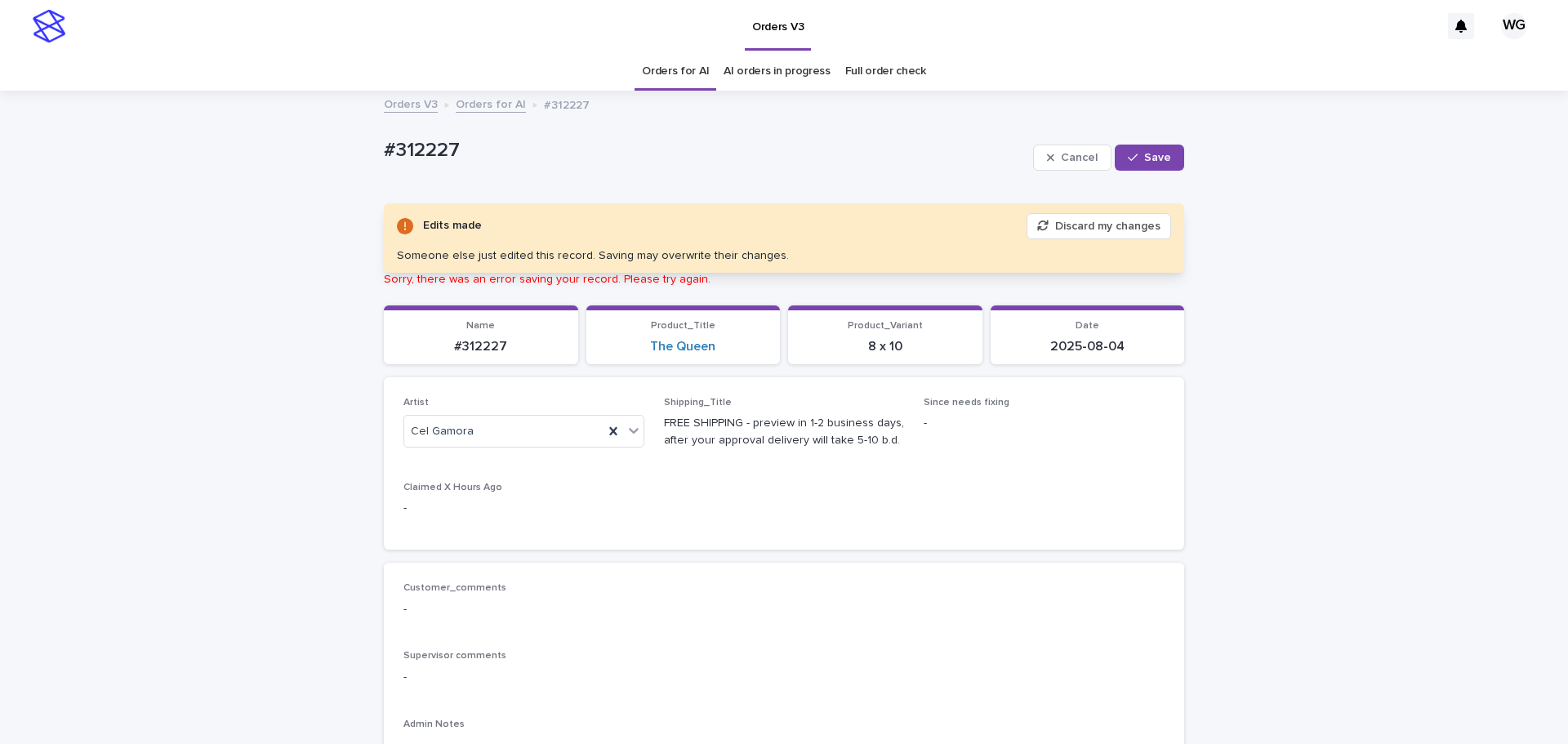 click on "#312227" at bounding box center (705, 150) 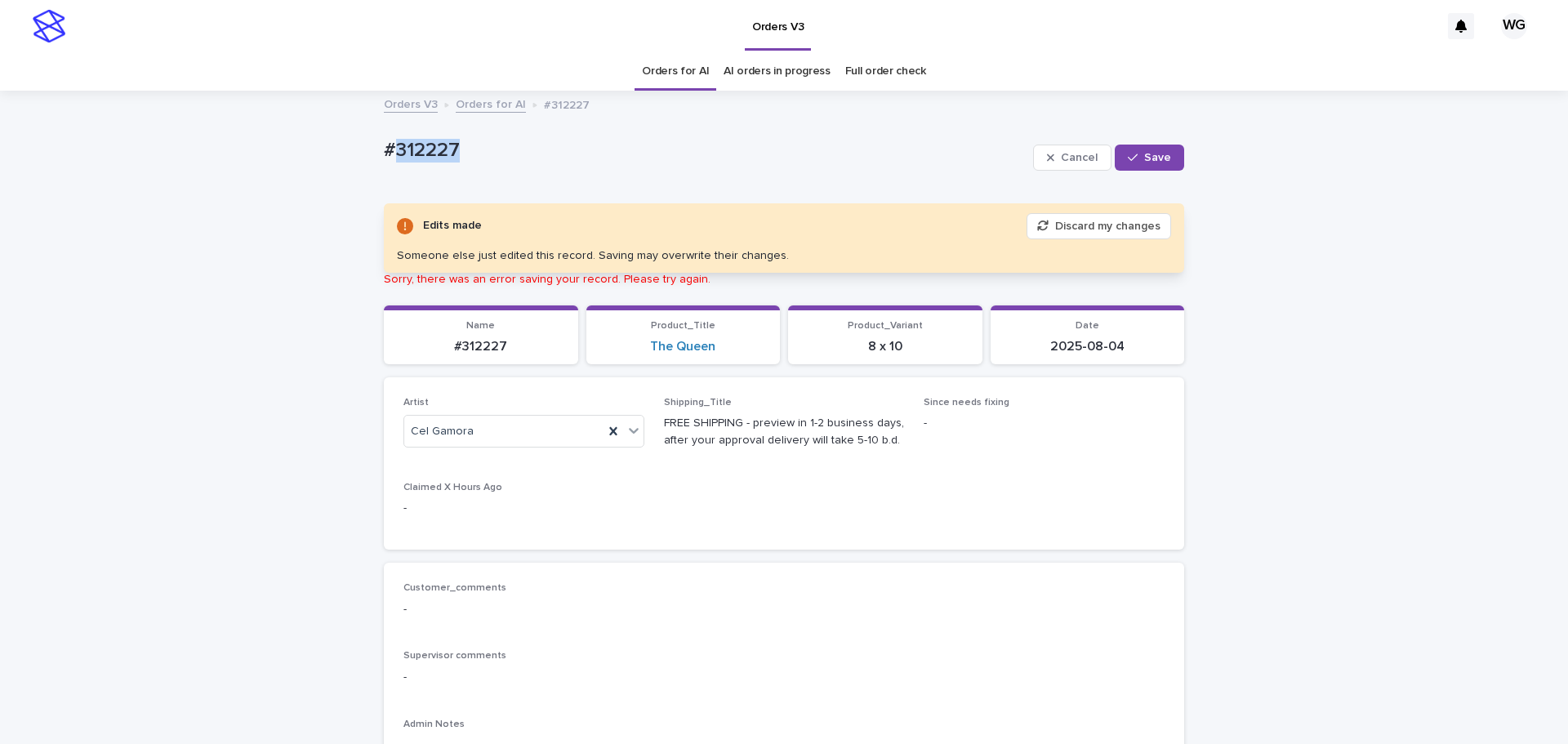 click on "#312227" at bounding box center [705, 150] 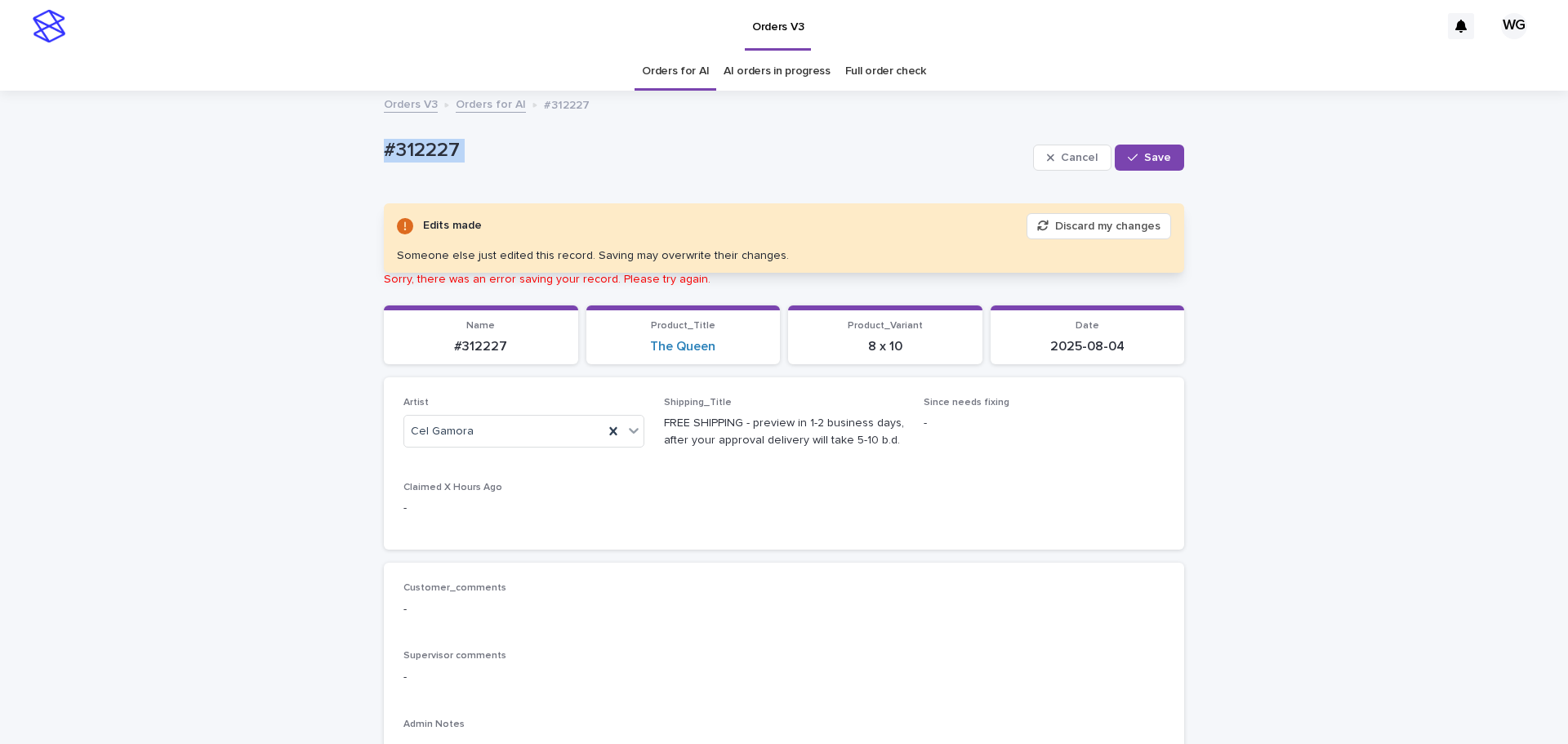 copy on "#312227 Cancel Save" 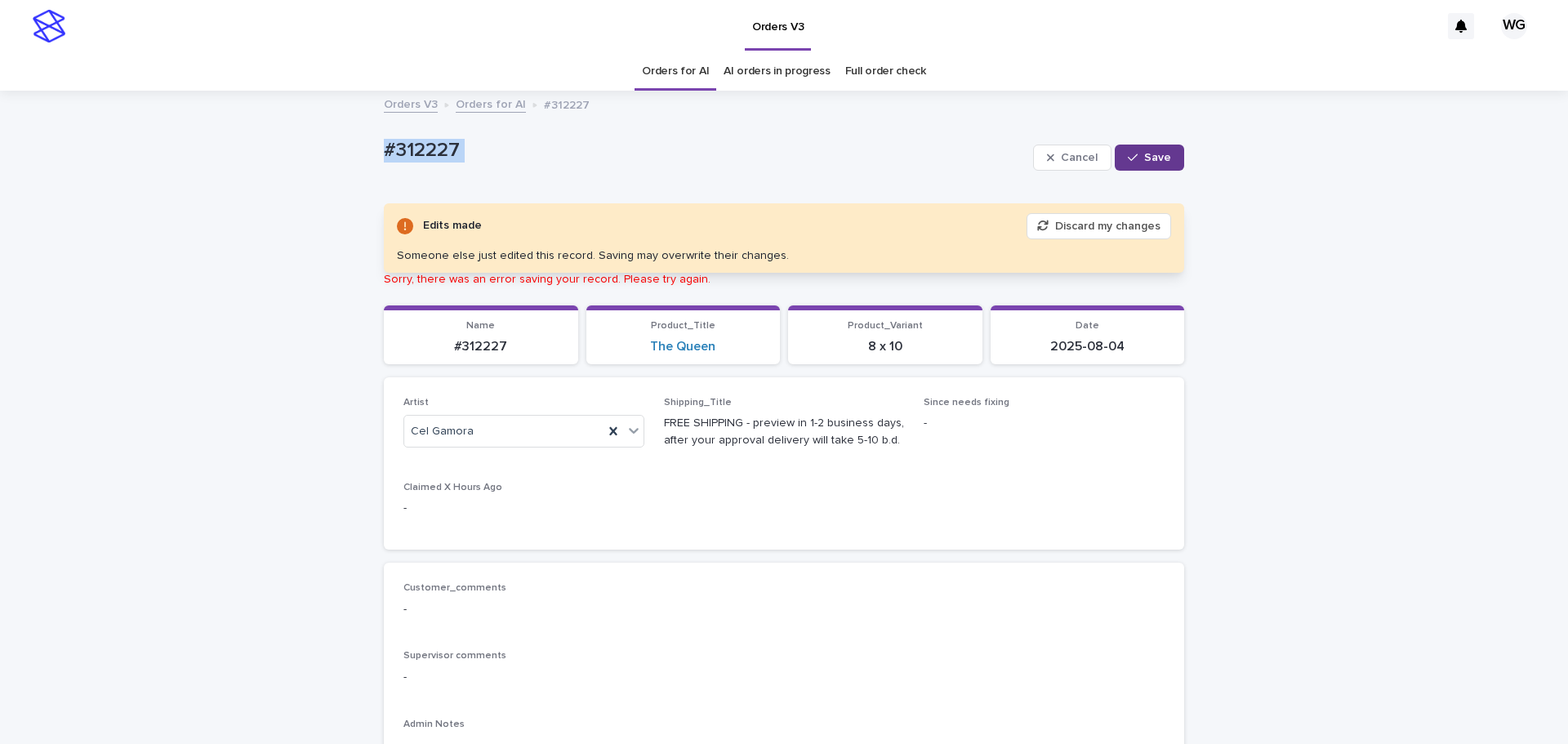 type 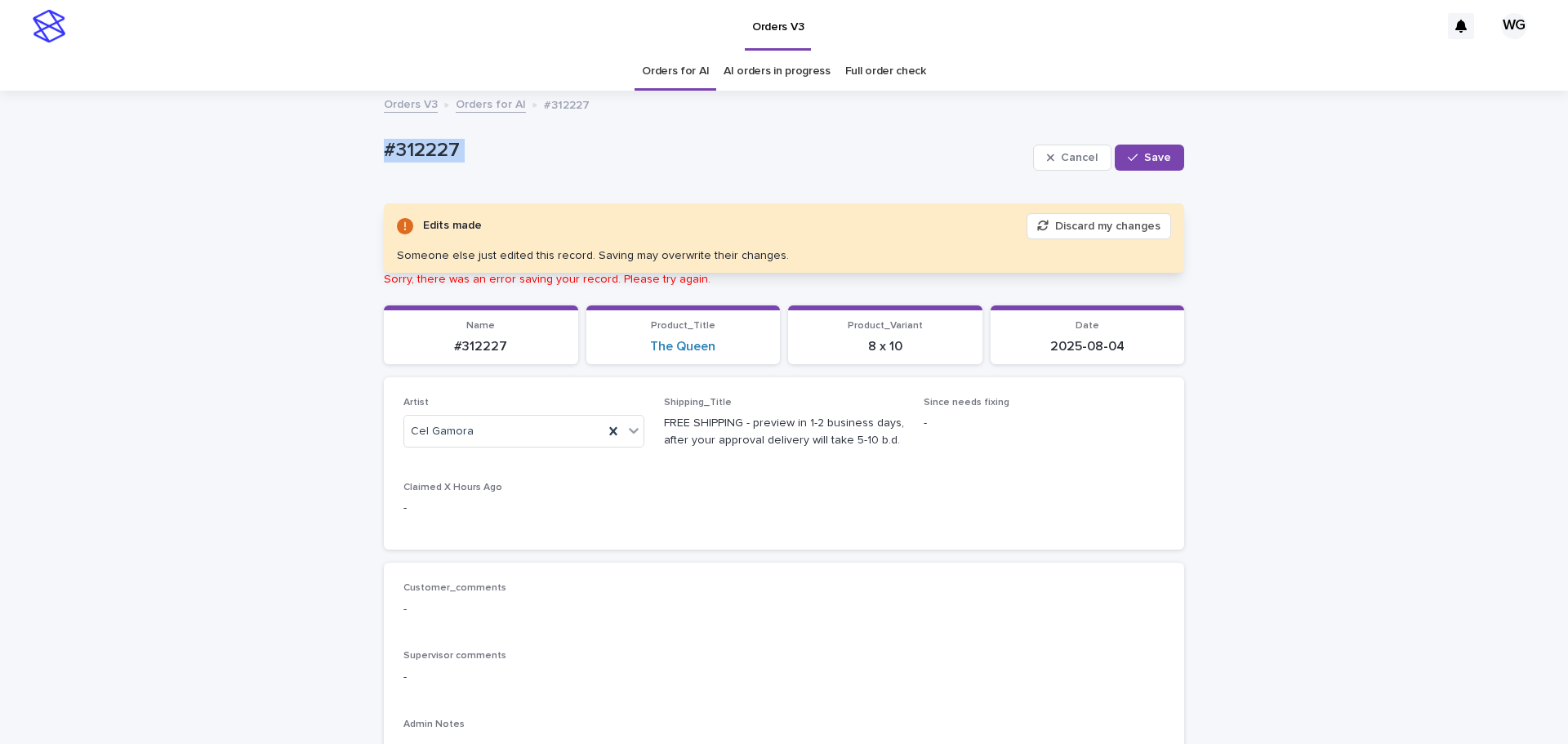 click on "Save" at bounding box center (1149, 158) 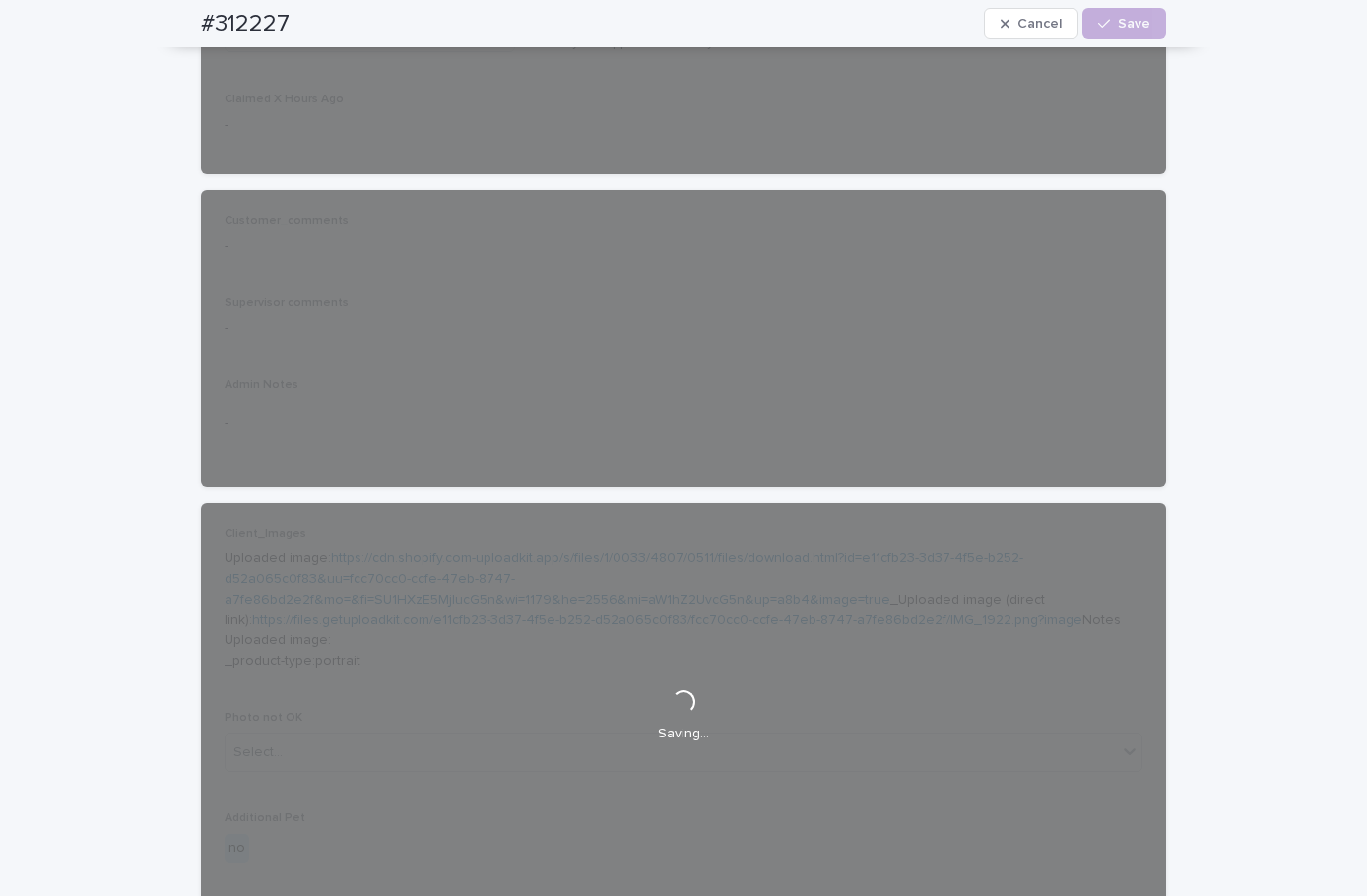 scroll, scrollTop: 0, scrollLeft: 0, axis: both 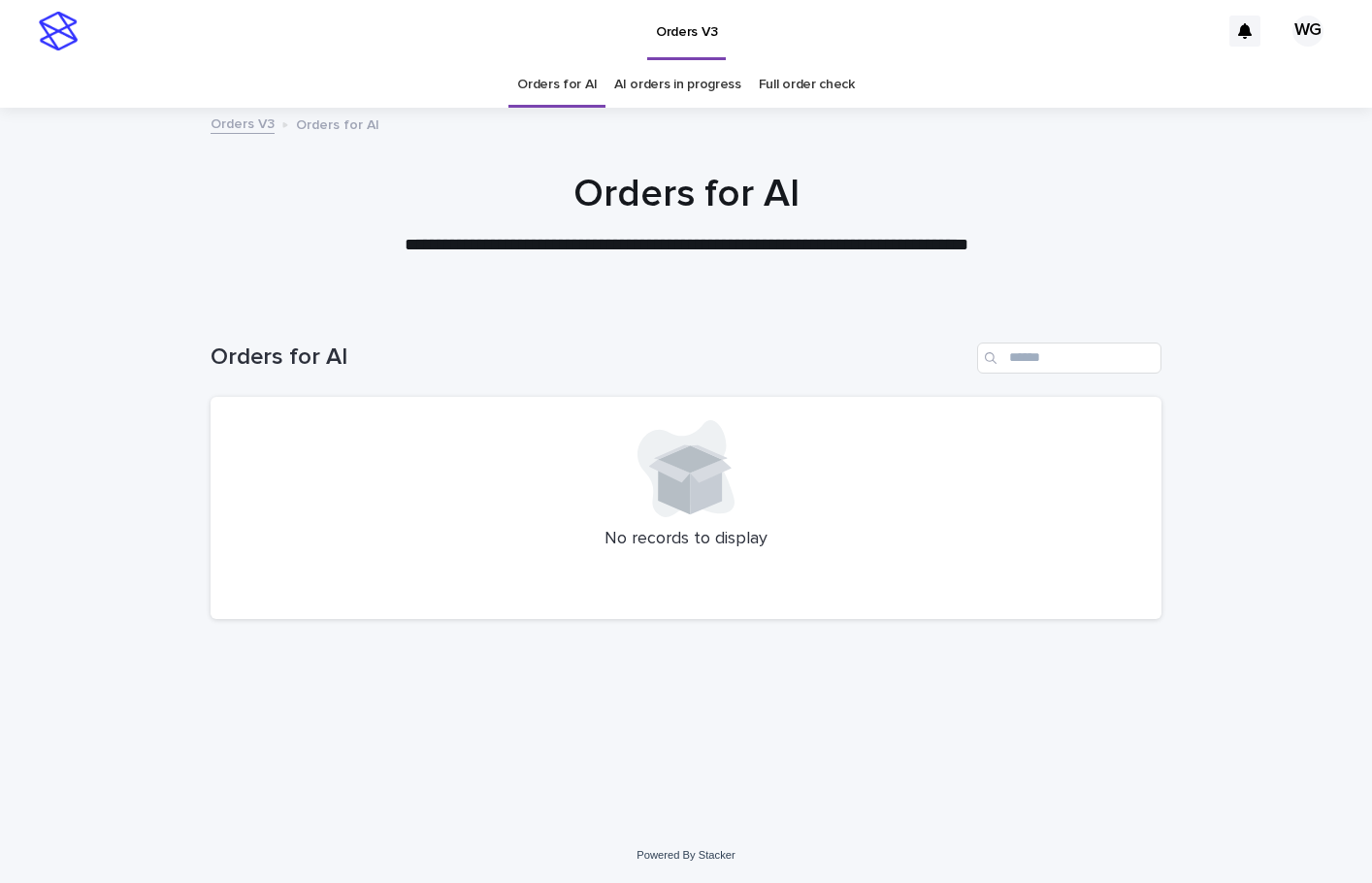 click on "AI orders in progress" at bounding box center (677, 84) 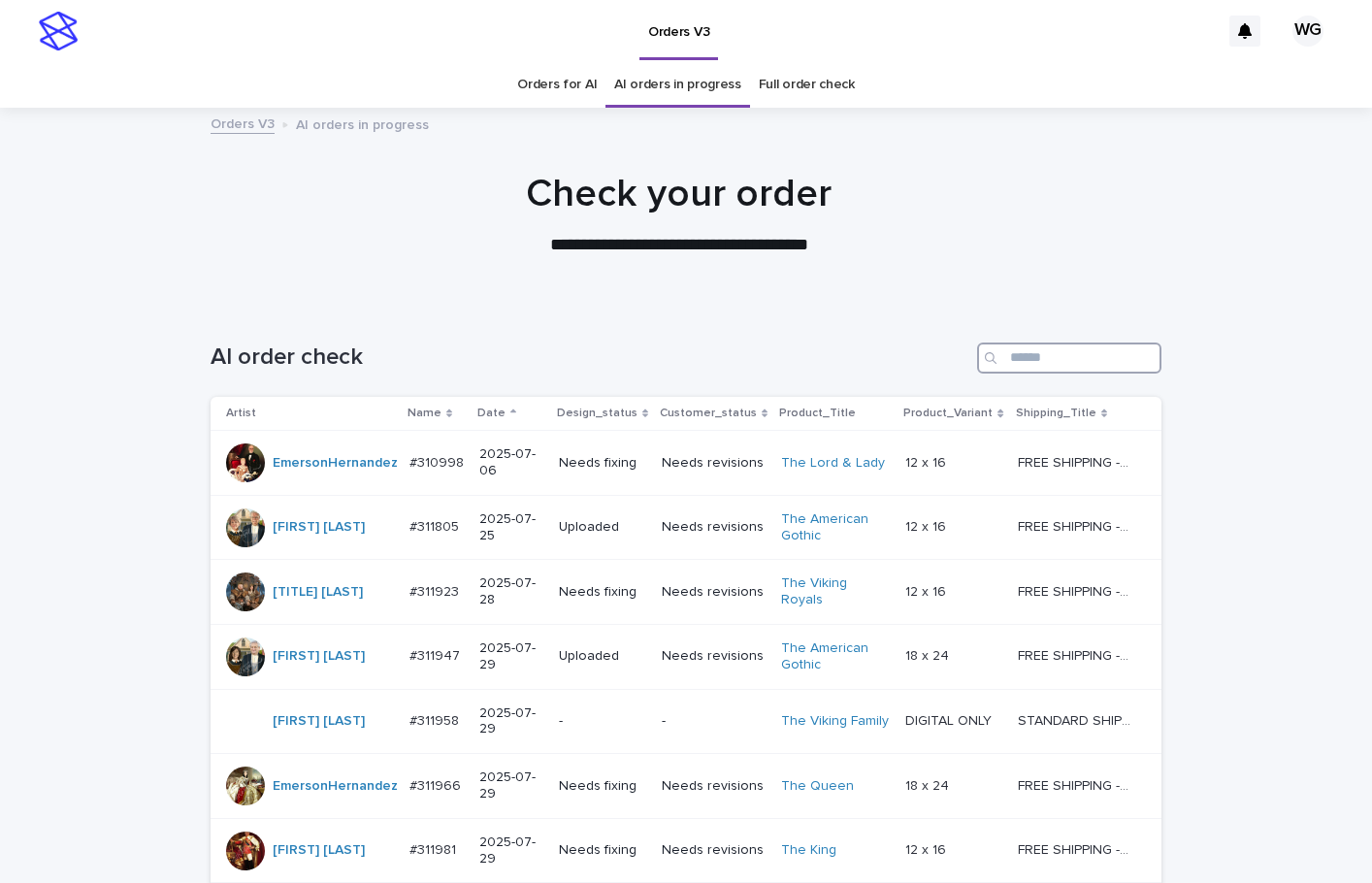 click at bounding box center (1069, 358) 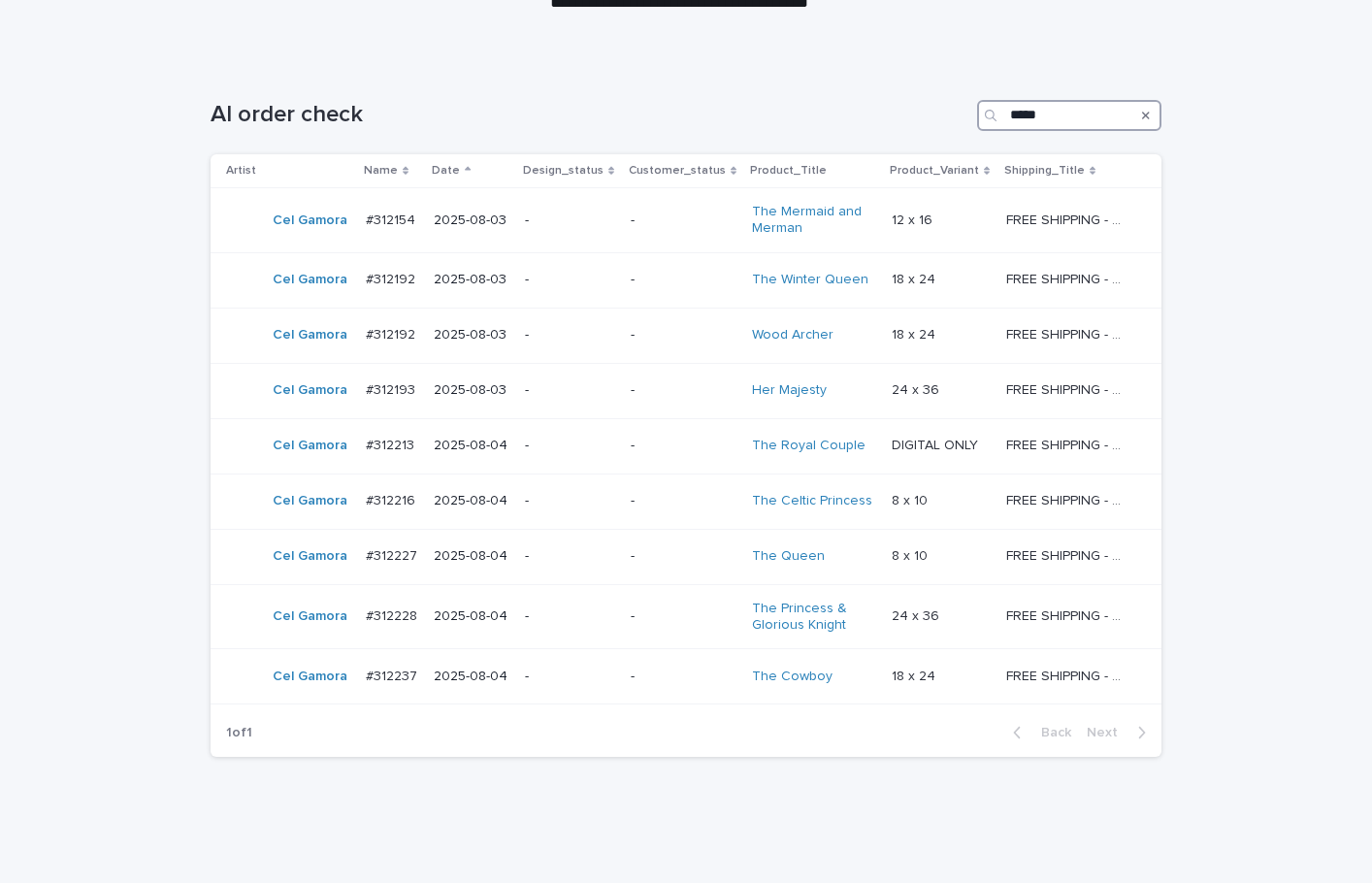 scroll, scrollTop: 245, scrollLeft: 0, axis: vertical 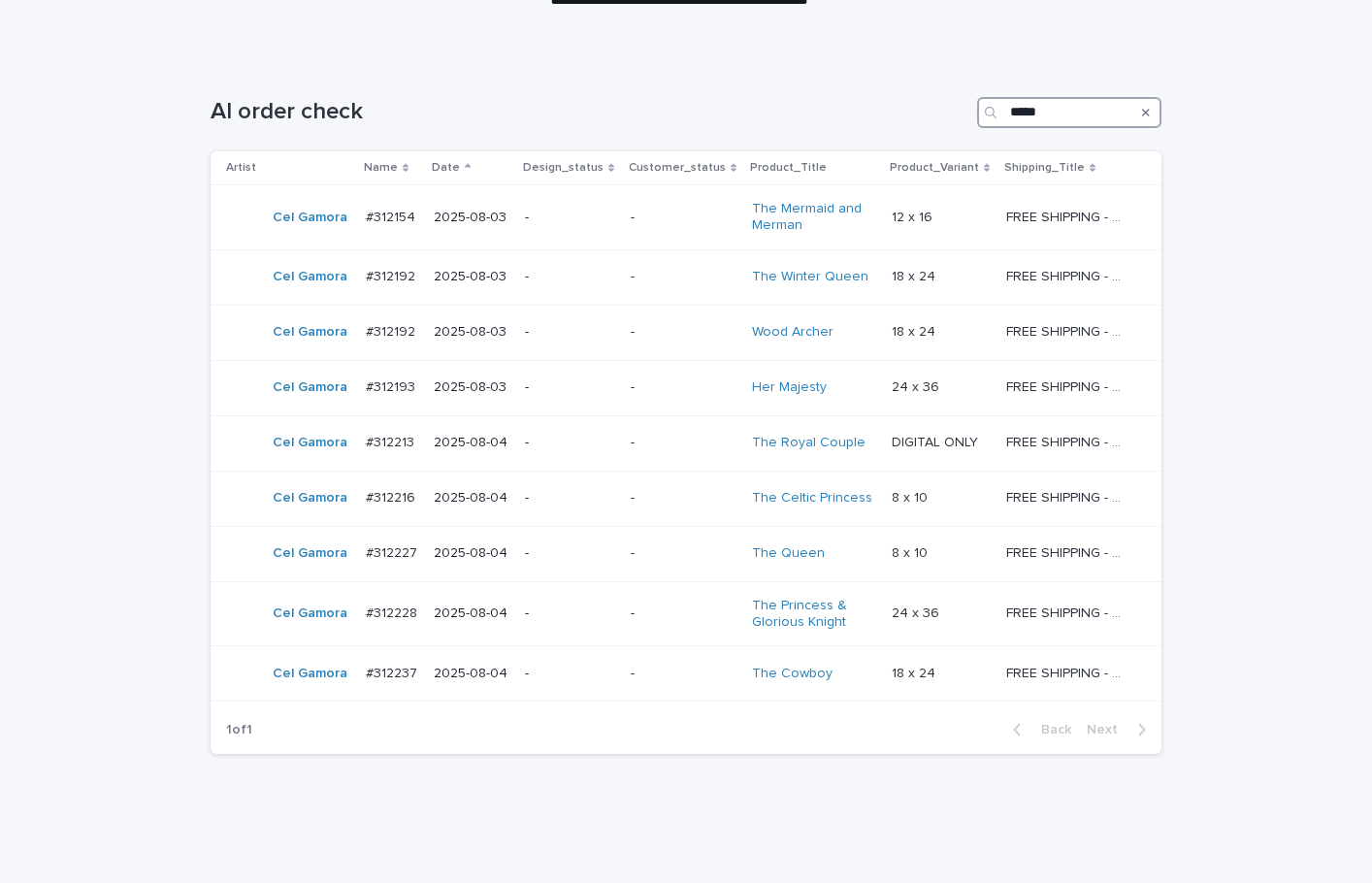 type on "*****" 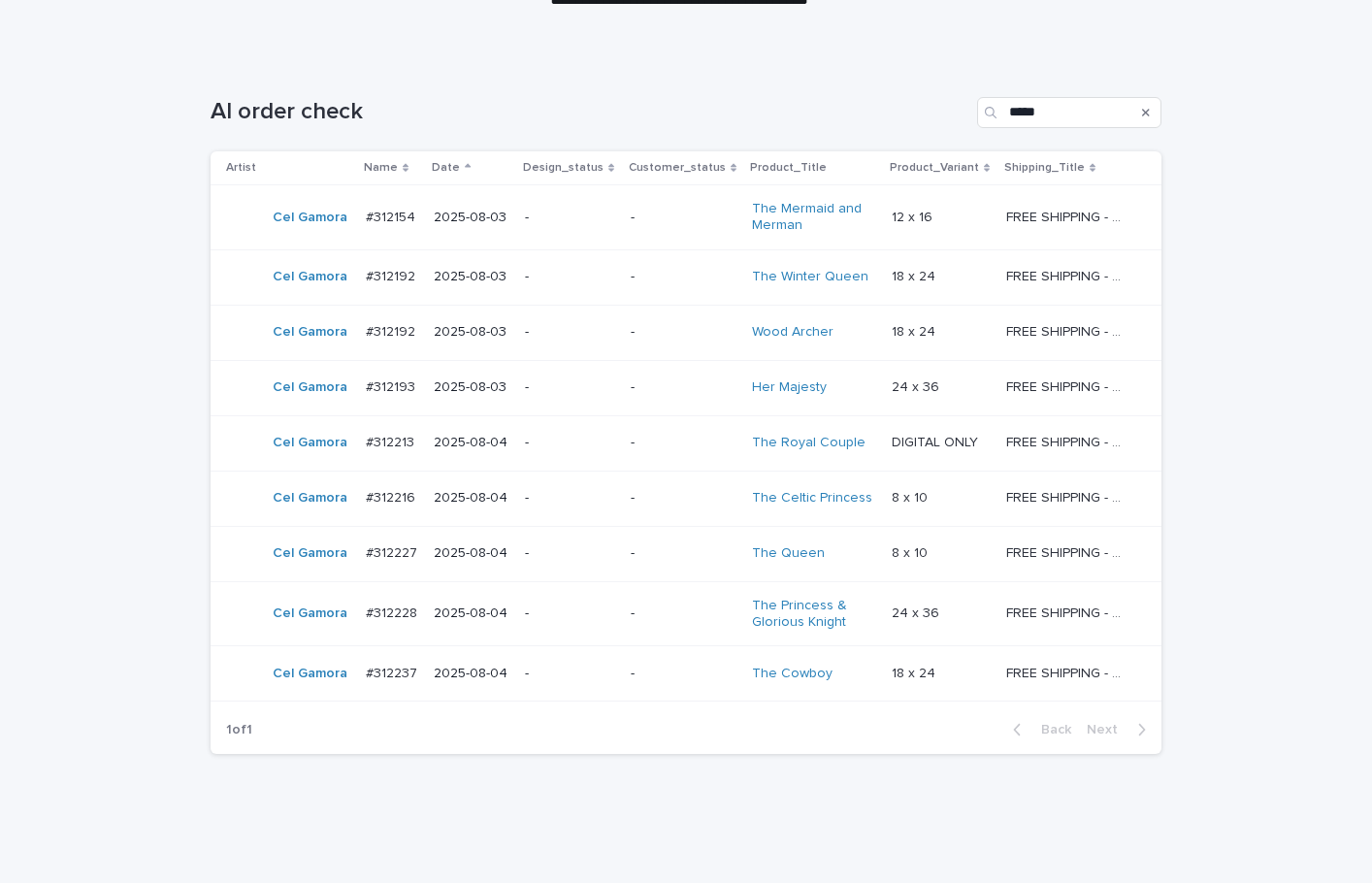 click on "-" at bounding box center (684, 442) 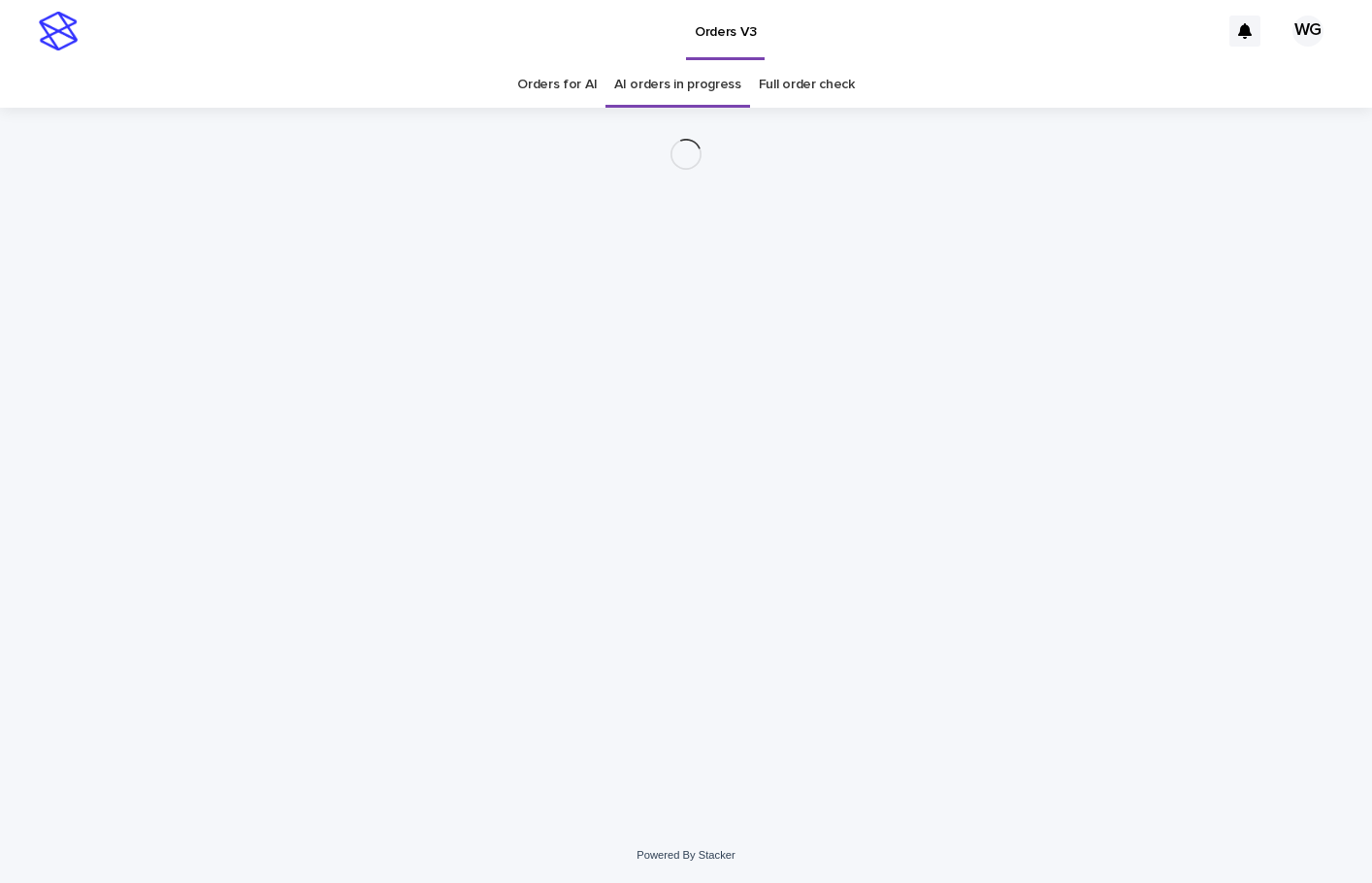 scroll, scrollTop: 0, scrollLeft: 0, axis: both 